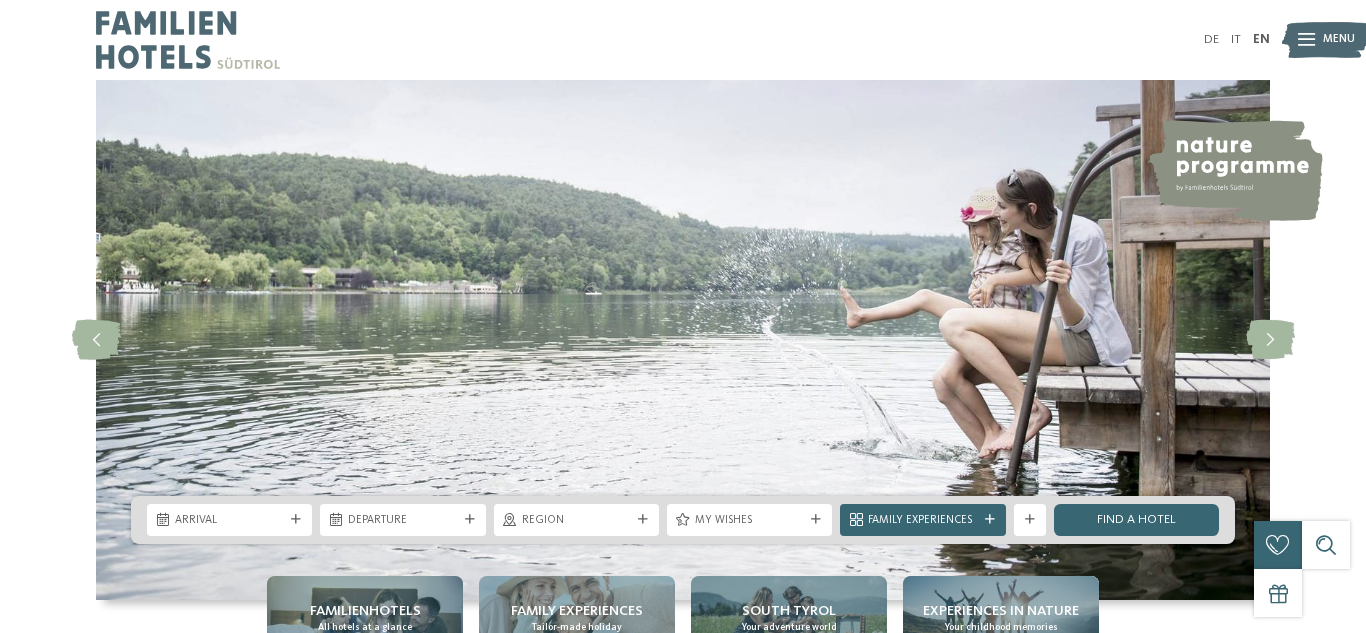 scroll, scrollTop: 0, scrollLeft: 0, axis: both 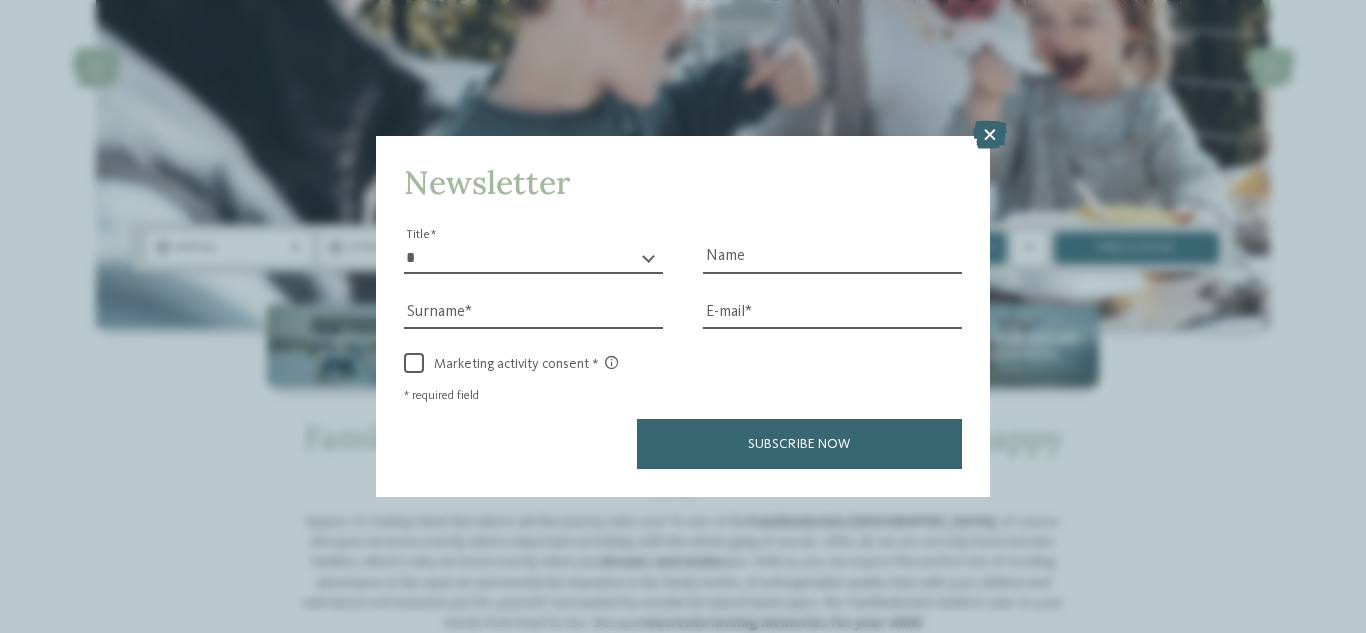 click on "* ** ** ****** **
Title" at bounding box center (533, 258) 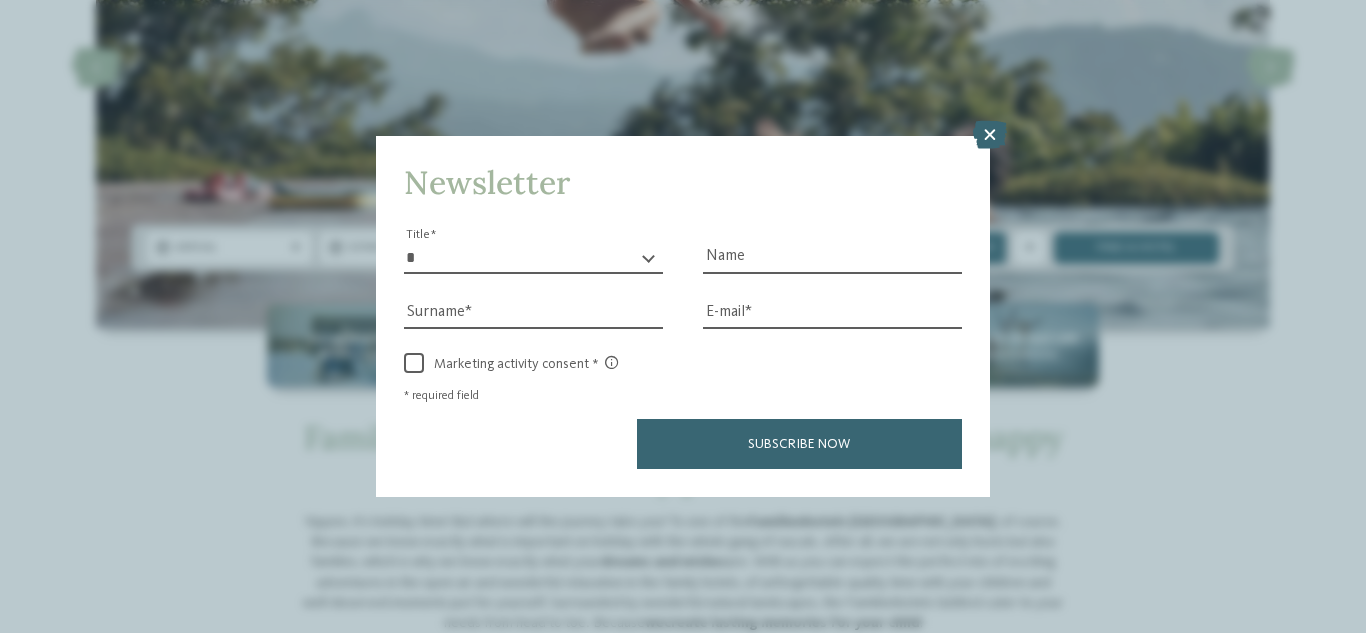 click on "* ** ** ****** **" at bounding box center [533, 258] 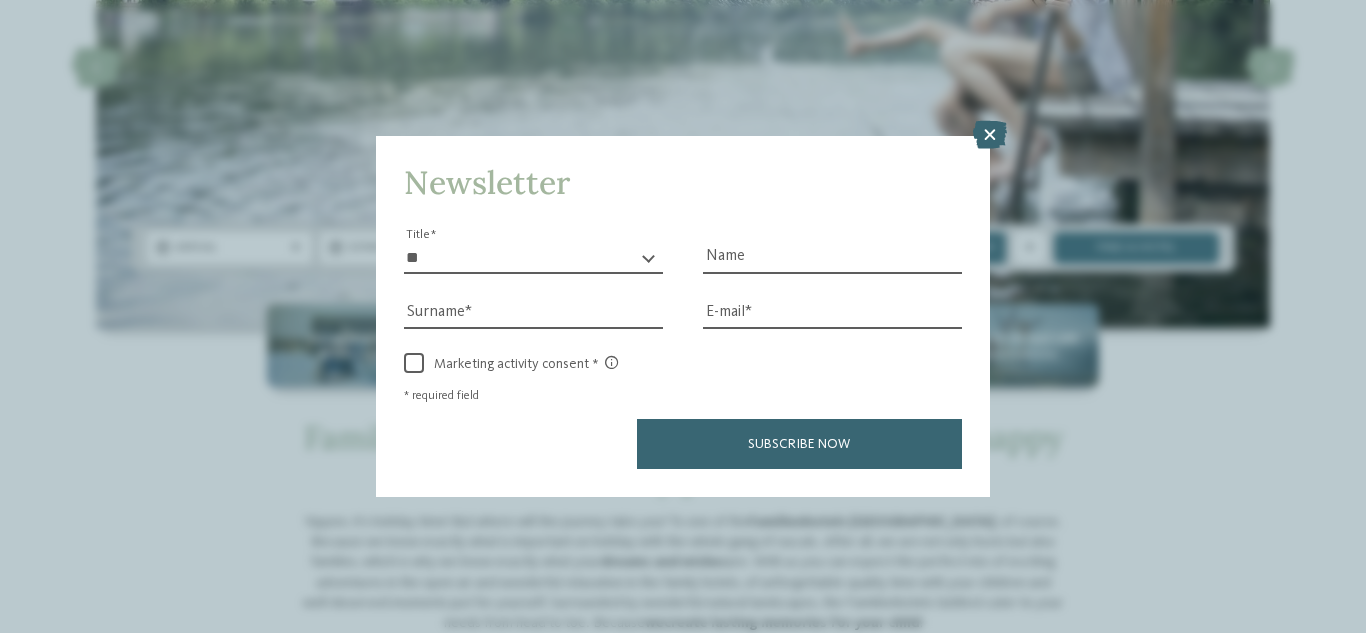 click on "* ** ** ****** **" at bounding box center [533, 258] 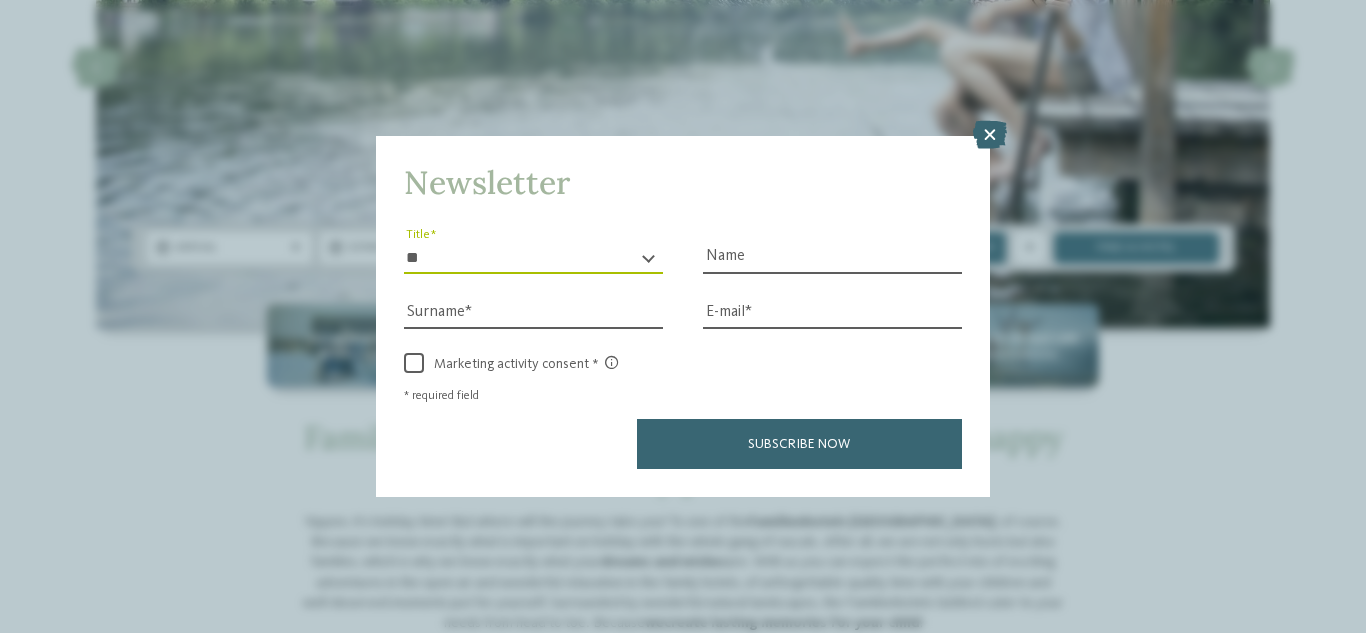 click on "* ** ** ****** **" at bounding box center (533, 258) 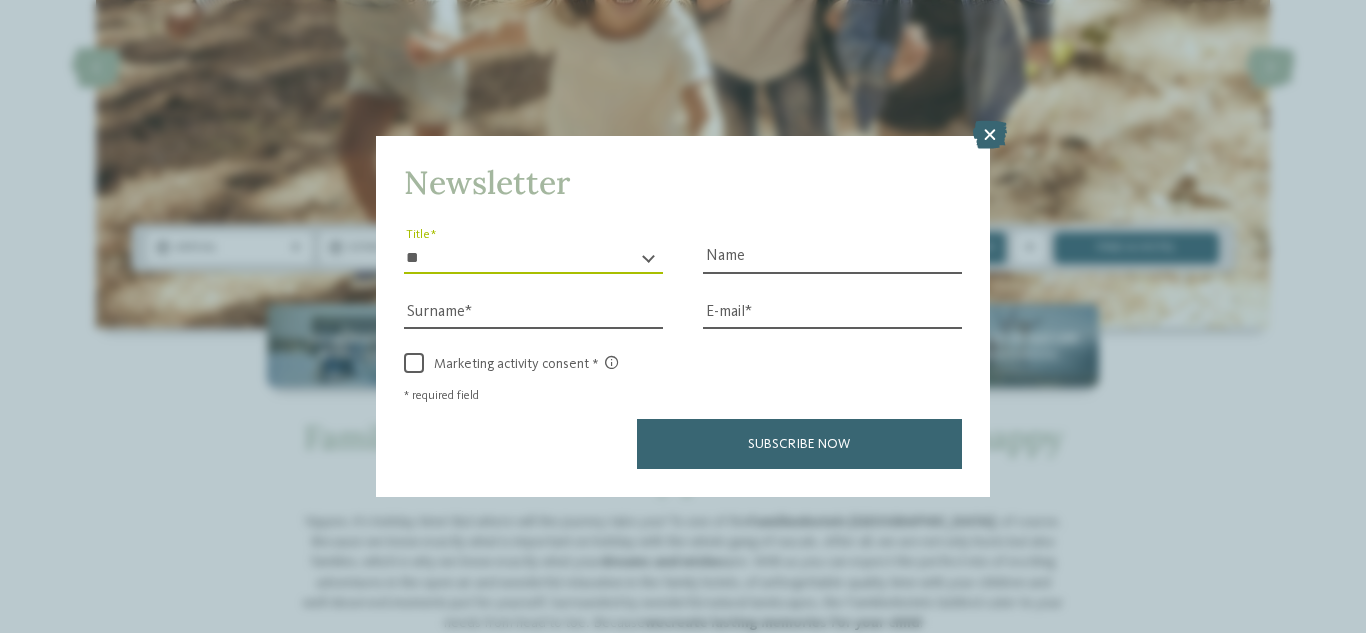 select on "*" 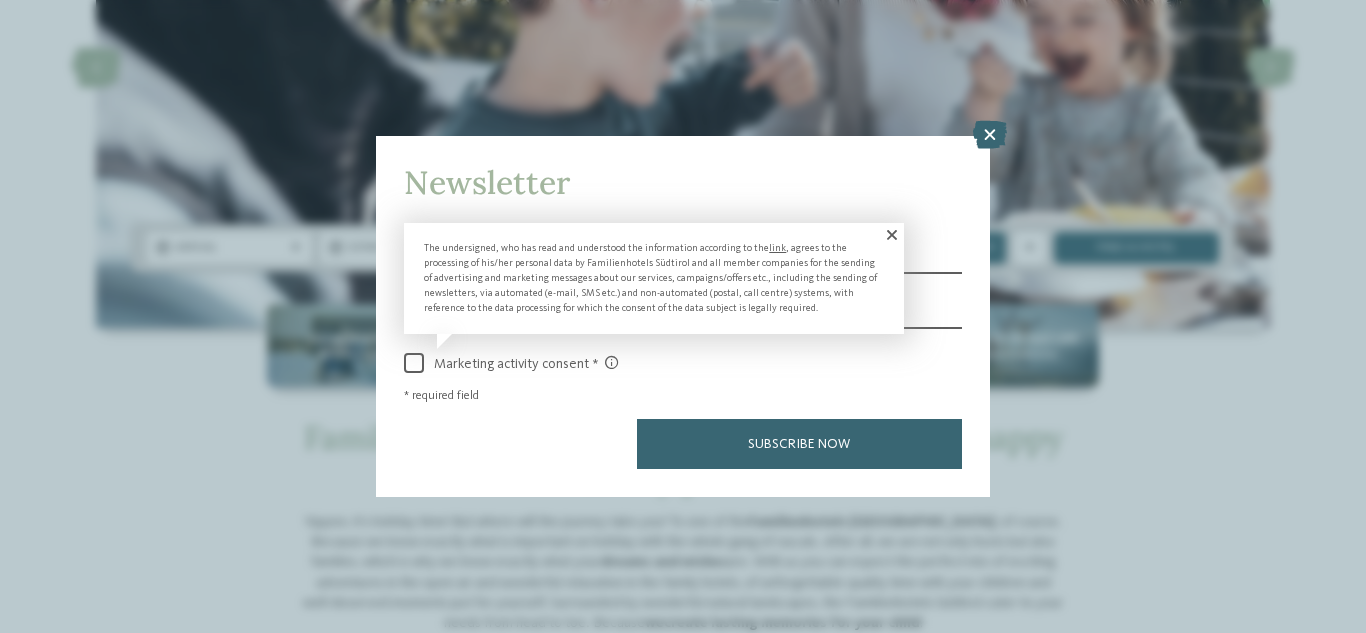 click at bounding box center [414, 363] 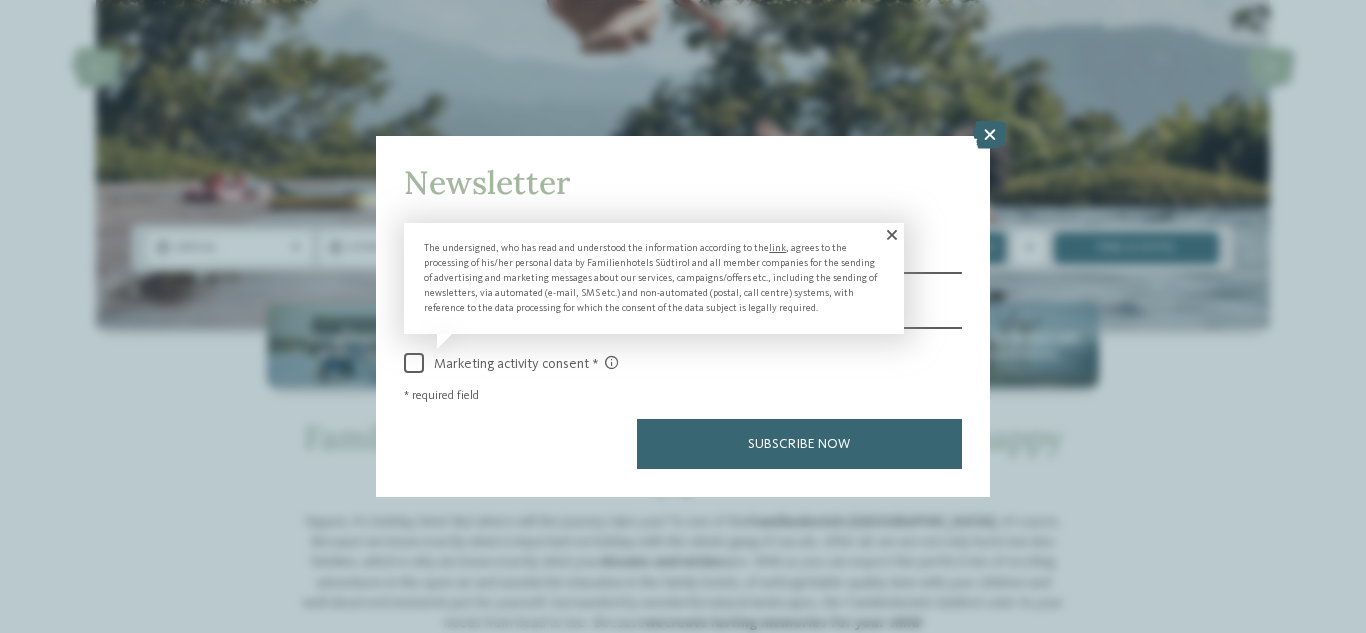 click at bounding box center [890, 235] 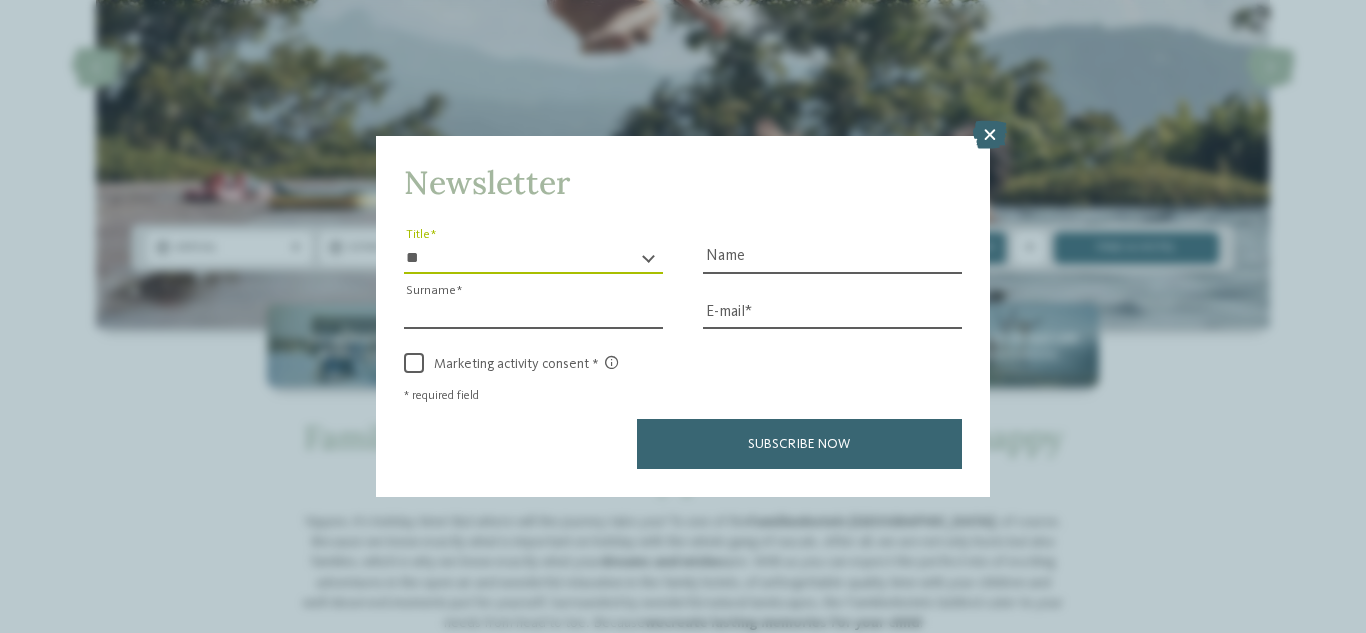 click on "Surname" at bounding box center (533, 314) 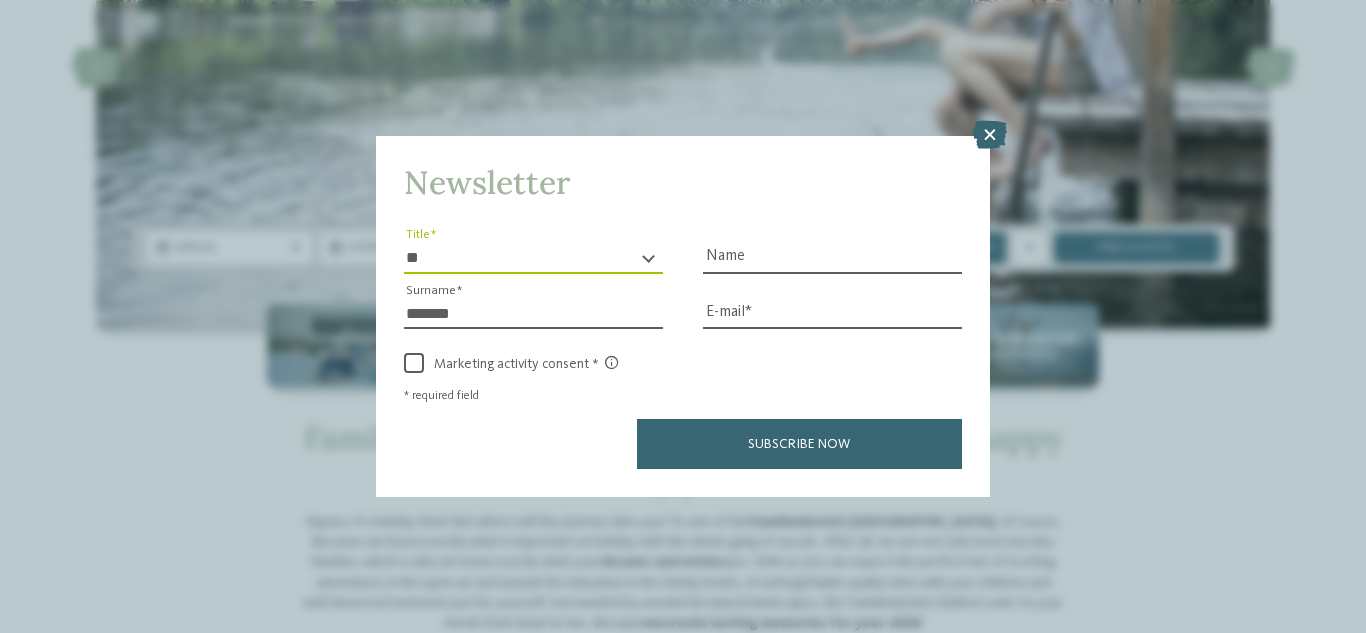 type on "*******" 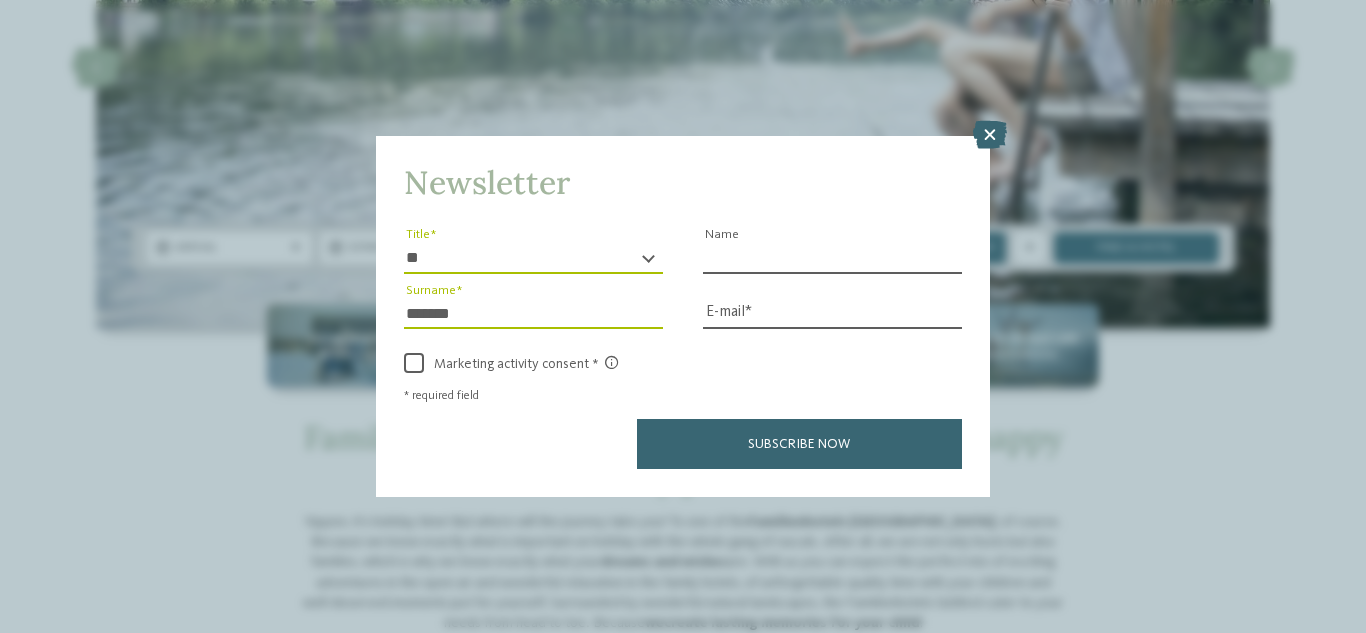 click on "Name" at bounding box center [832, 258] 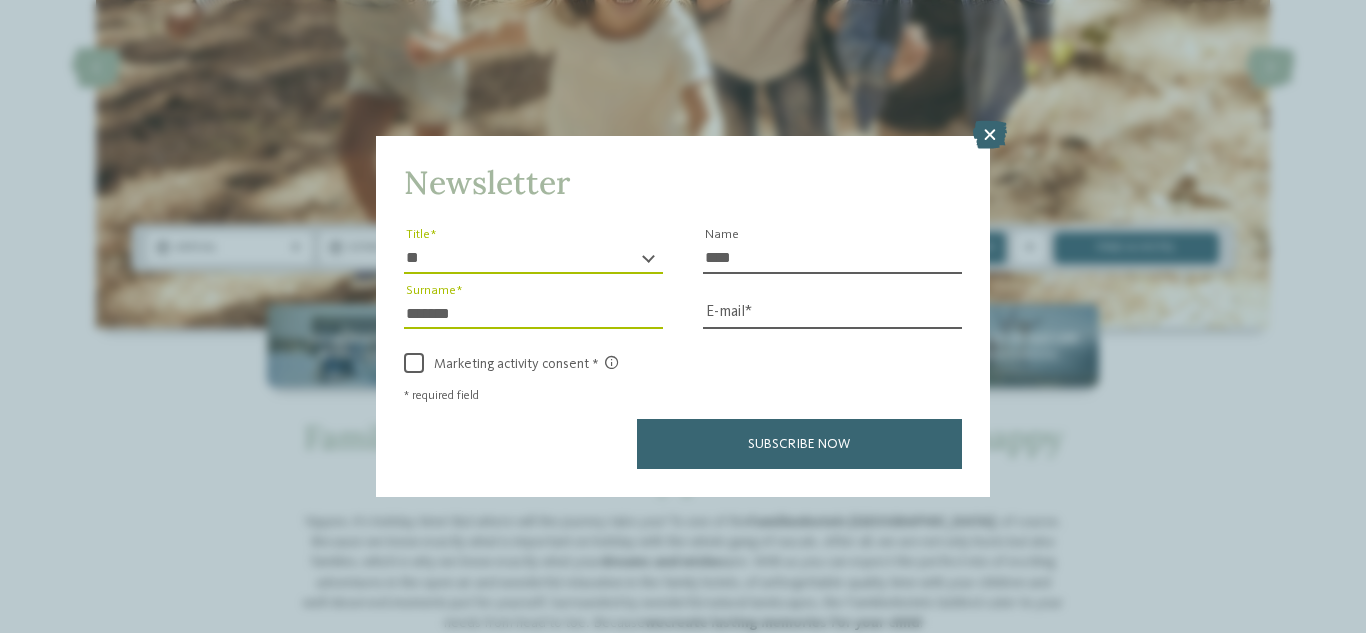 type on "****" 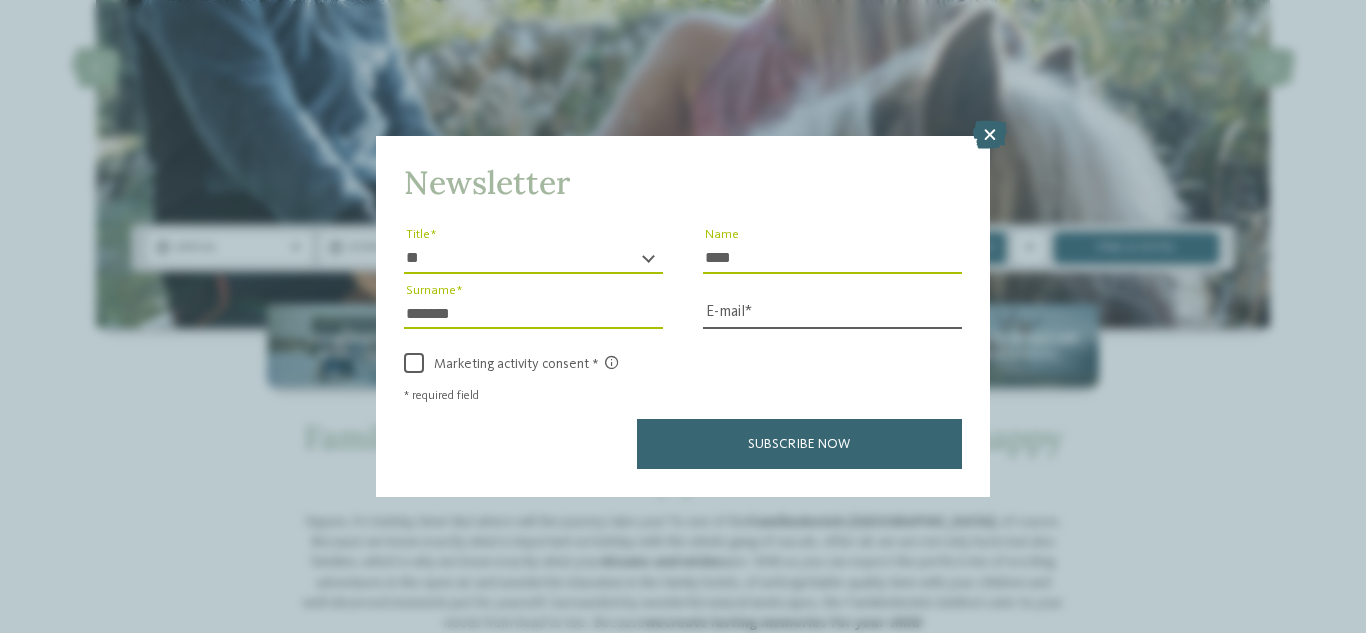 click on "* ** ** ****** **" at bounding box center [533, 258] 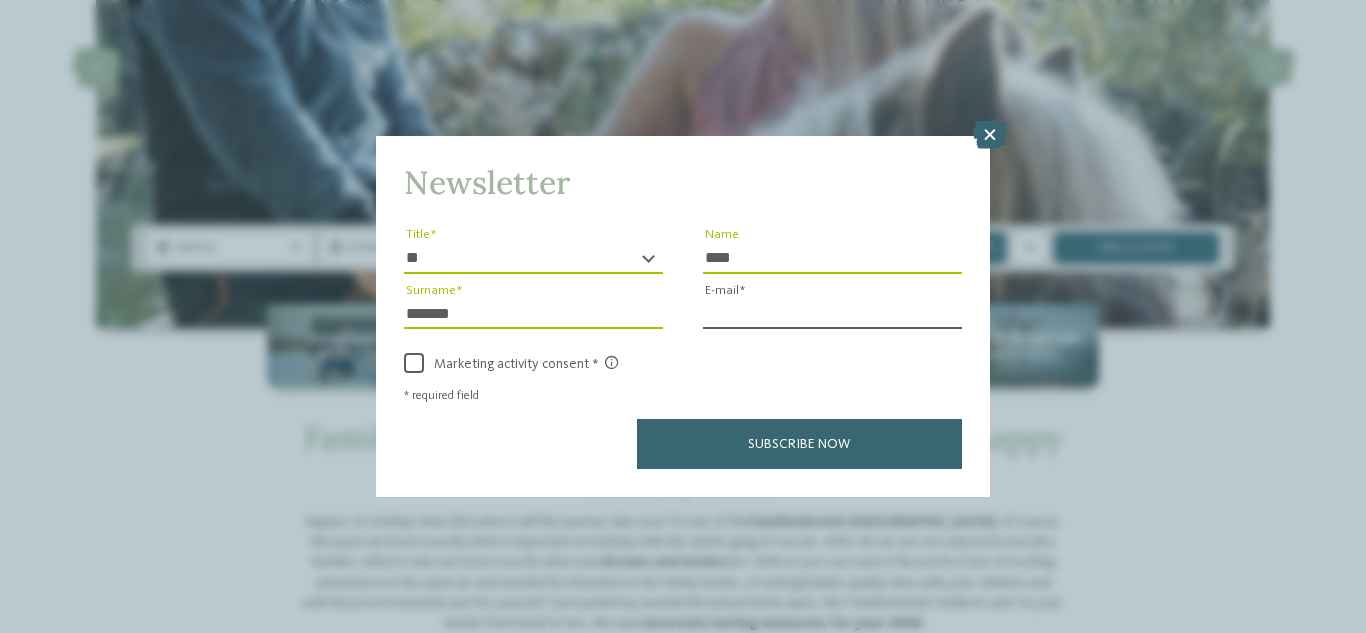 click on "E-mail" at bounding box center (832, 314) 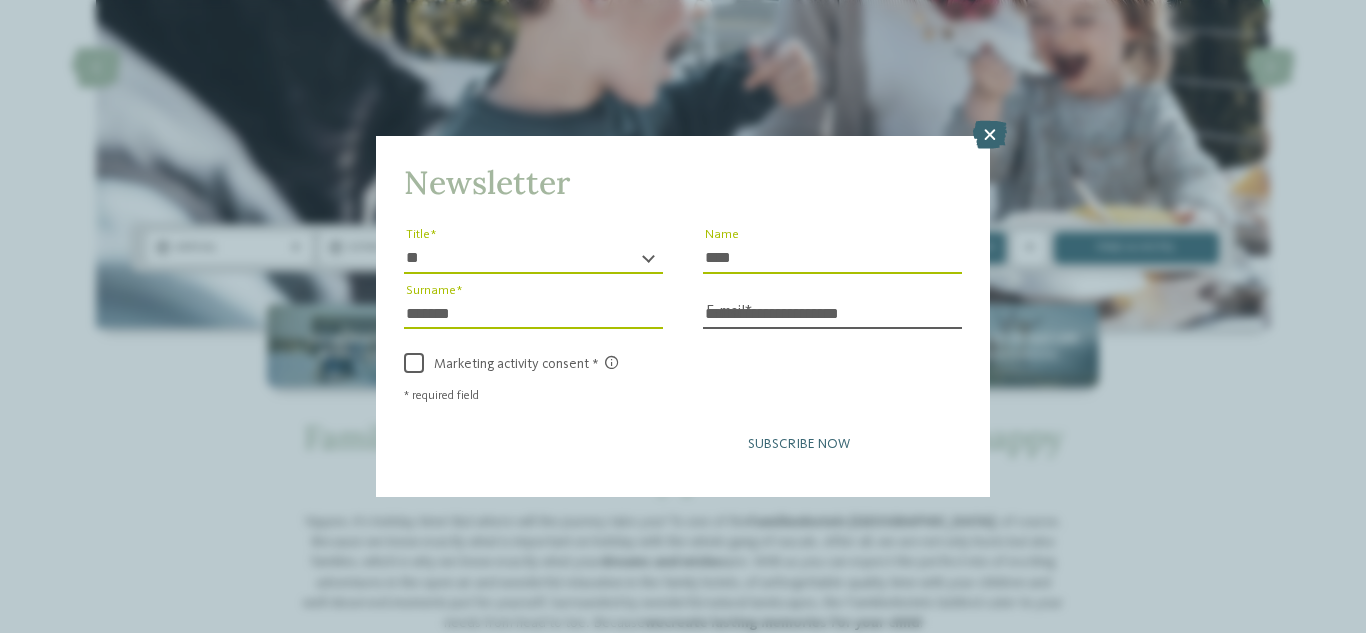 click on "Subscribe now" at bounding box center (799, 444) 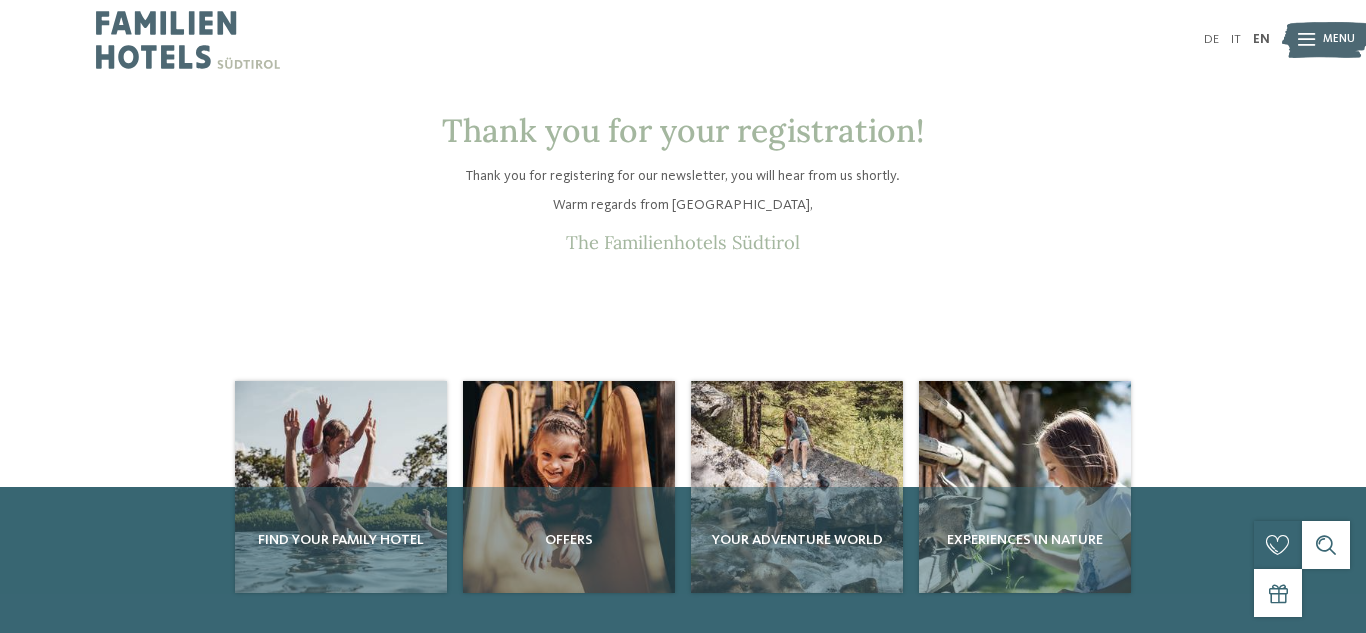 scroll, scrollTop: 0, scrollLeft: 0, axis: both 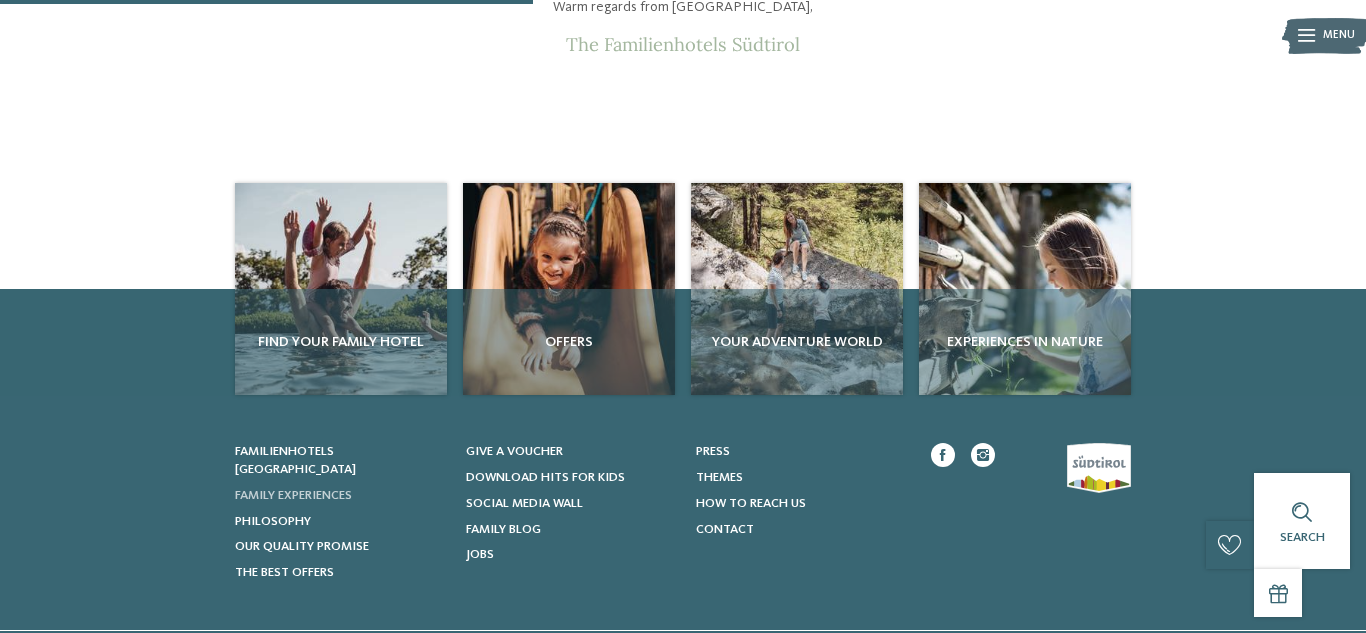 click on "Family experiences" at bounding box center [293, 495] 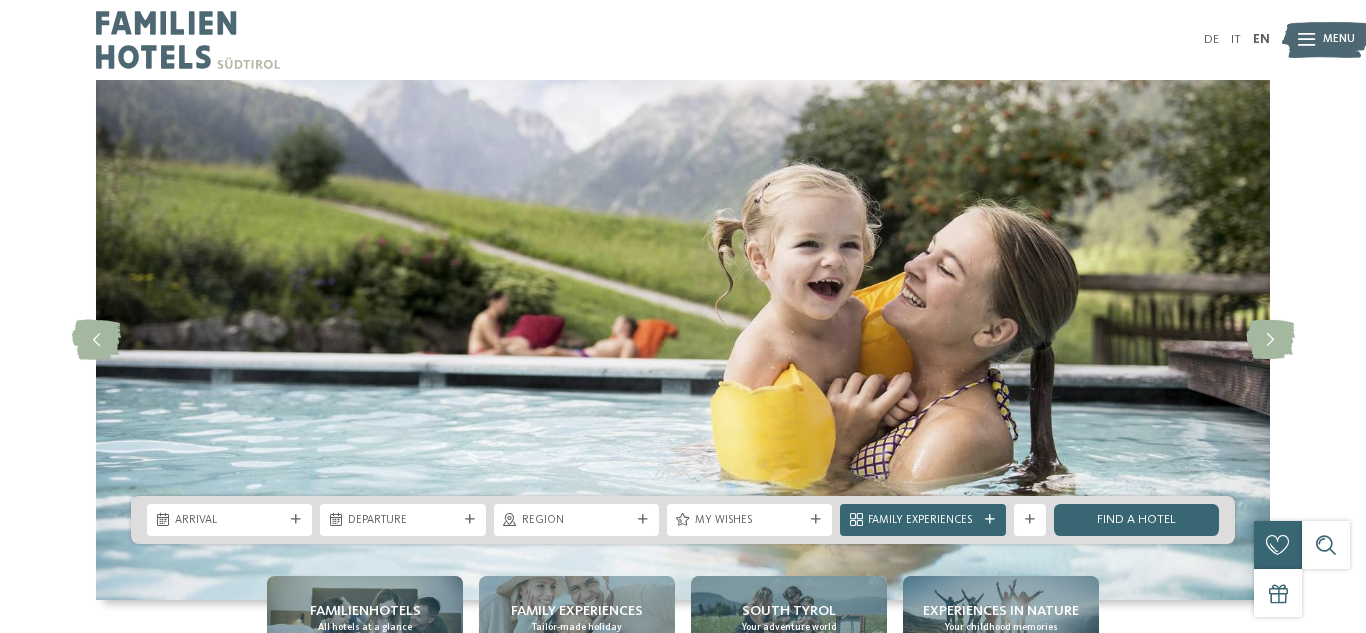 scroll, scrollTop: 0, scrollLeft: 0, axis: both 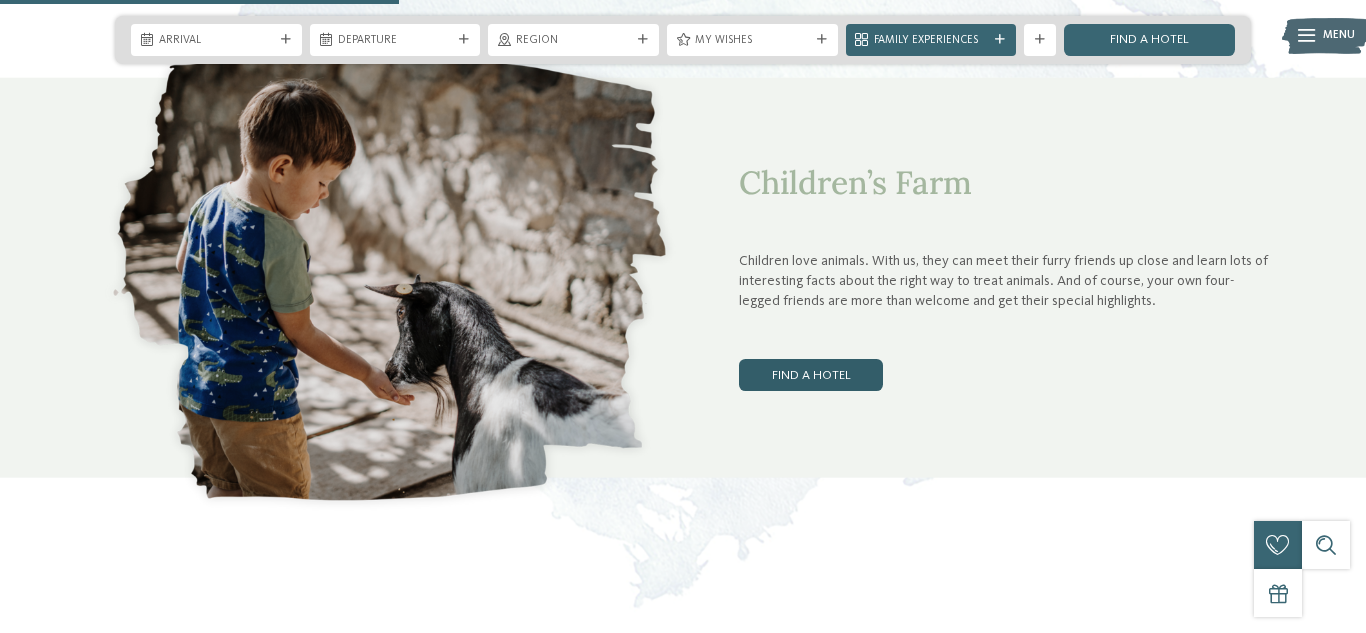 click on "Find a hotel" at bounding box center [811, 375] 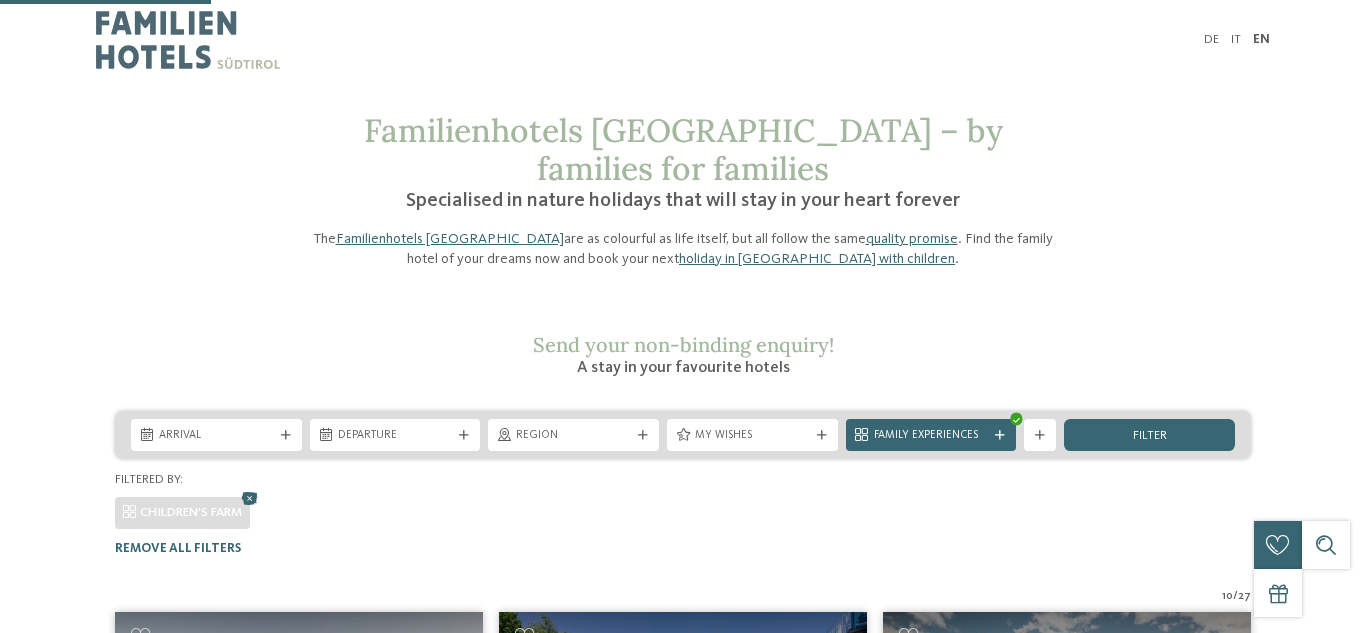 scroll, scrollTop: 456, scrollLeft: 0, axis: vertical 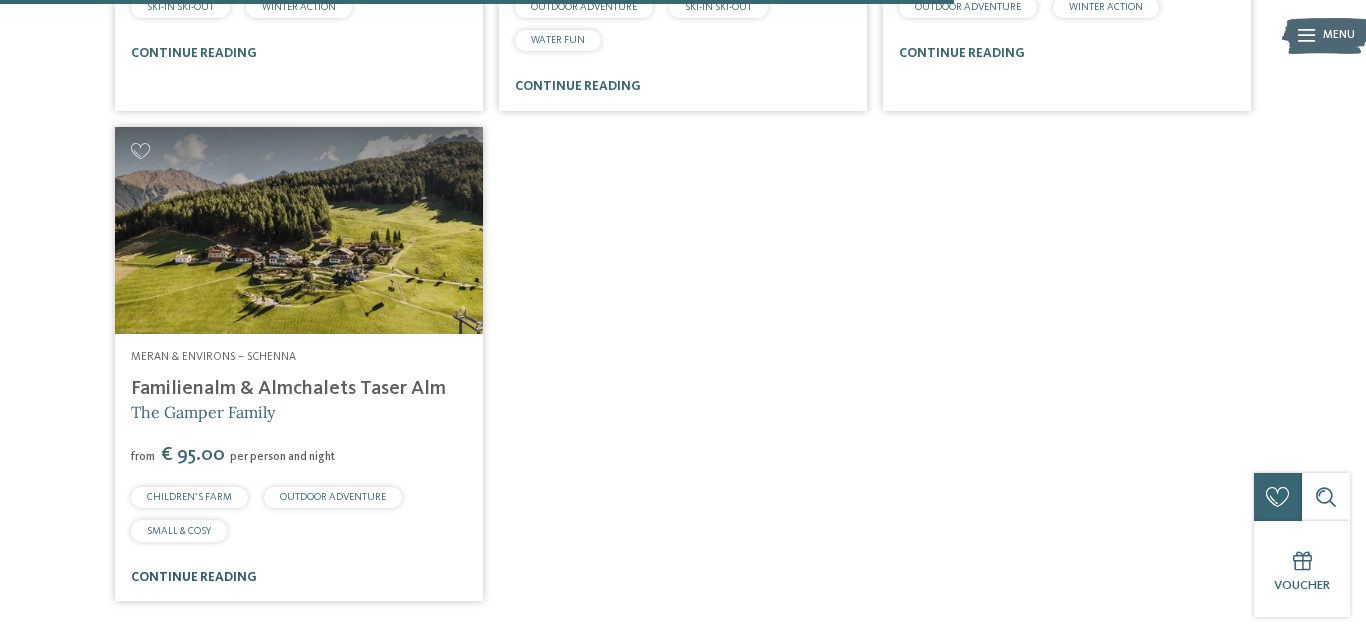 click on "continue reading" at bounding box center [194, 577] 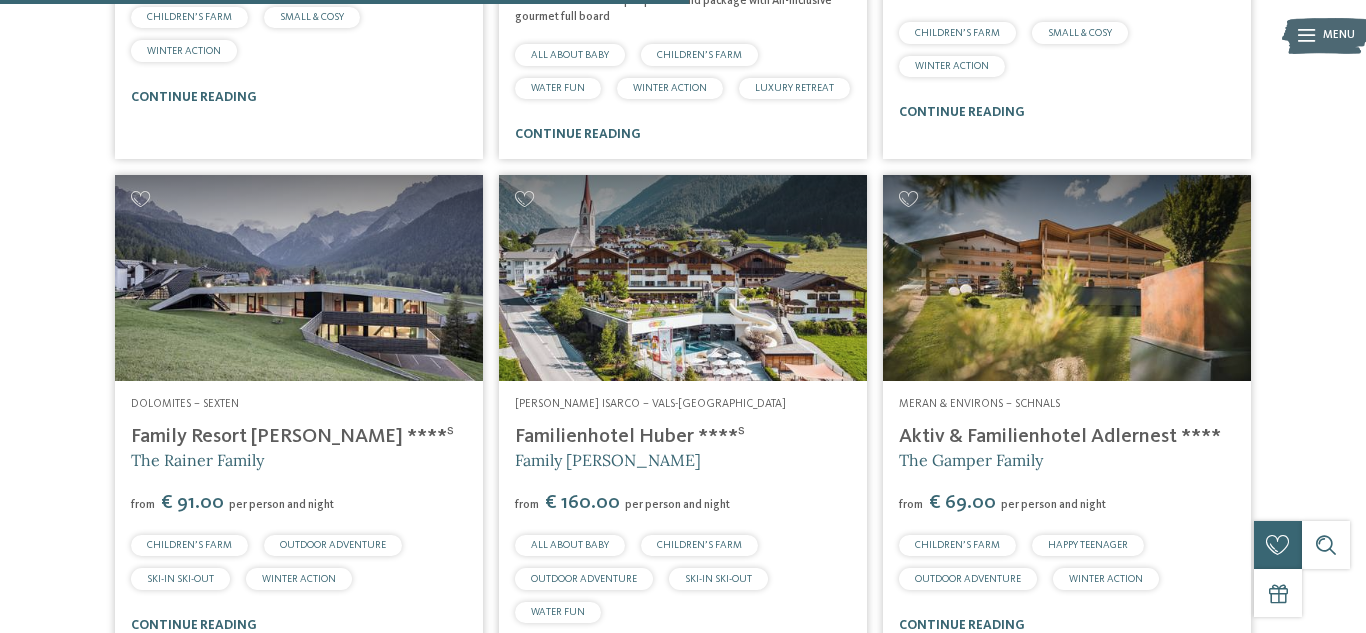 scroll, scrollTop: 1495, scrollLeft: 0, axis: vertical 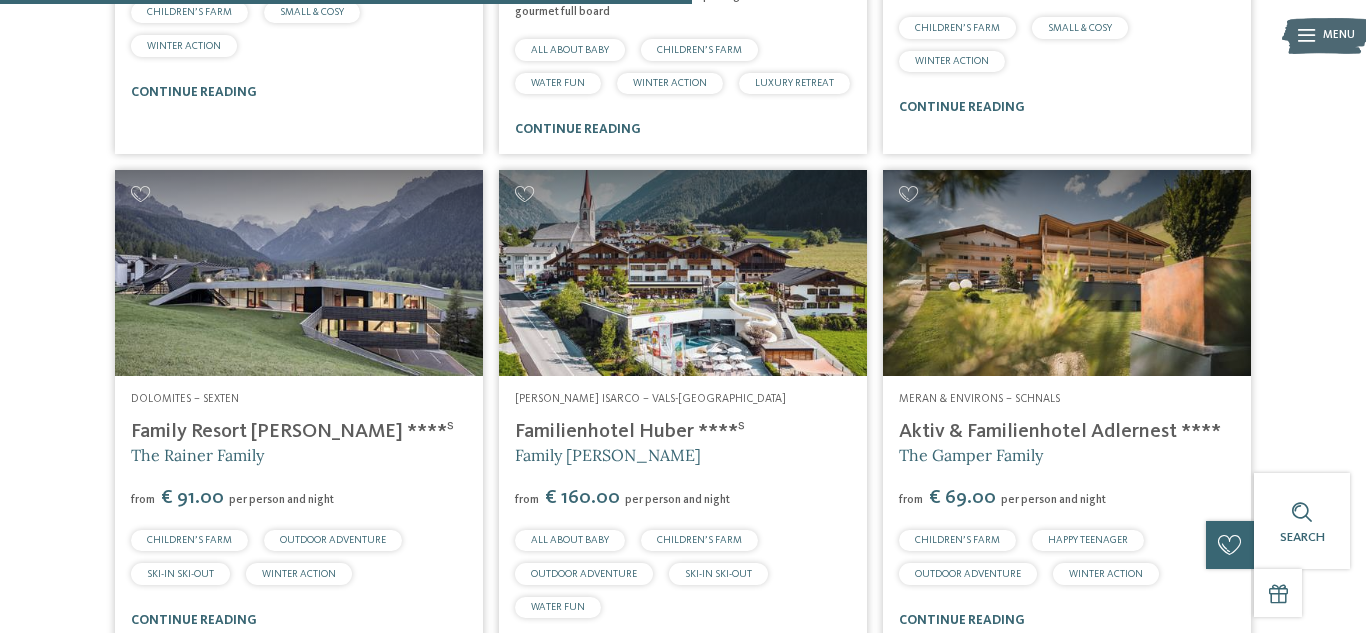 click at bounding box center [683, 273] 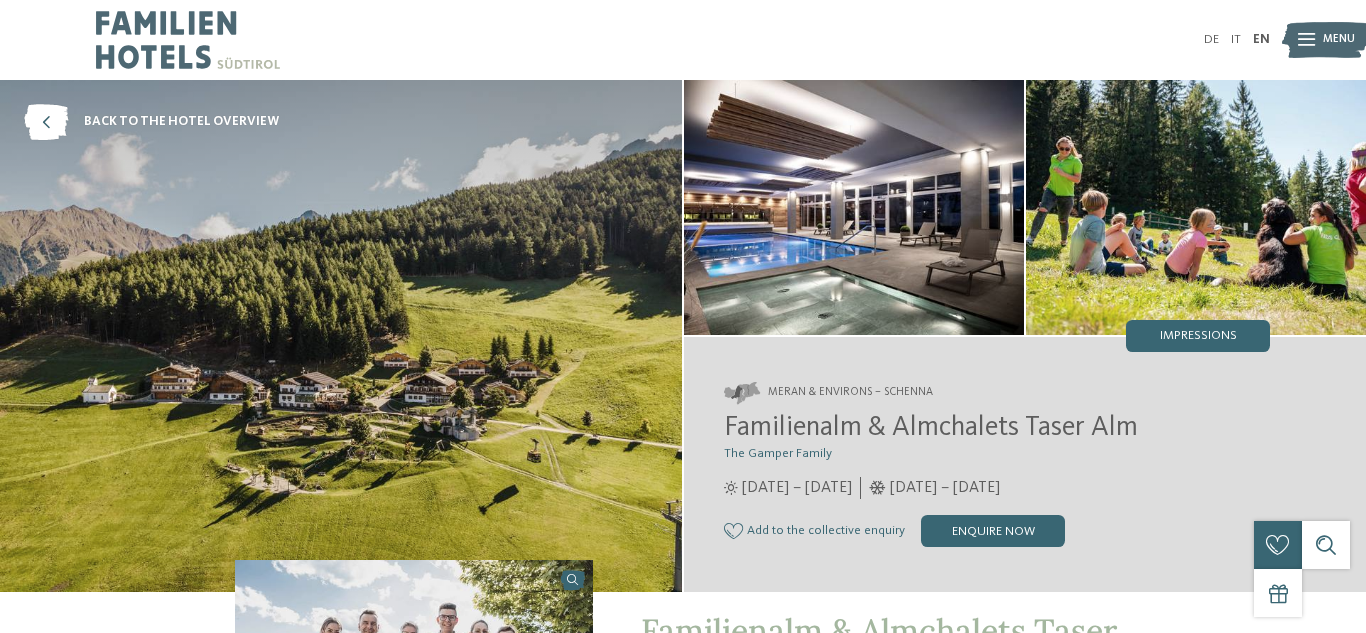 scroll, scrollTop: 0, scrollLeft: 0, axis: both 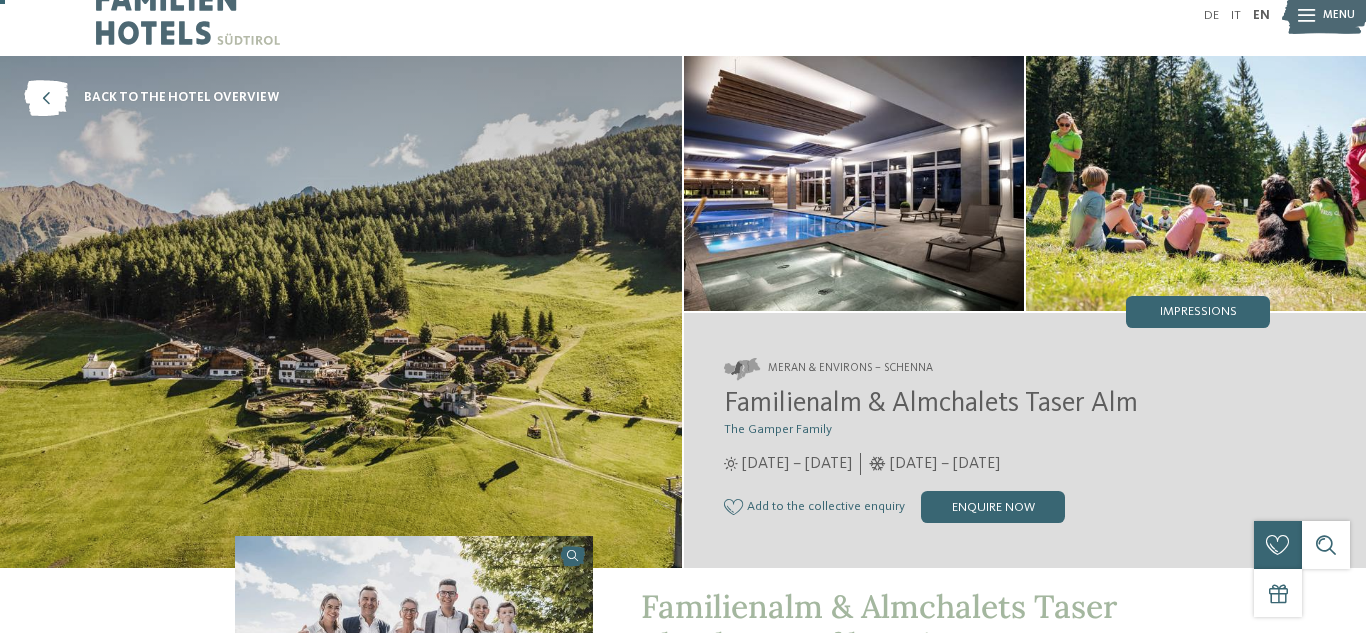 click at bounding box center (341, 312) 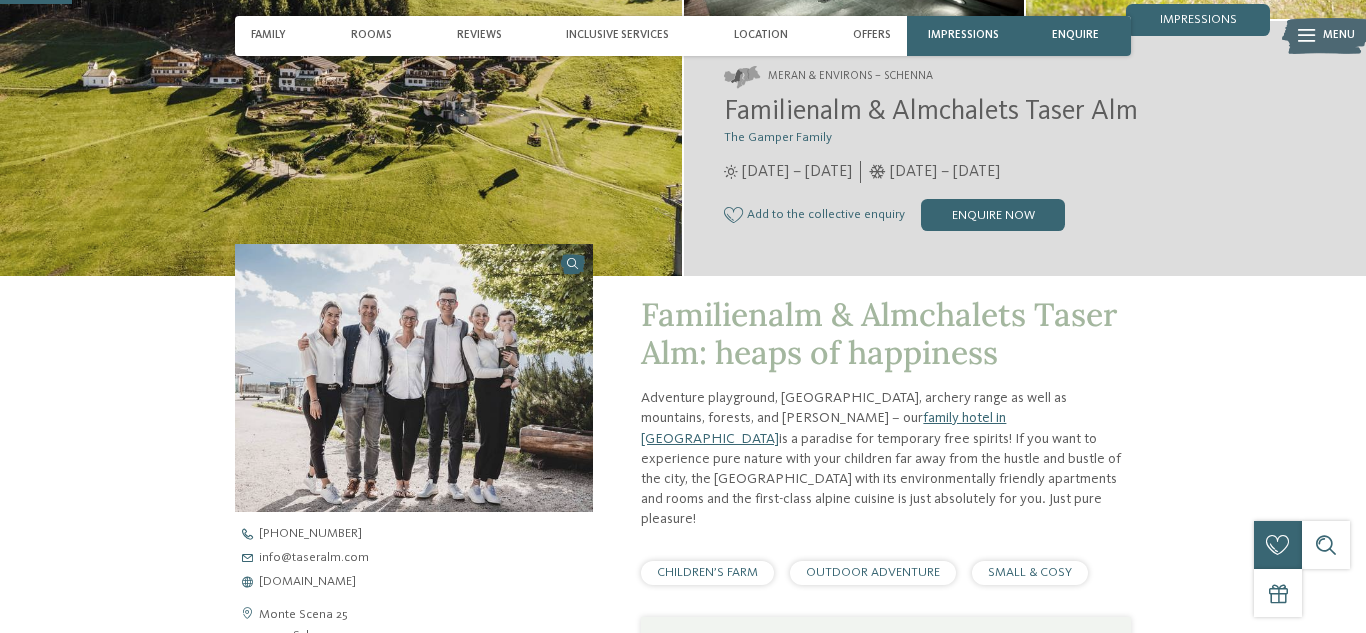 scroll, scrollTop: 338, scrollLeft: 0, axis: vertical 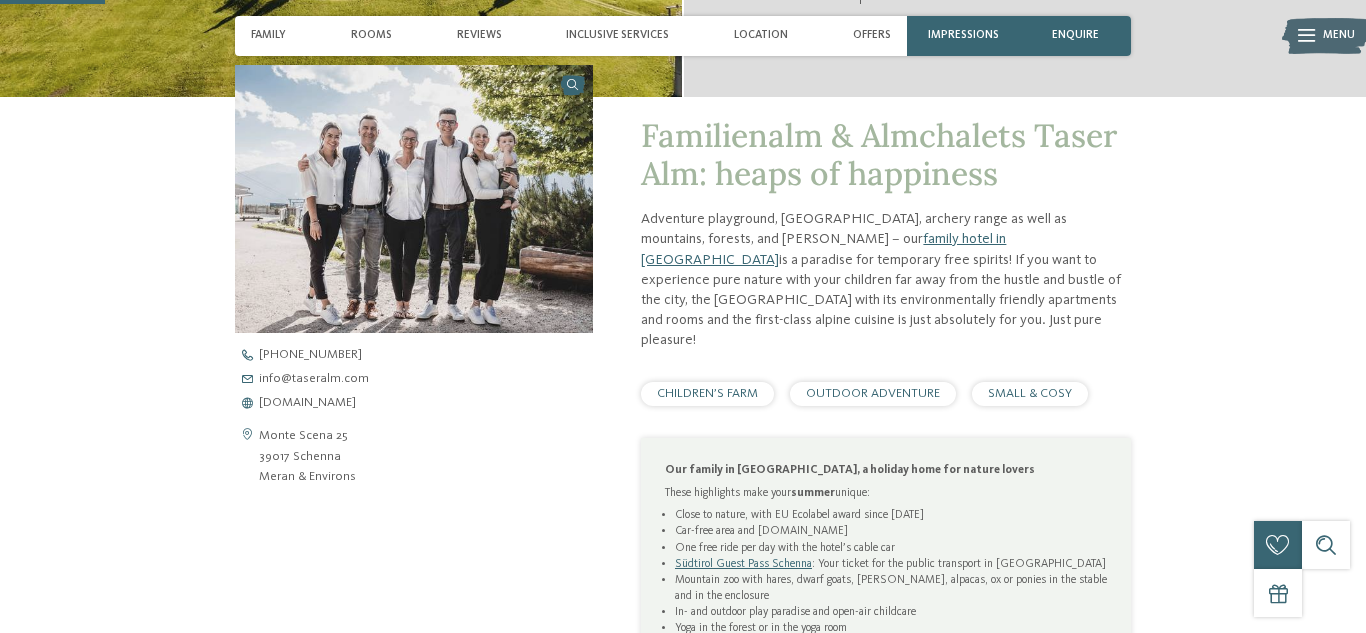 click on "CHILDREN’S FARM" at bounding box center [707, 394] 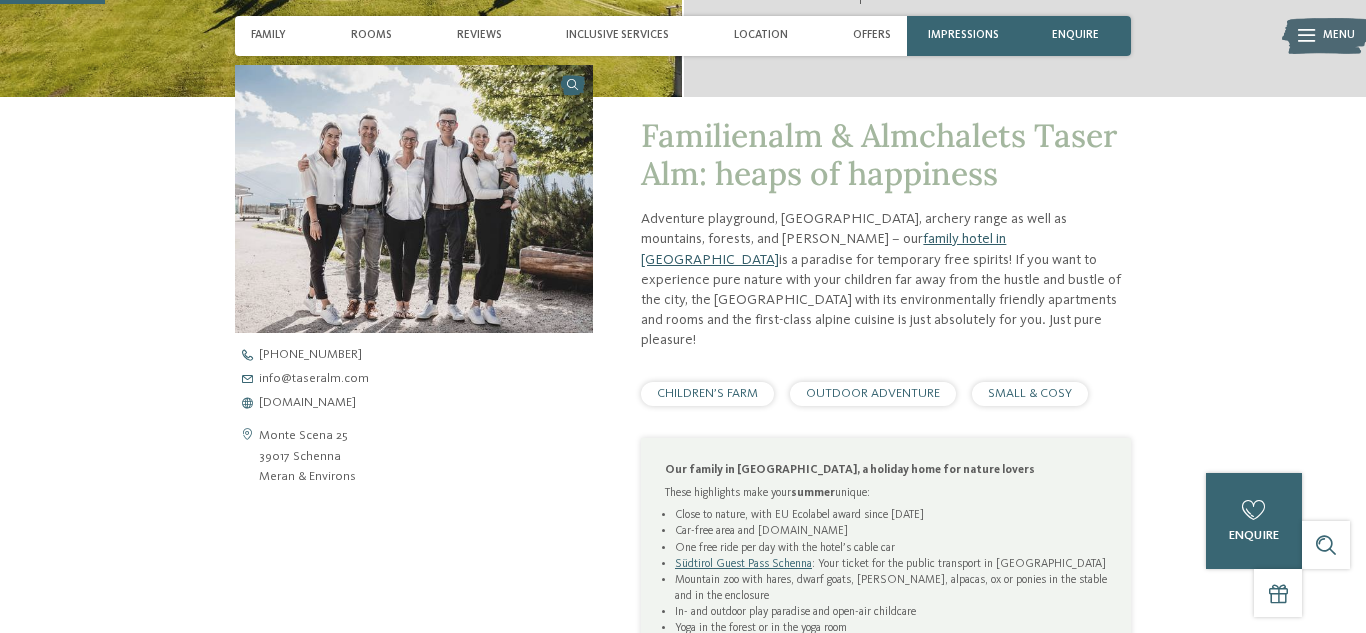 click on "family hotel in Schenna" at bounding box center [823, 249] 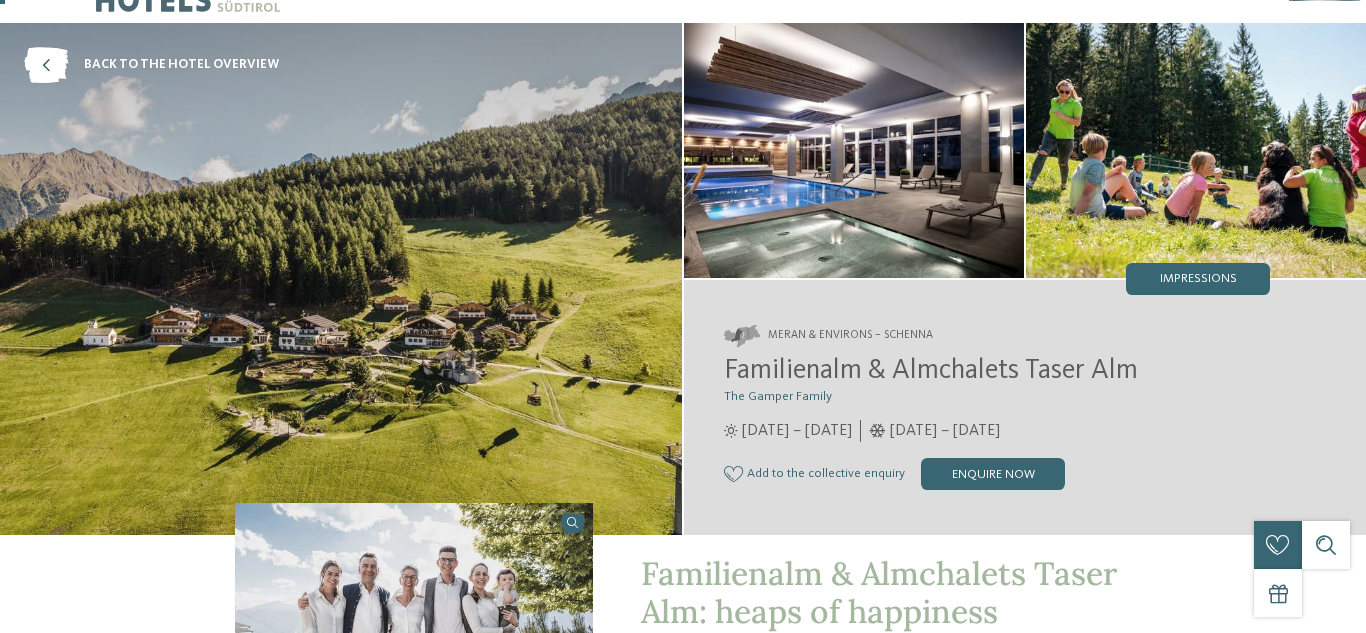 scroll, scrollTop: 0, scrollLeft: 0, axis: both 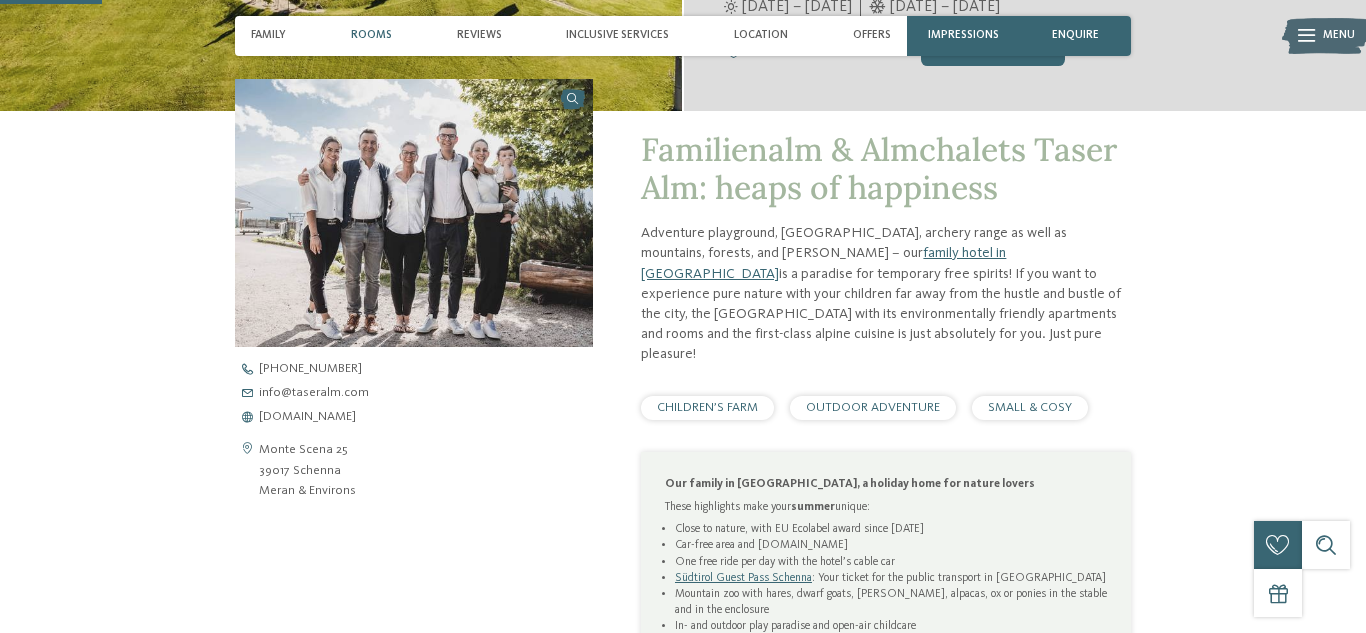 click on "Rooms" at bounding box center (371, 36) 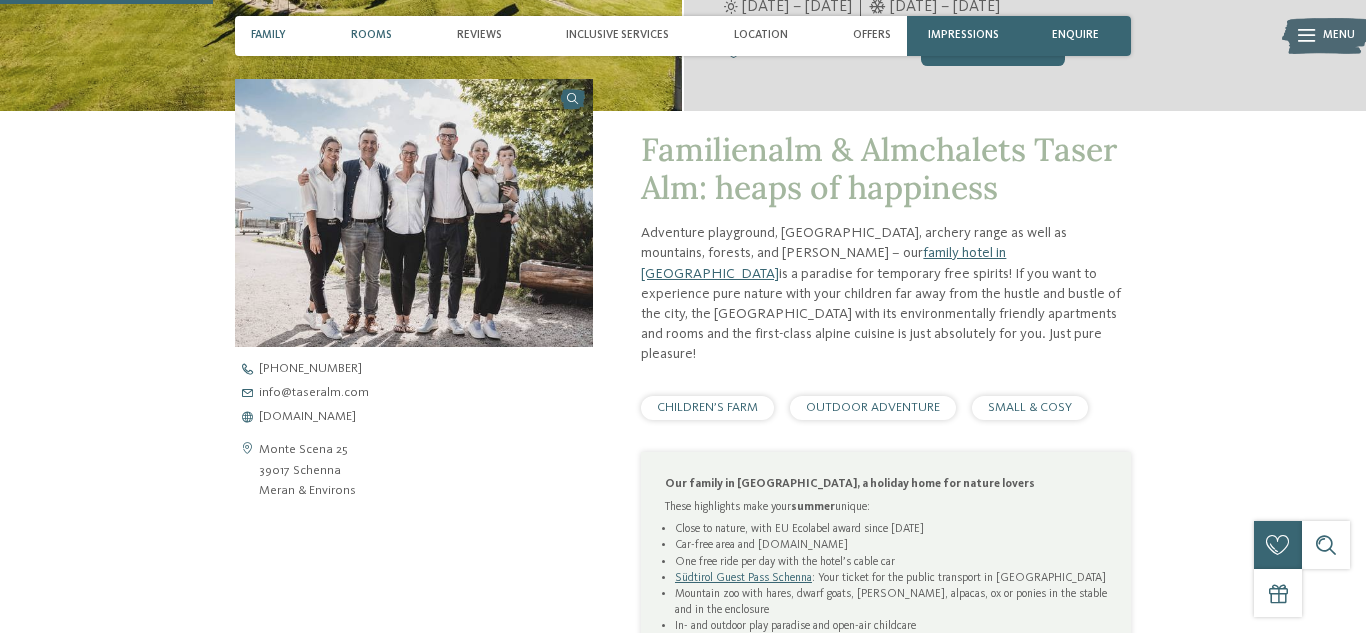 scroll, scrollTop: 1336, scrollLeft: 0, axis: vertical 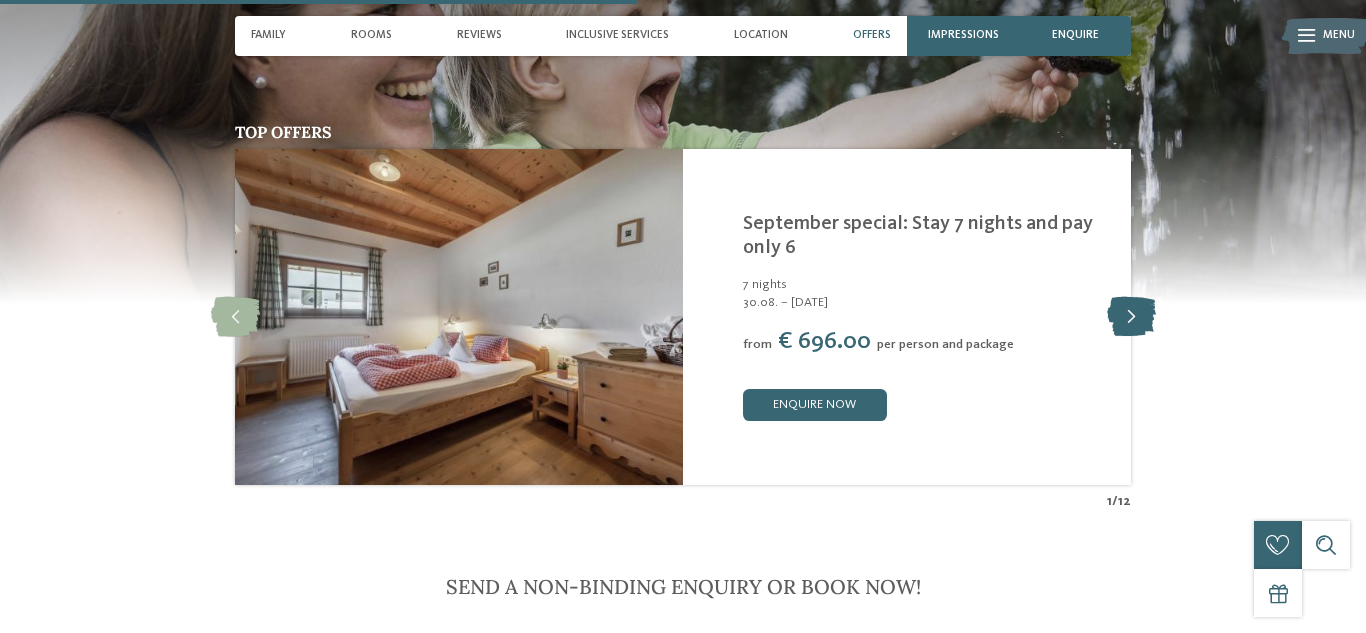 click at bounding box center [1131, 317] 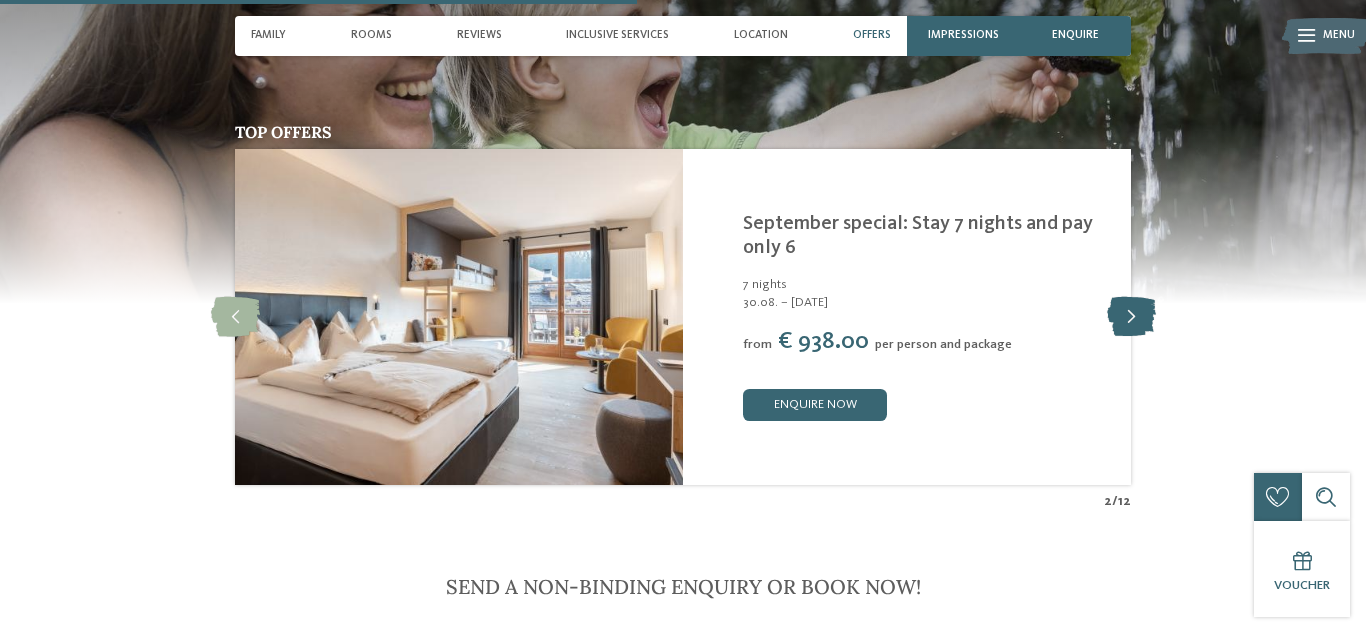 click at bounding box center [1131, 317] 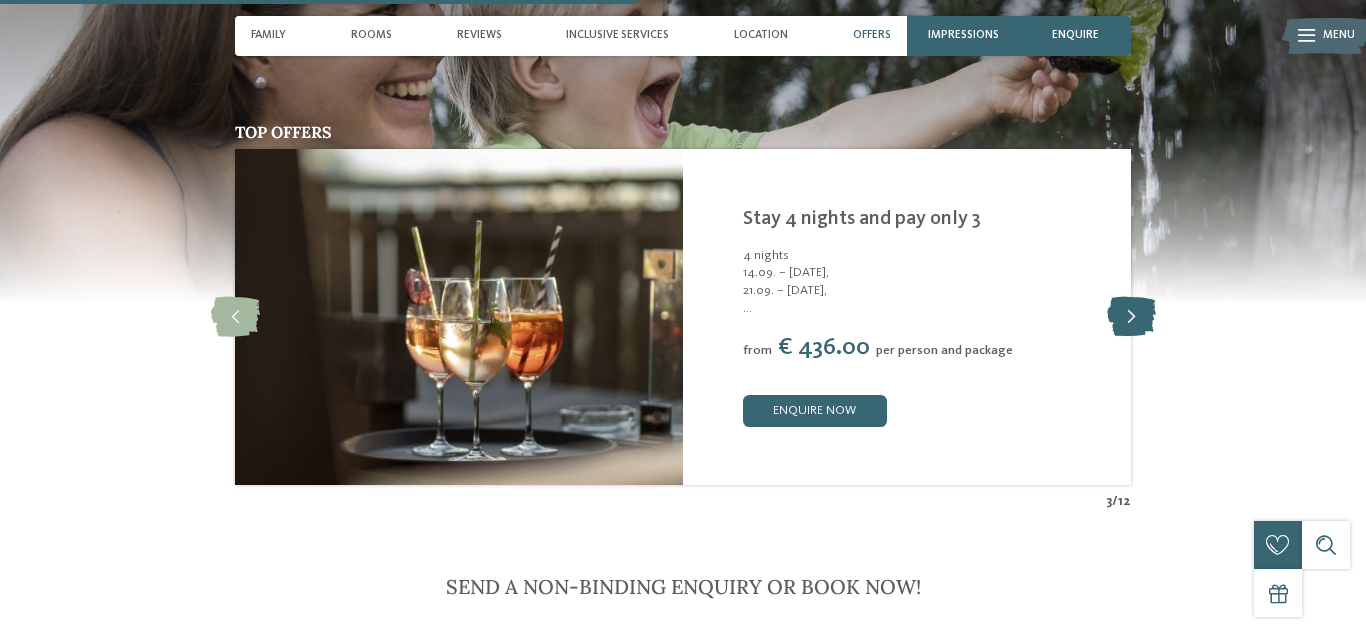 click at bounding box center (1131, 317) 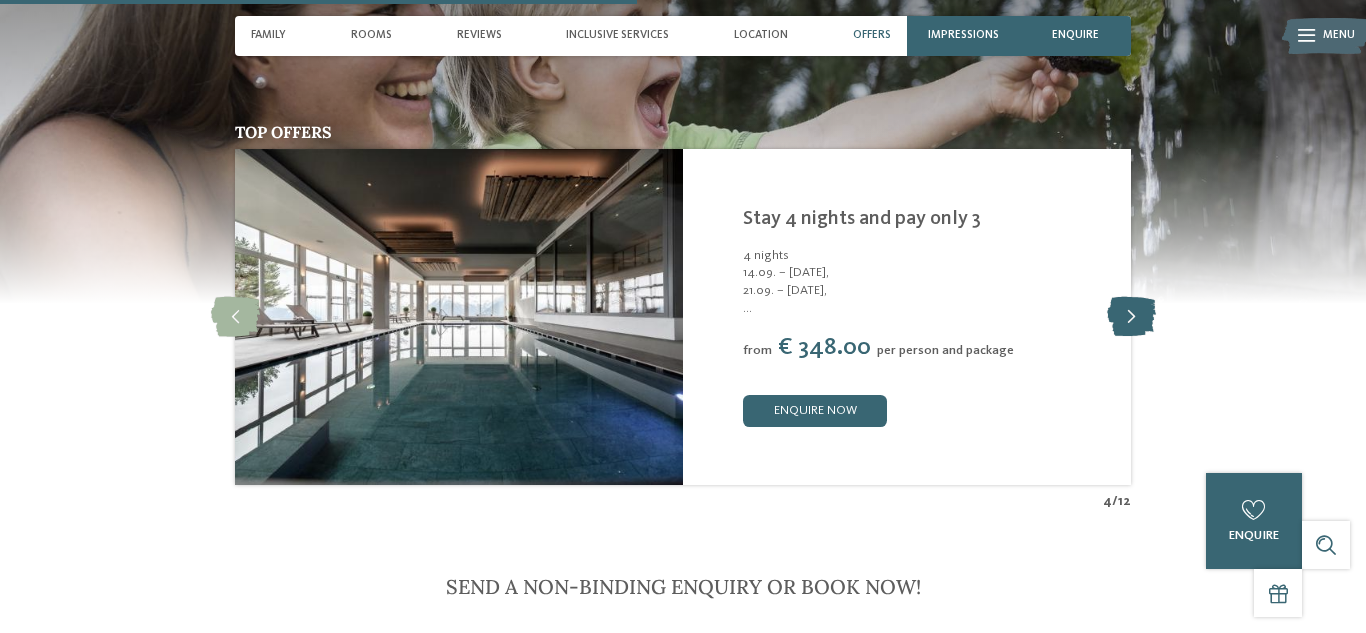 click at bounding box center (1131, 317) 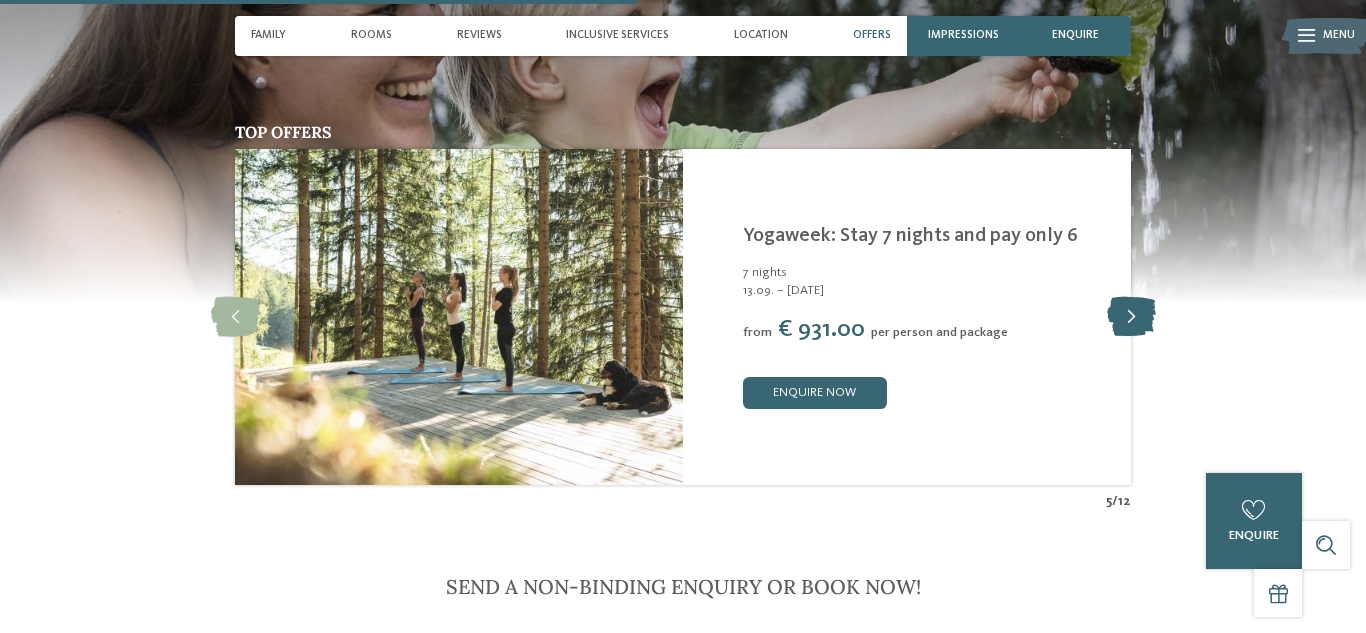 click at bounding box center [1131, 317] 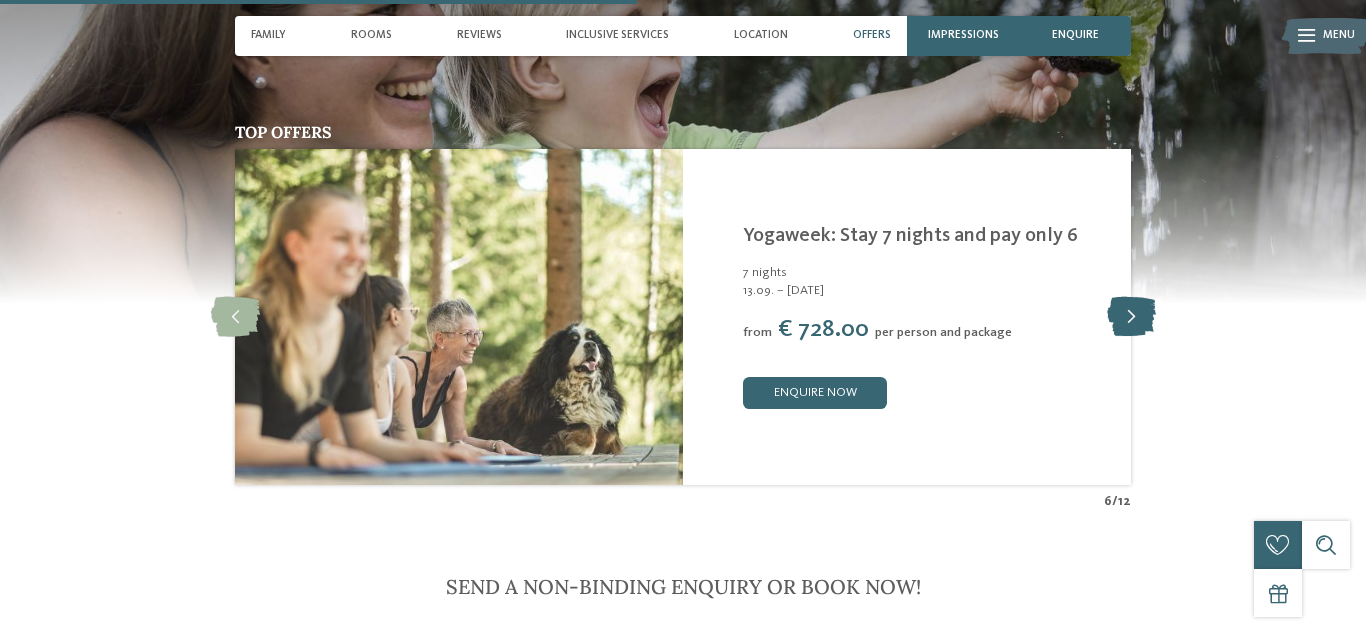 click at bounding box center (1131, 317) 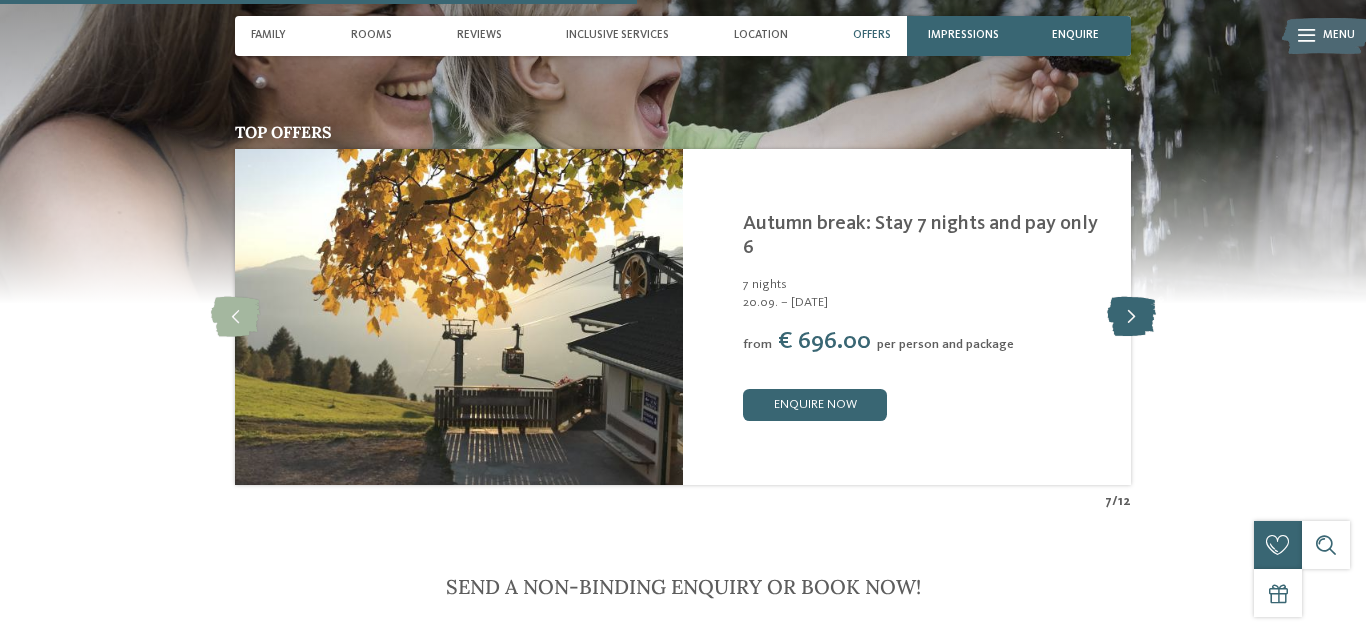 click at bounding box center (1131, 317) 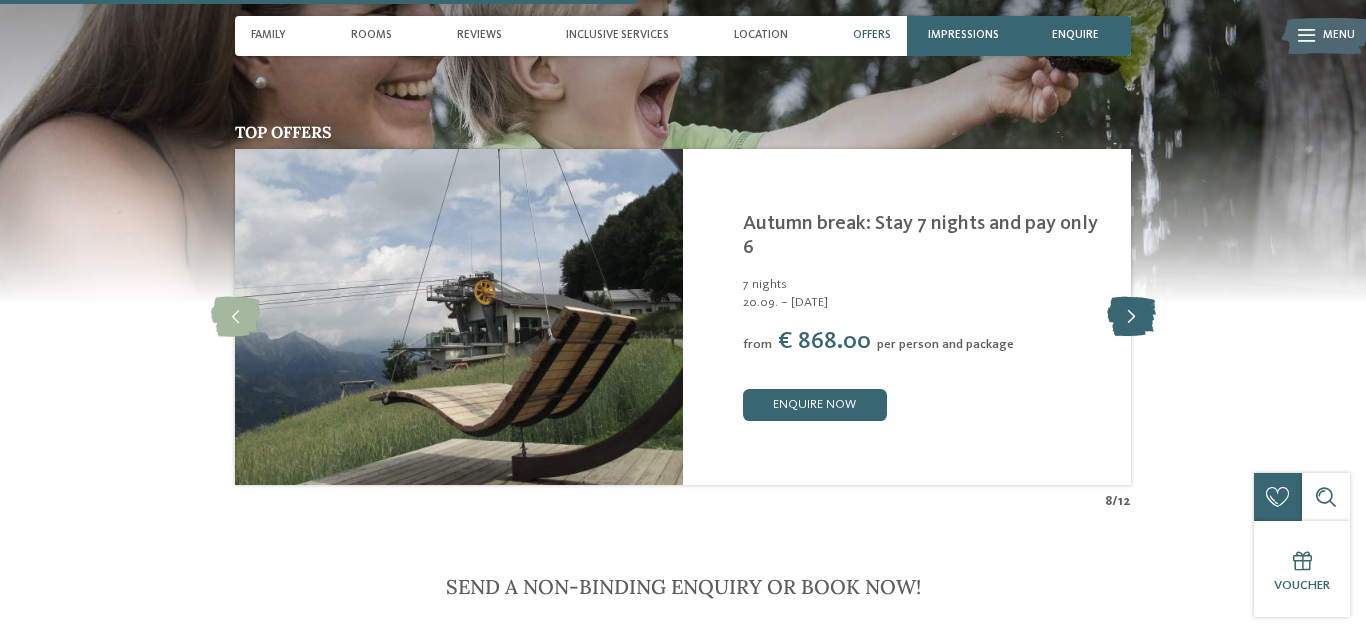 click at bounding box center [1131, 317] 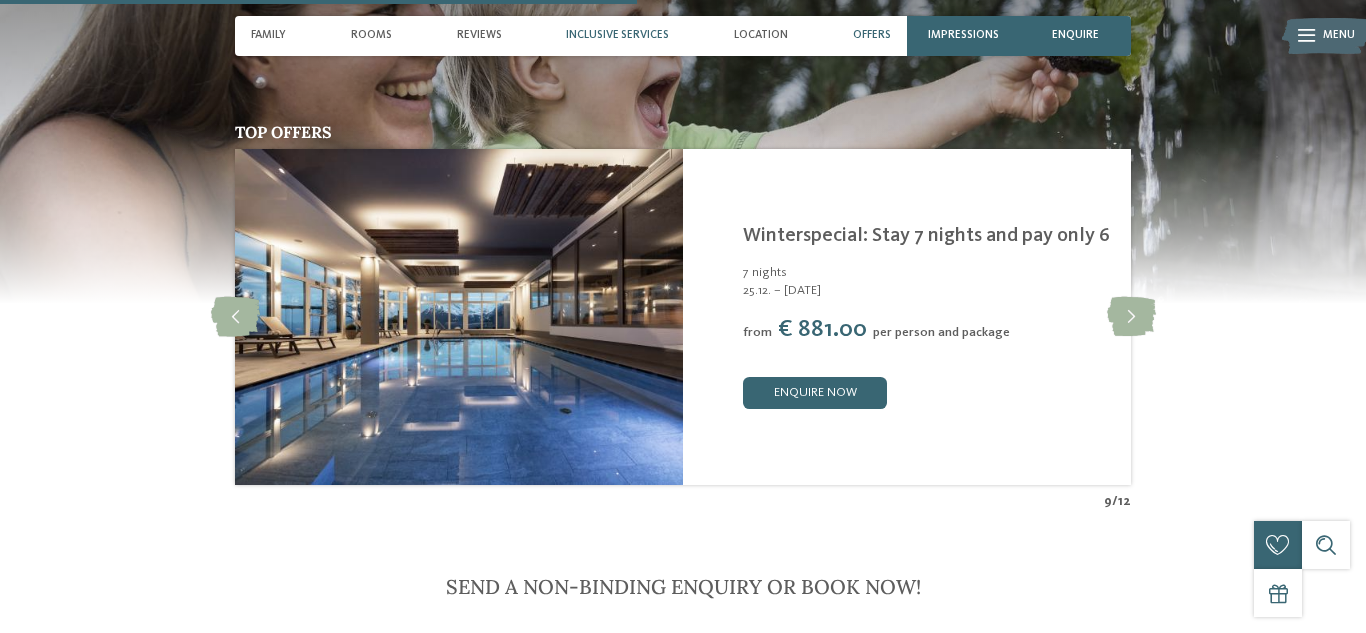 click on "Inclusive services" at bounding box center [617, 36] 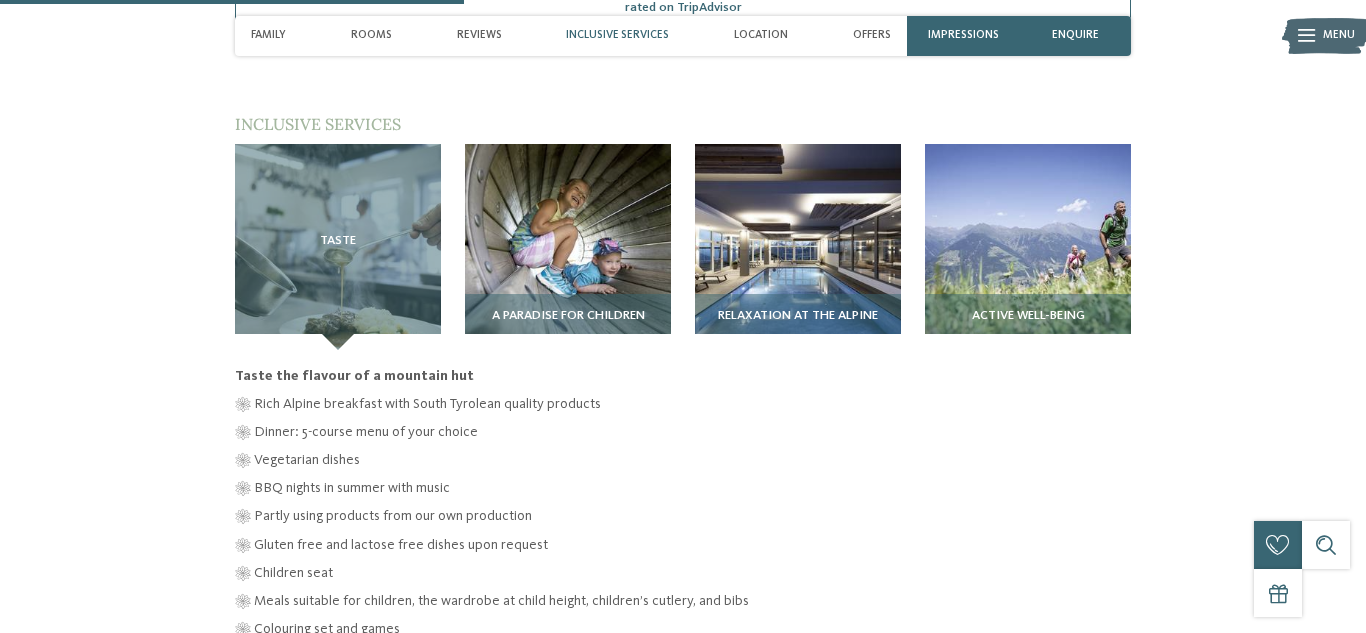 scroll, scrollTop: 2182, scrollLeft: 0, axis: vertical 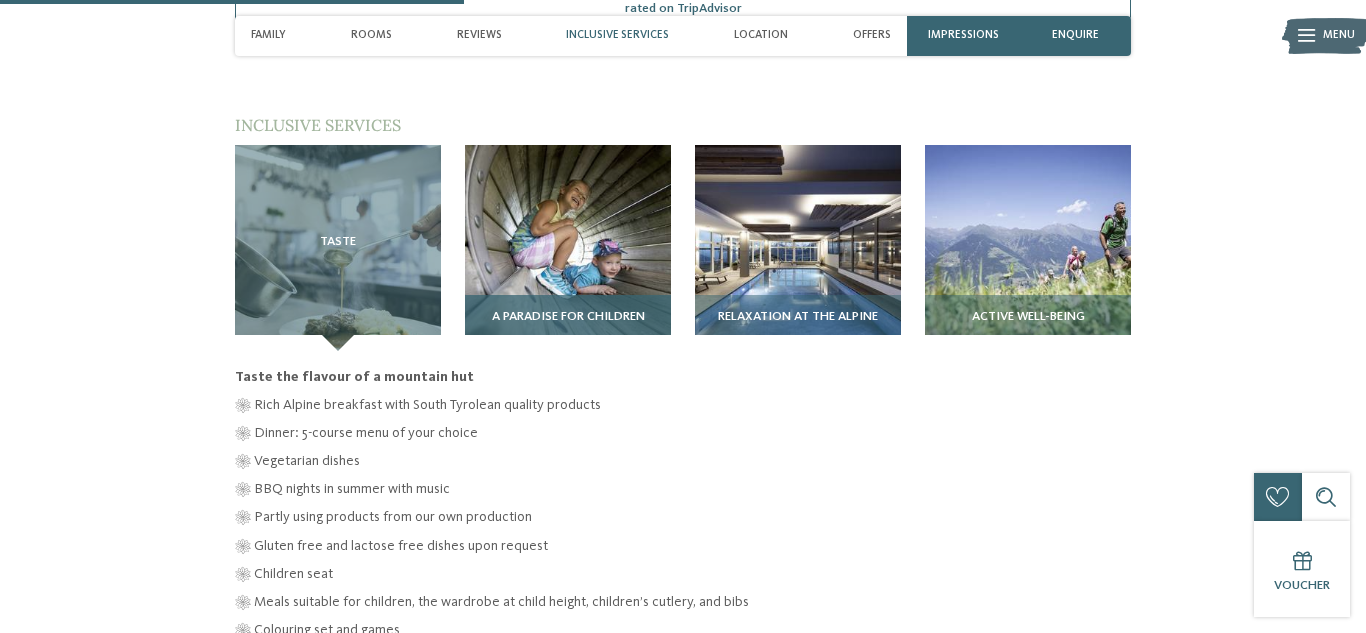click at bounding box center (568, 248) 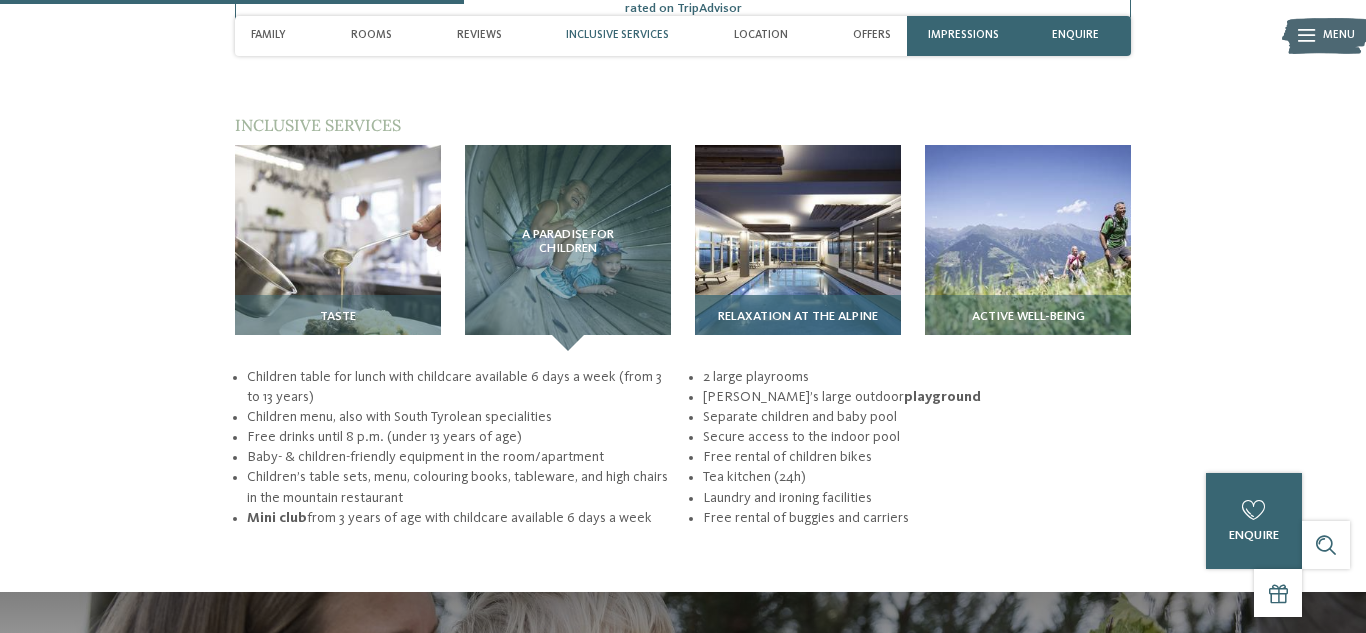 click at bounding box center [798, 248] 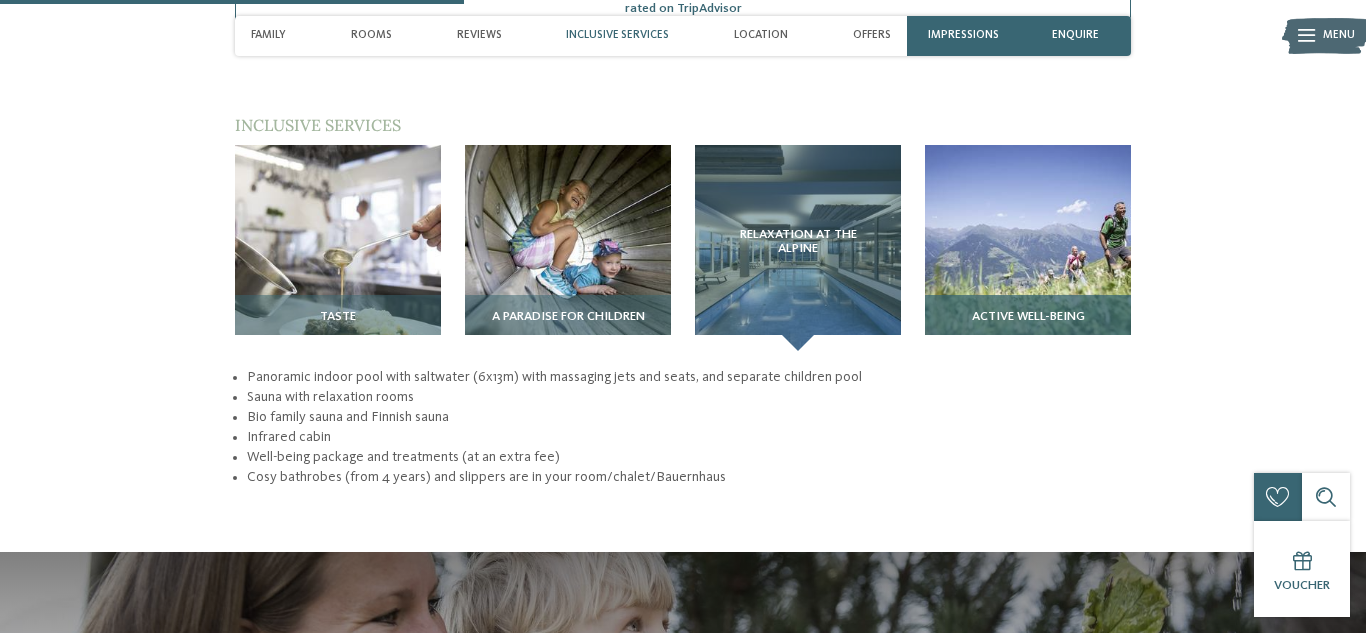 click at bounding box center (1028, 248) 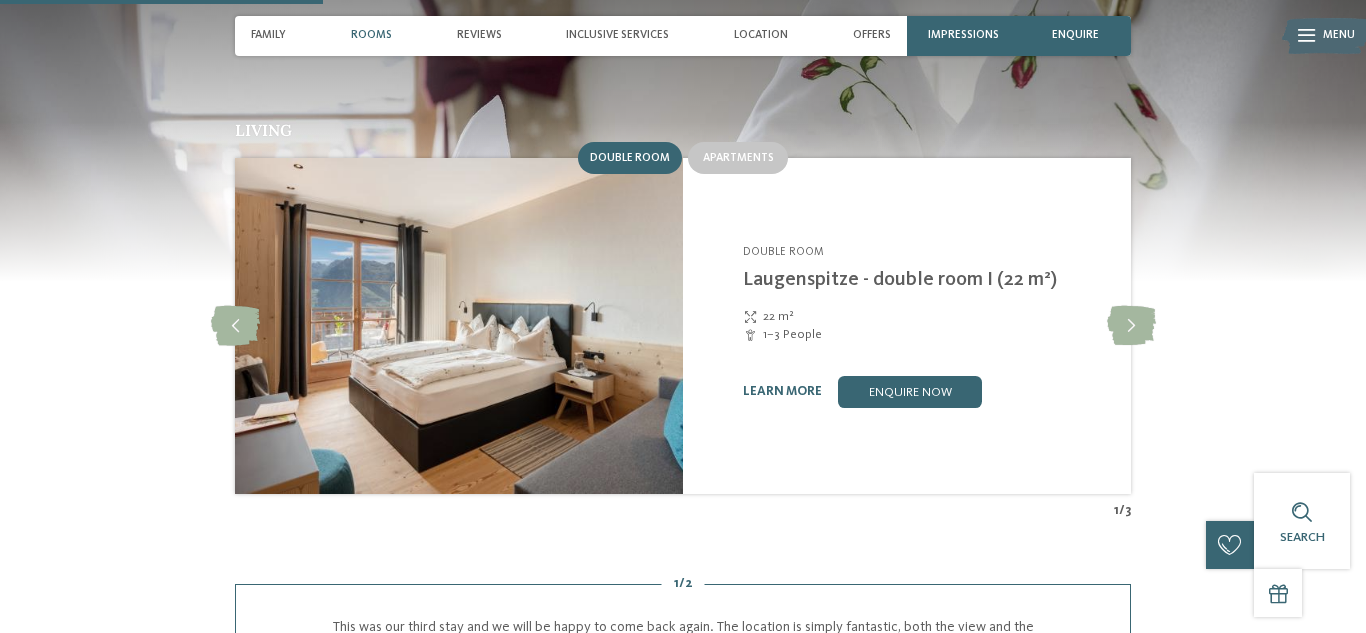 scroll, scrollTop: 1466, scrollLeft: 0, axis: vertical 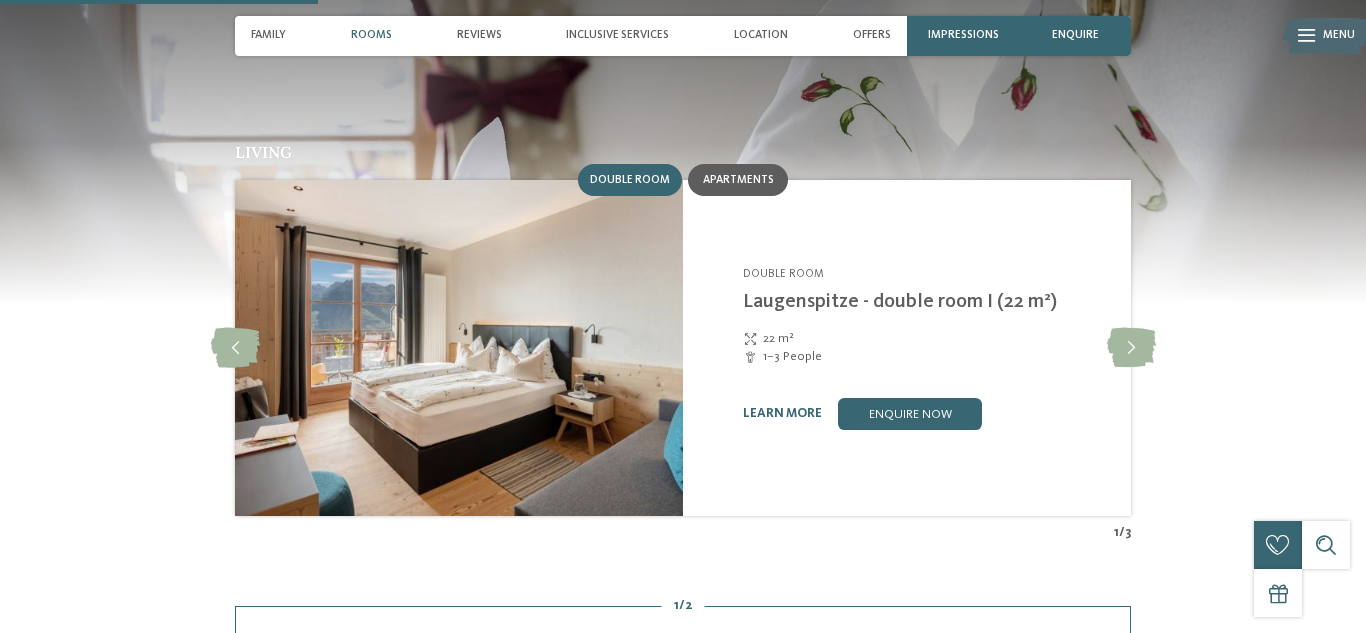 click on "Apartments" at bounding box center [738, 180] 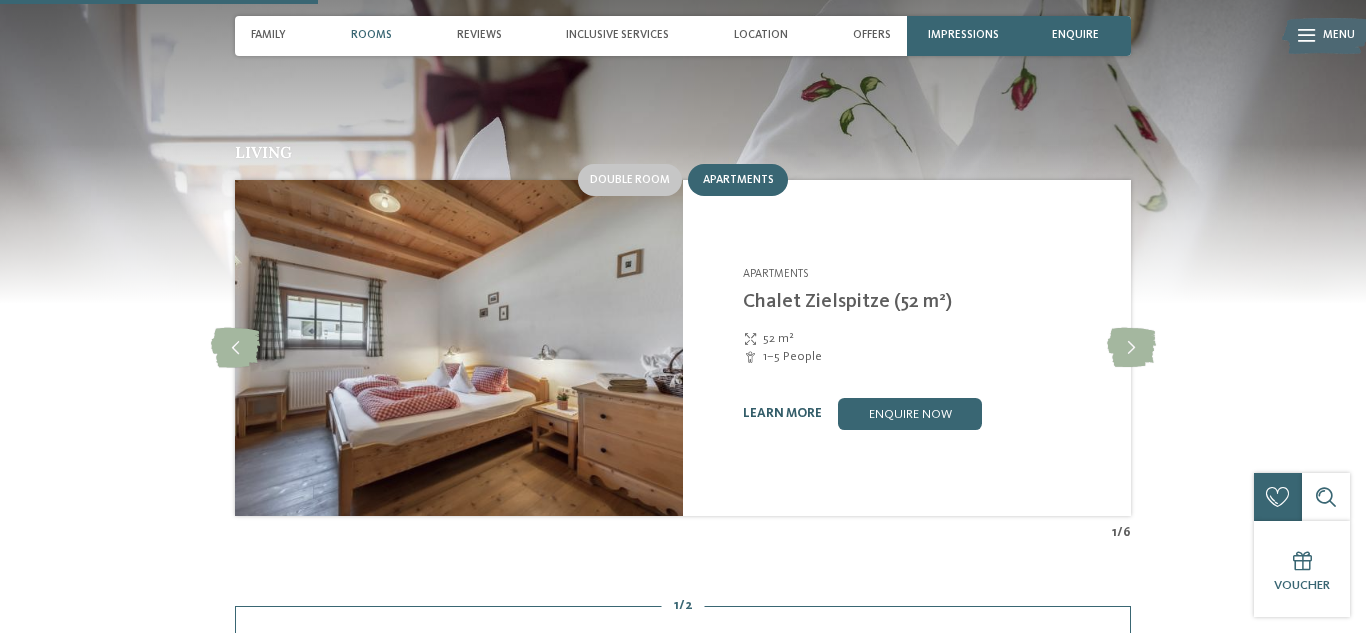 click on "learn more" at bounding box center (782, 413) 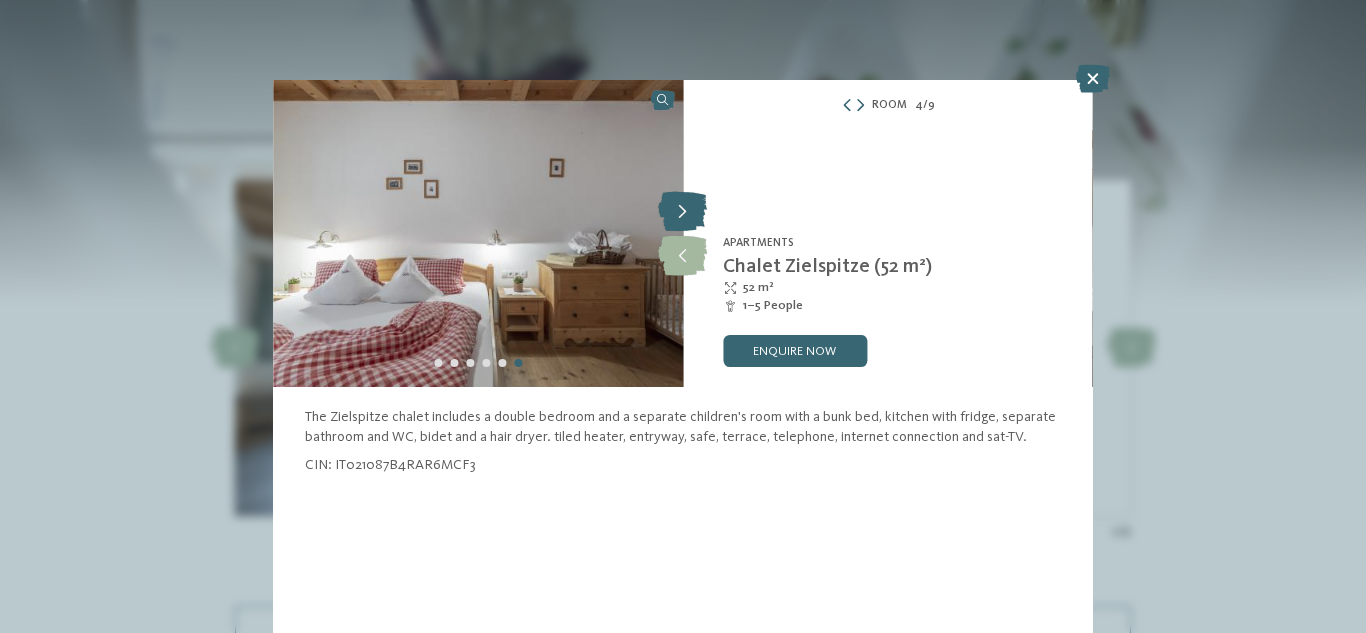 click at bounding box center [682, 212] 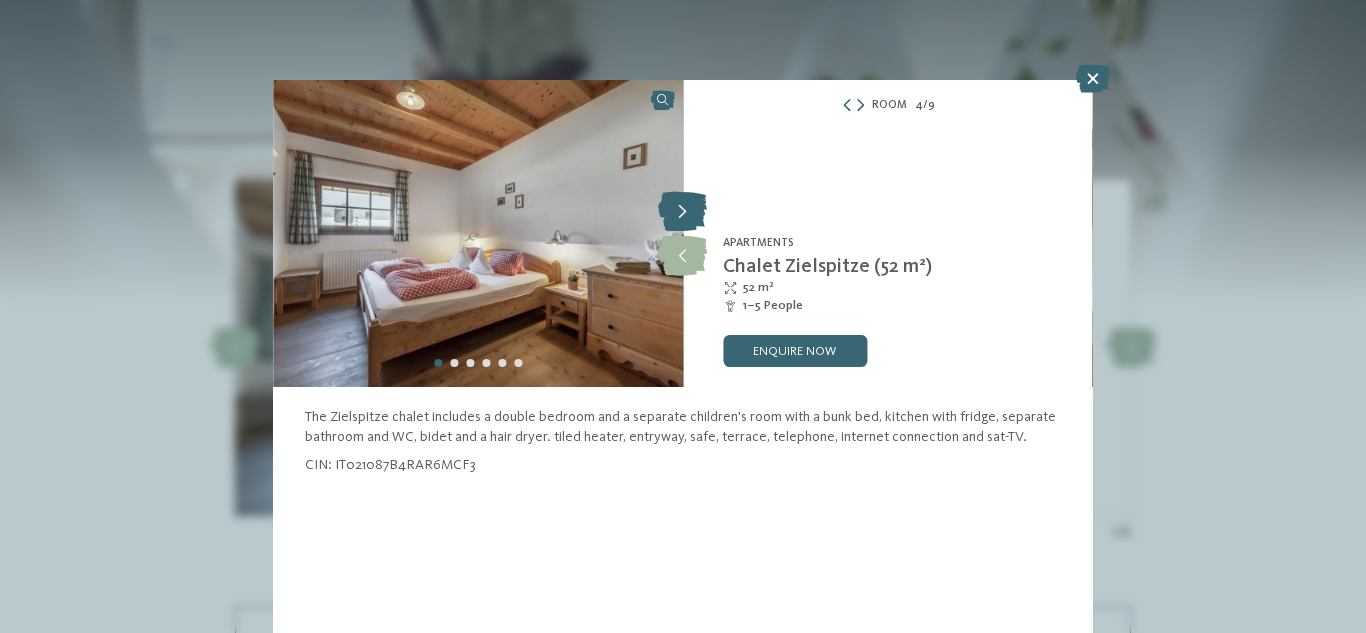 click at bounding box center (682, 212) 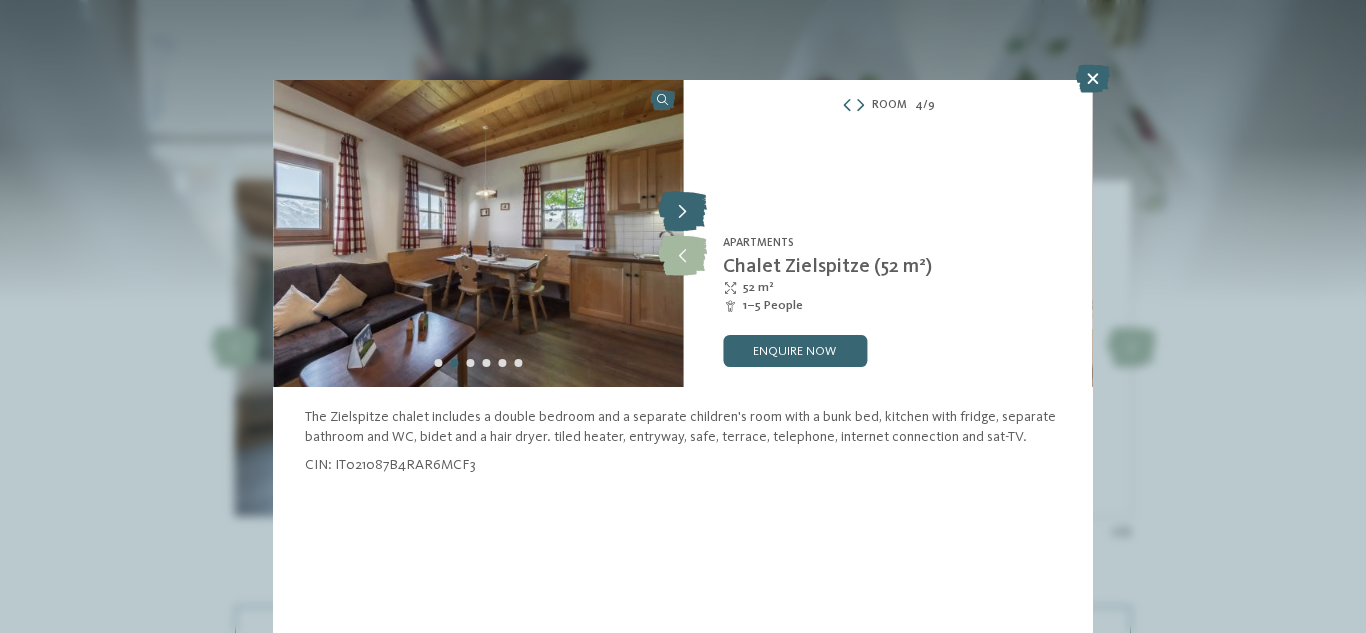 click at bounding box center (682, 212) 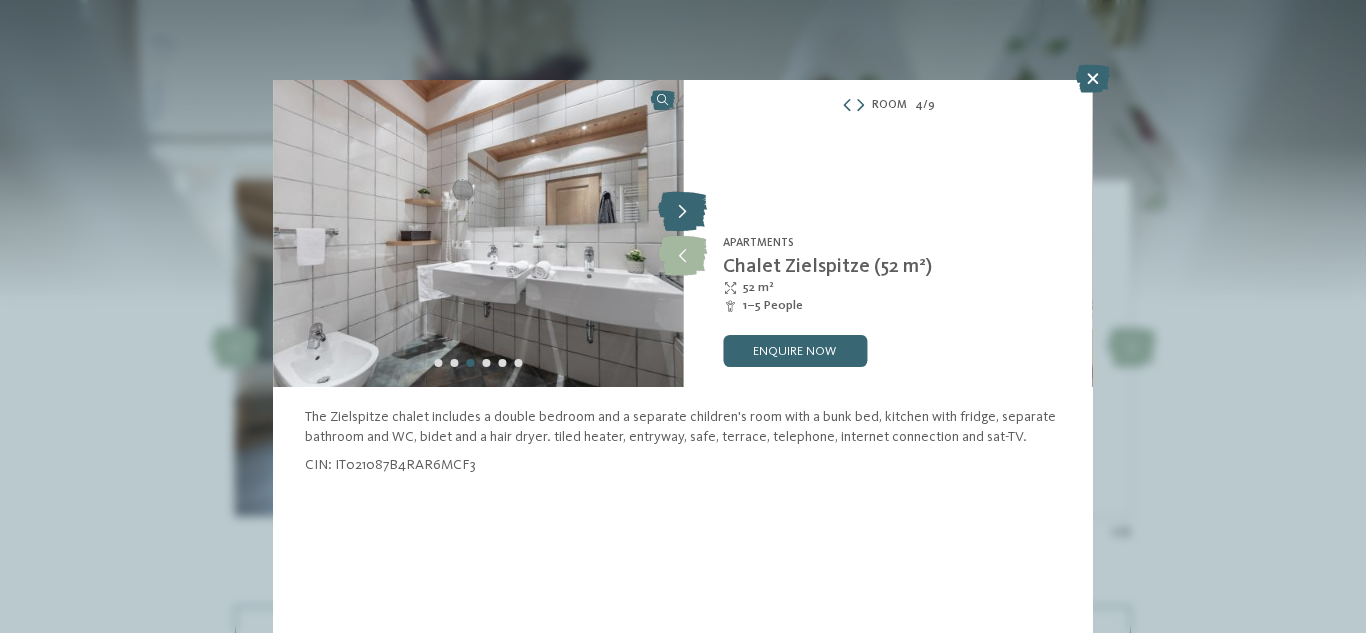 click at bounding box center (682, 212) 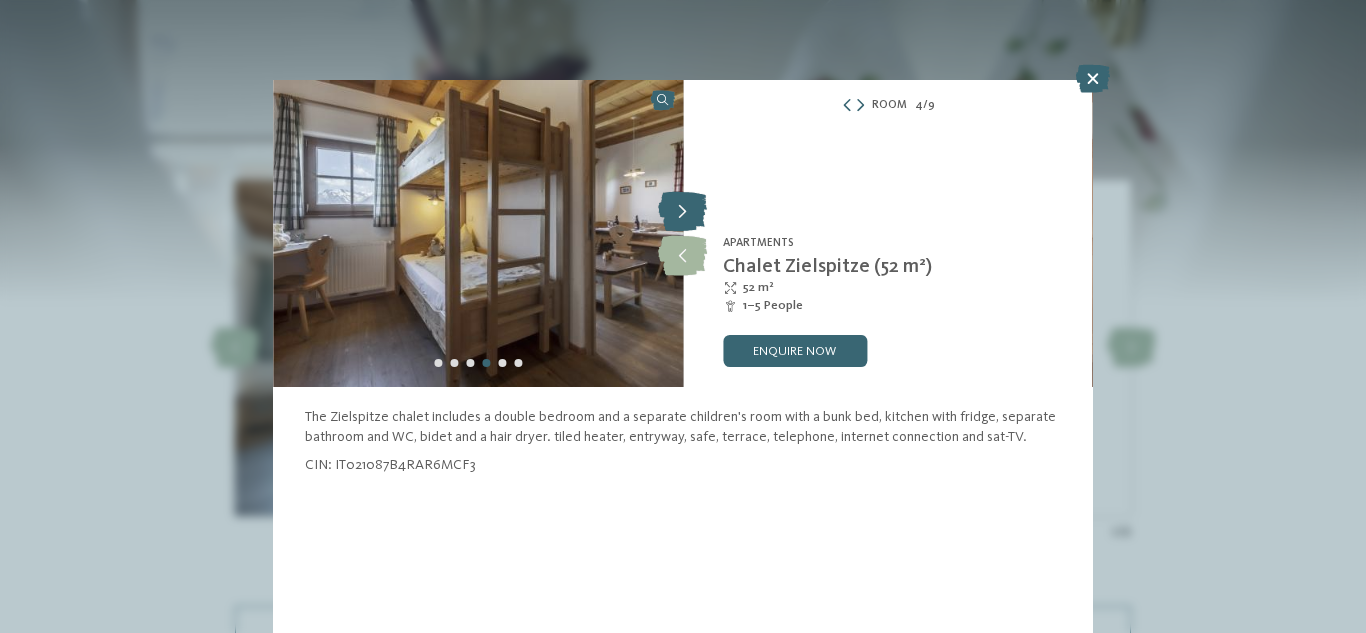 click at bounding box center (682, 212) 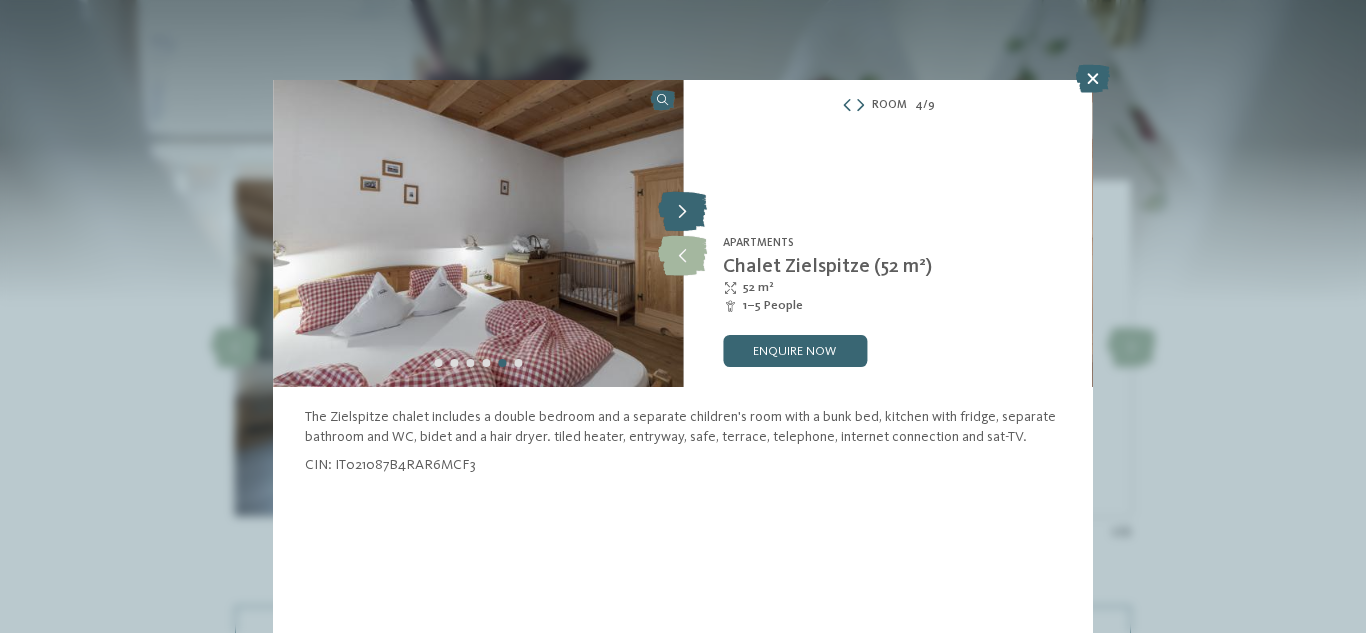 click at bounding box center (682, 212) 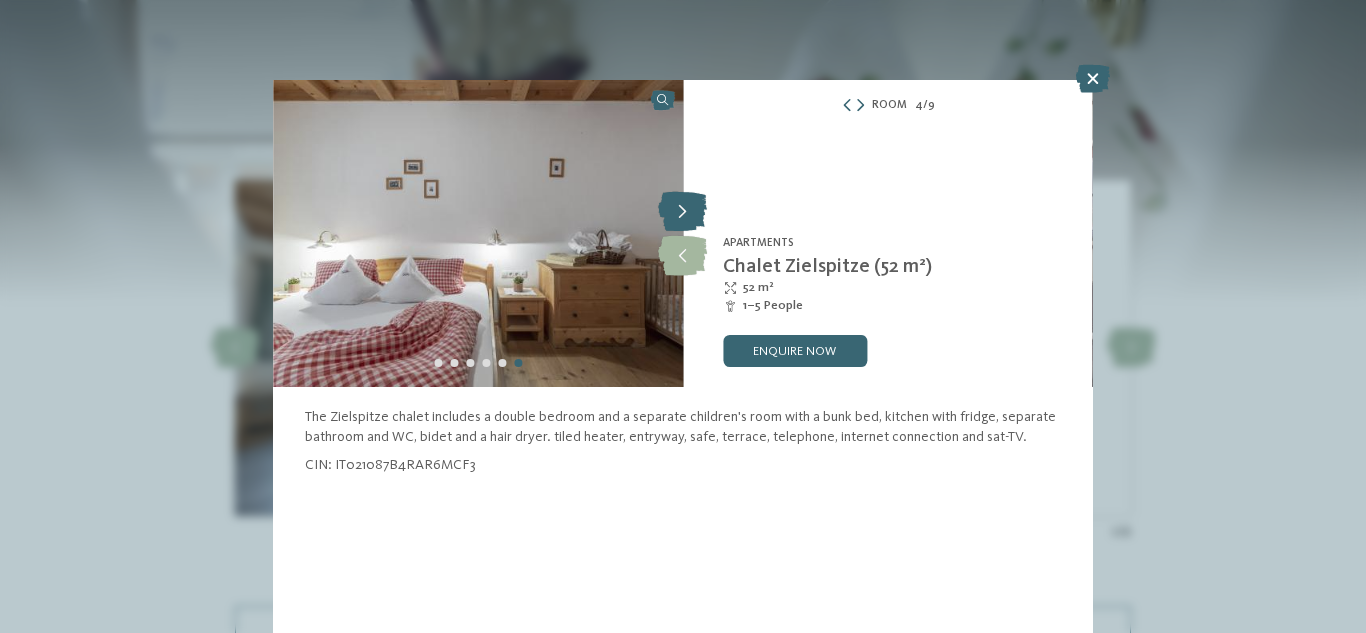click at bounding box center (682, 212) 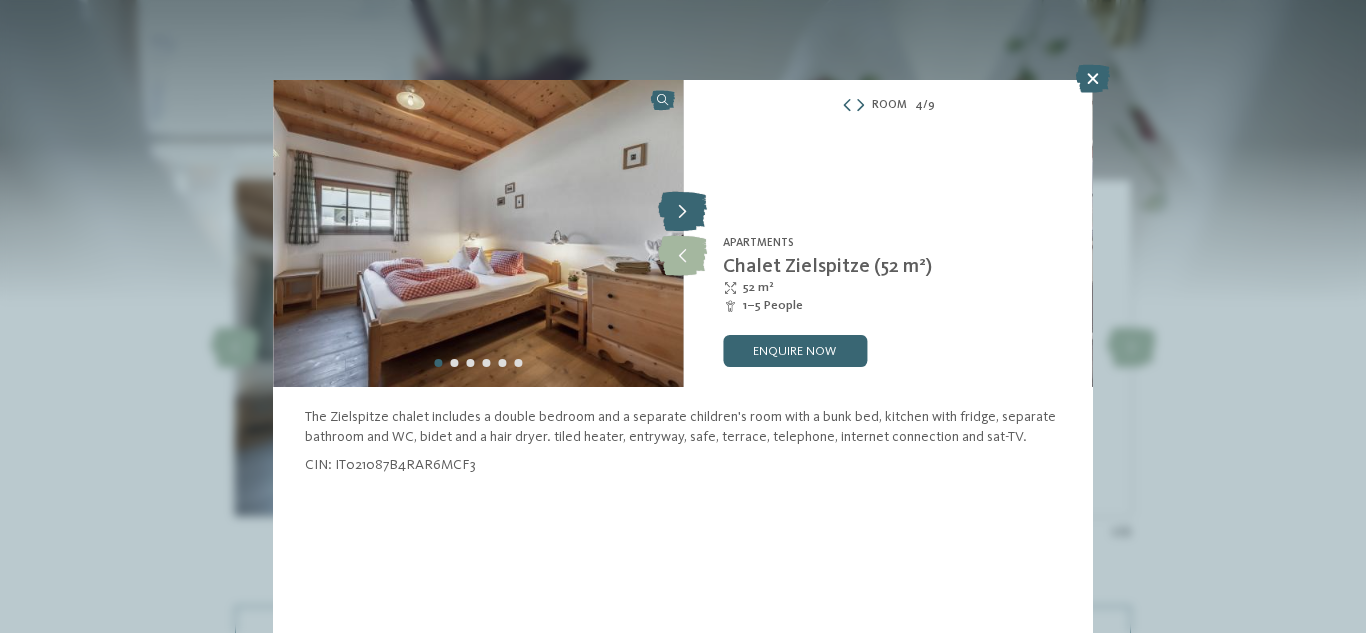 click at bounding box center (682, 212) 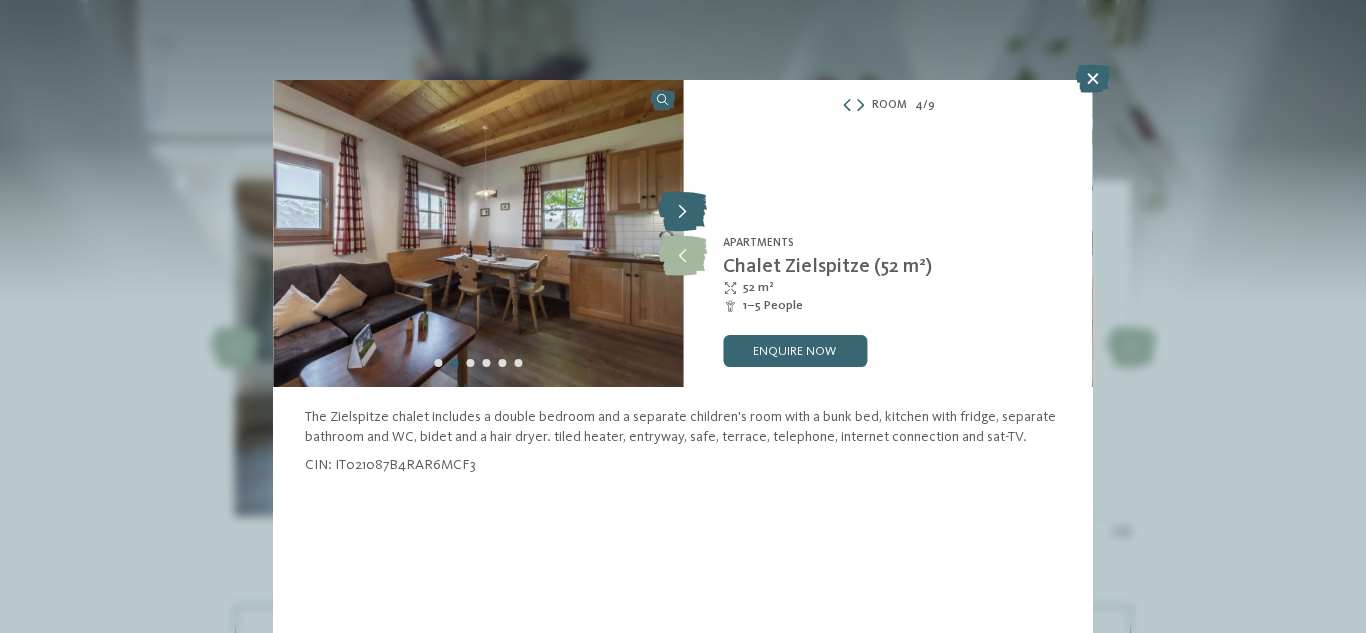 click at bounding box center [682, 212] 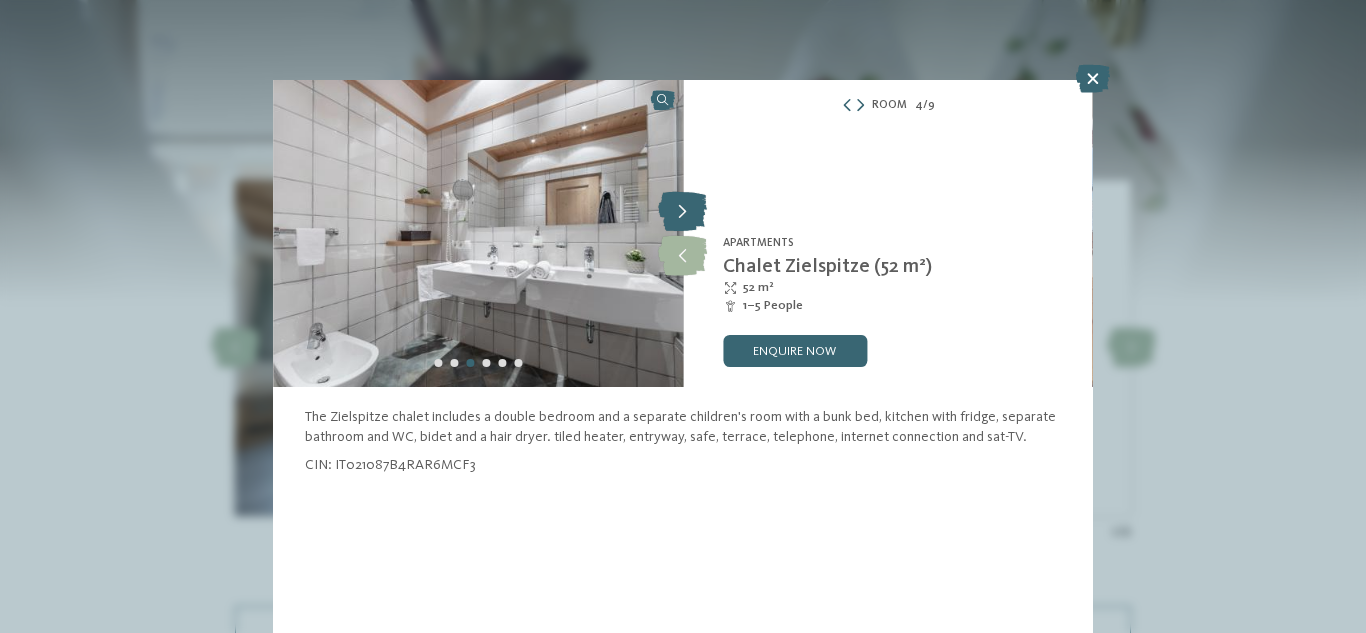 click at bounding box center (682, 212) 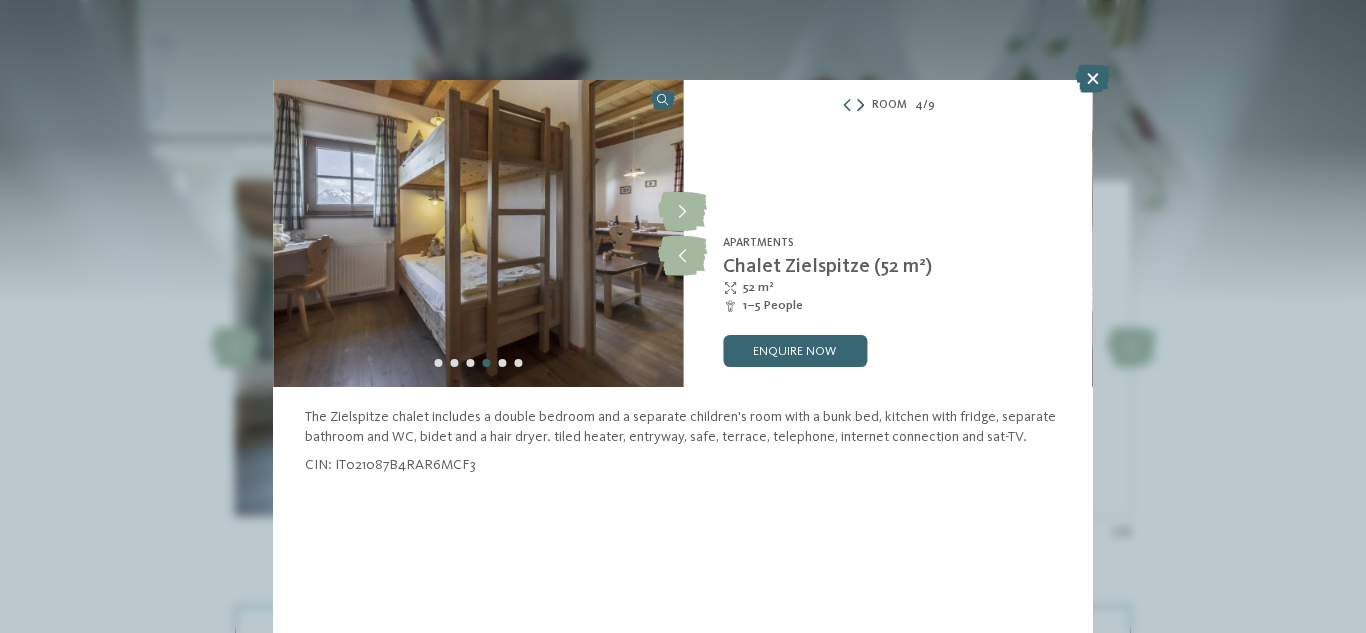 click at bounding box center [860, 106] 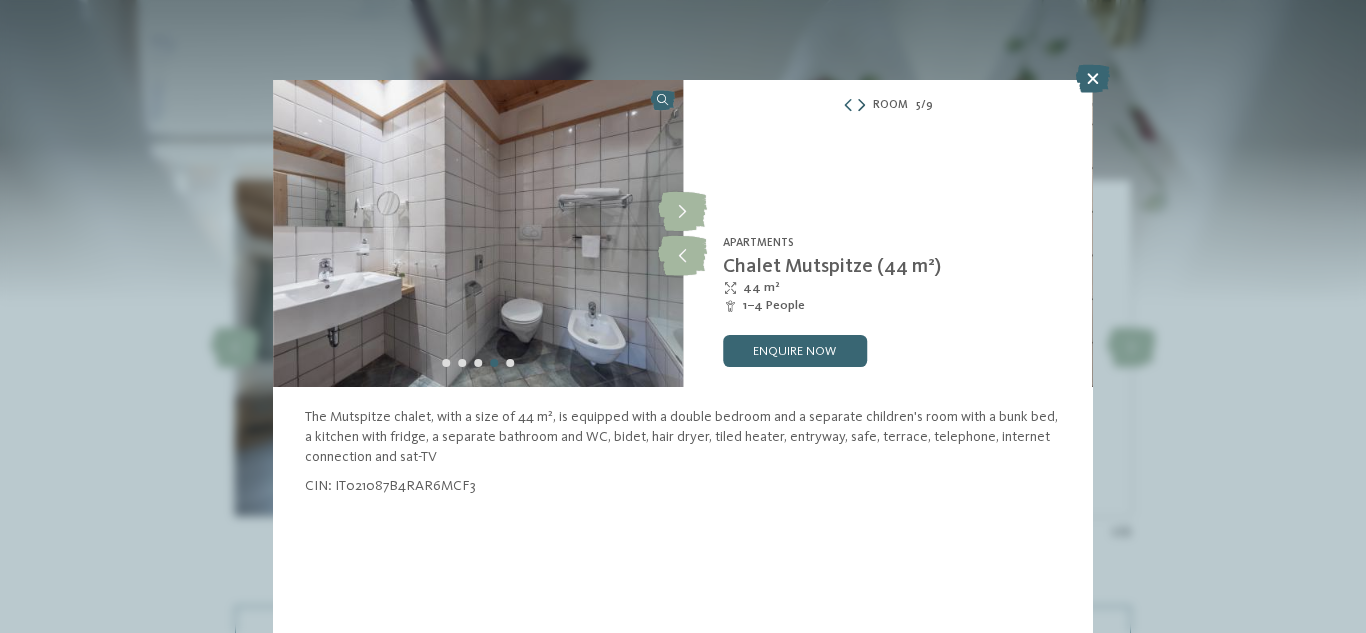 click at bounding box center (861, 106) 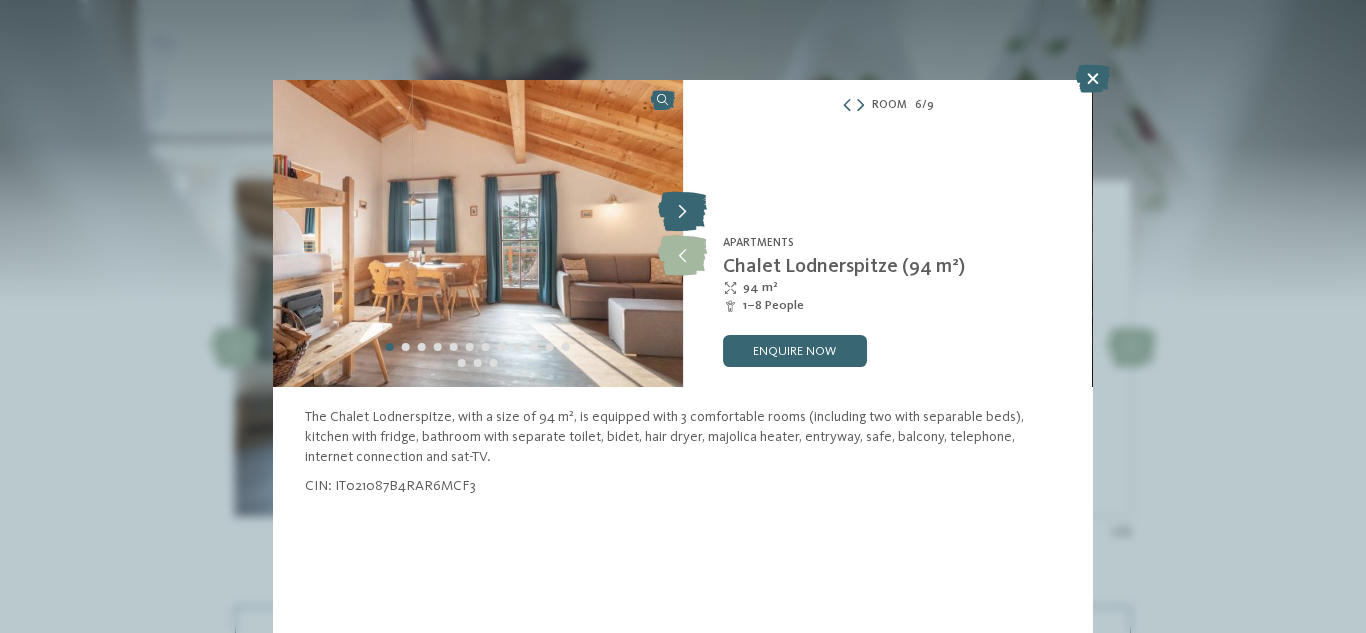 click at bounding box center [682, 212] 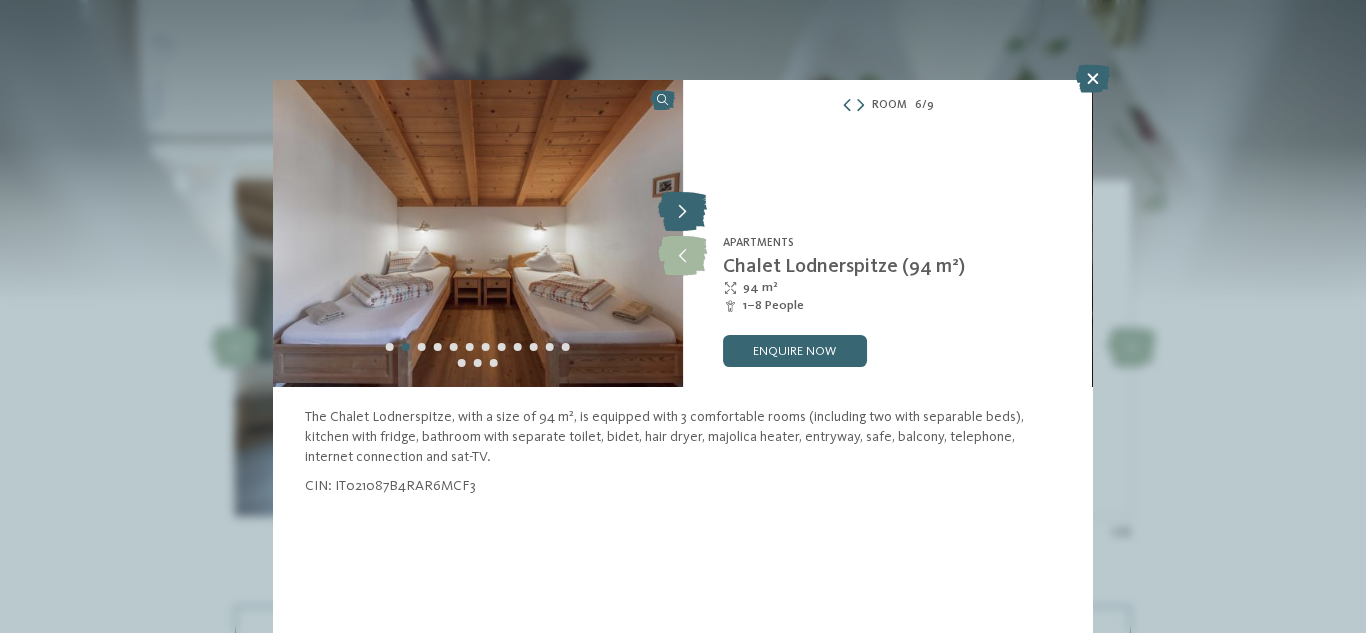 click at bounding box center (682, 212) 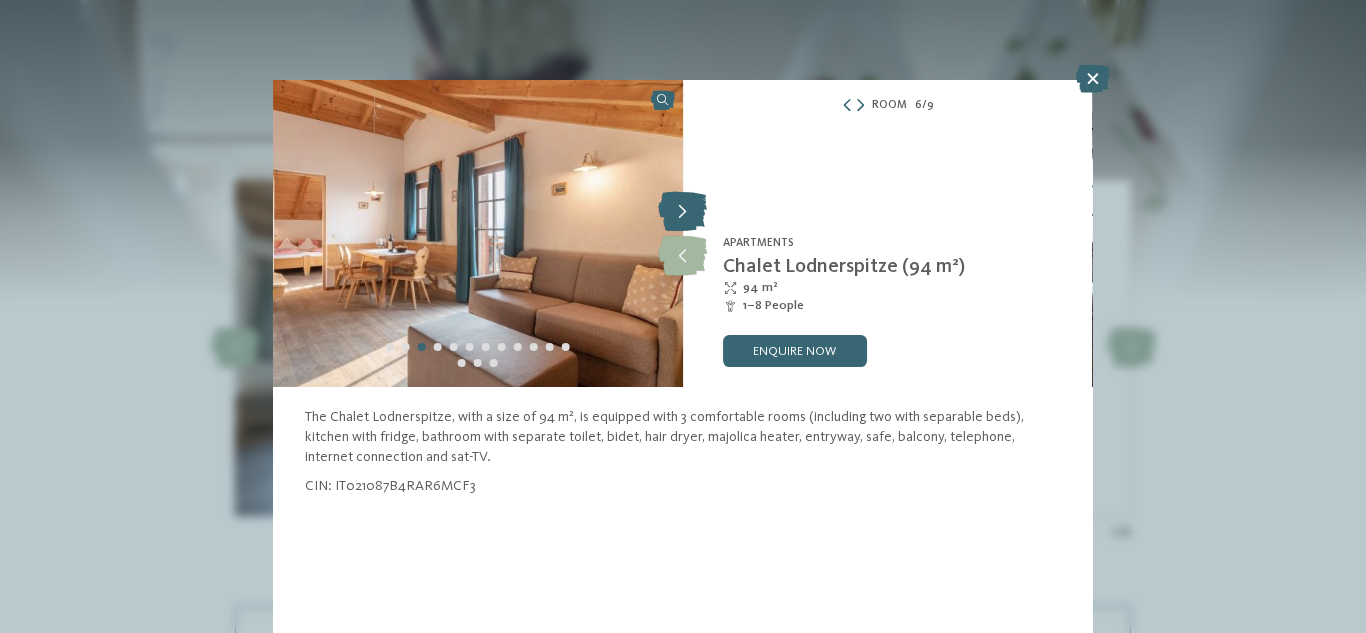 click at bounding box center (682, 212) 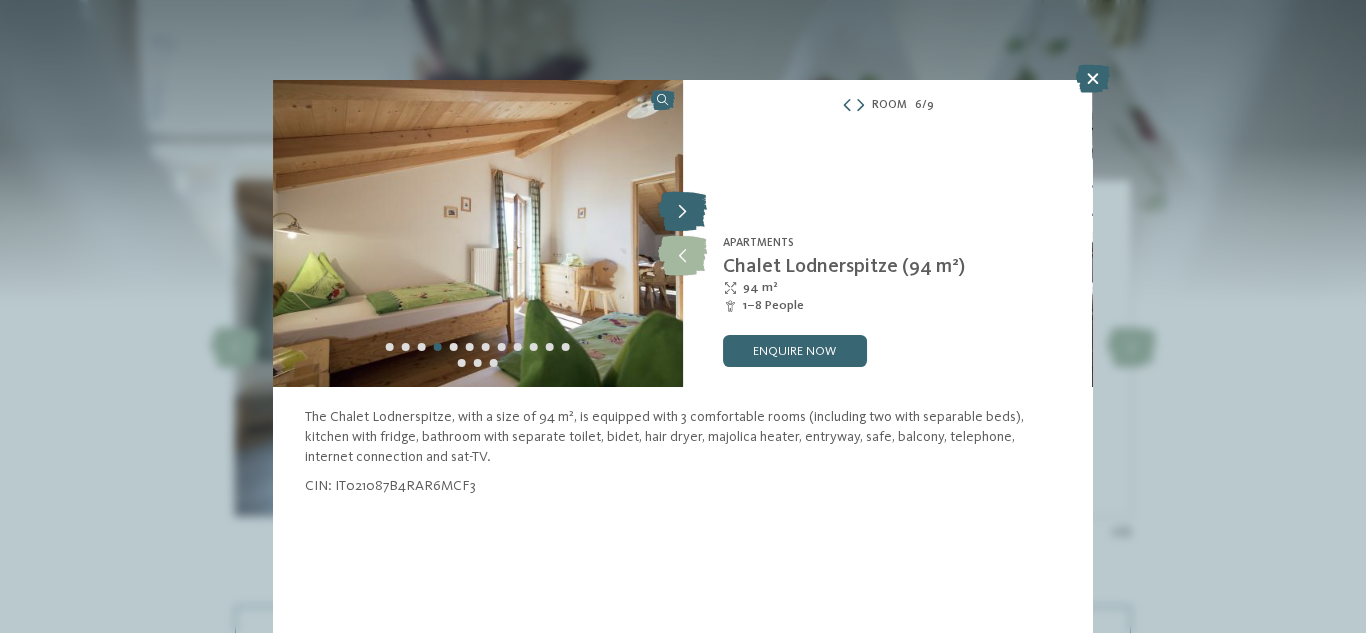 click at bounding box center (682, 212) 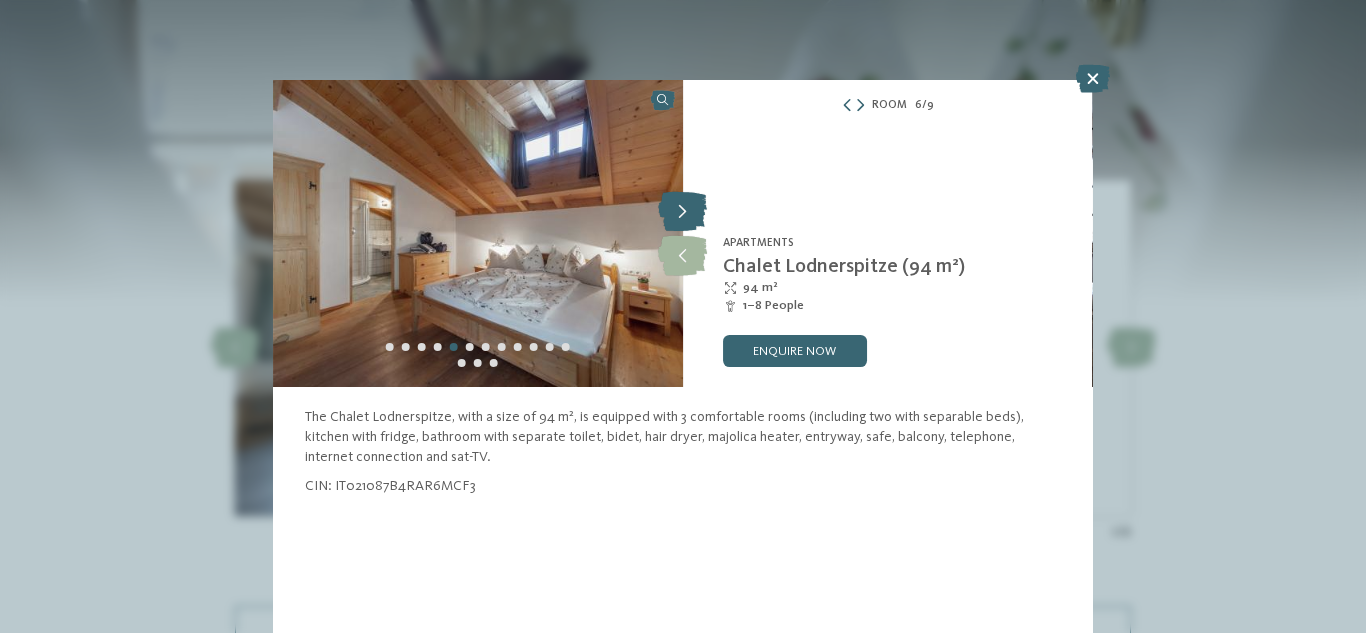 click at bounding box center [682, 212] 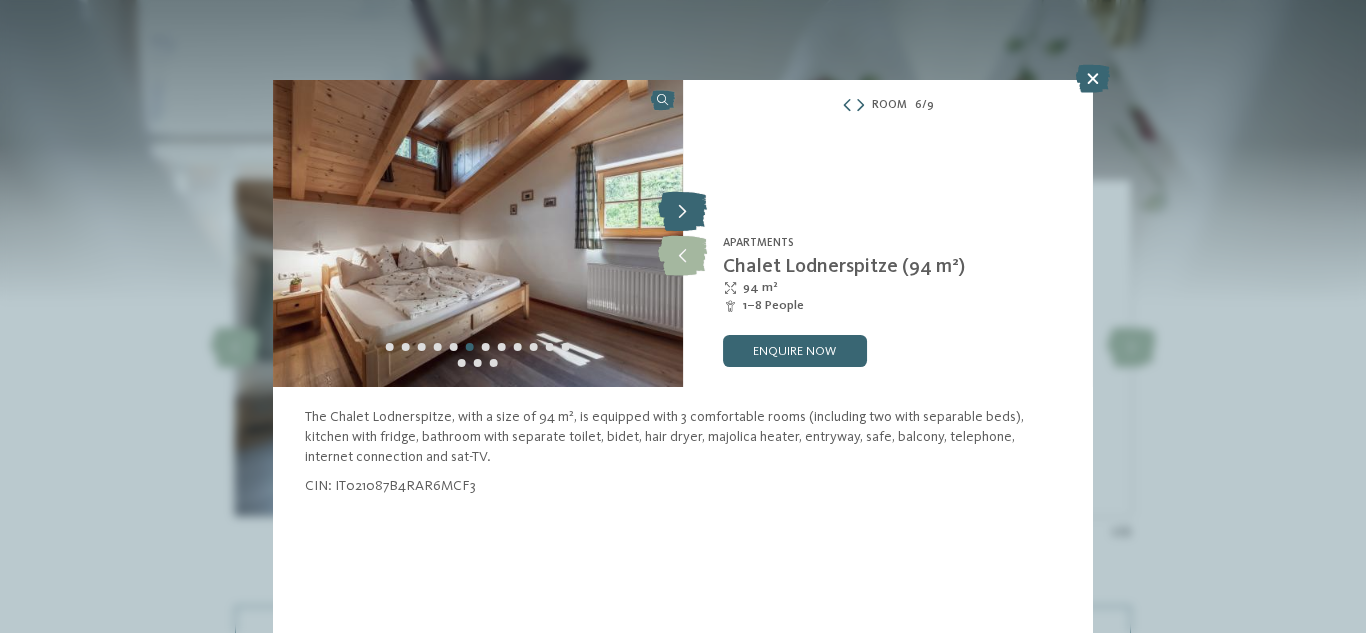 click at bounding box center (682, 212) 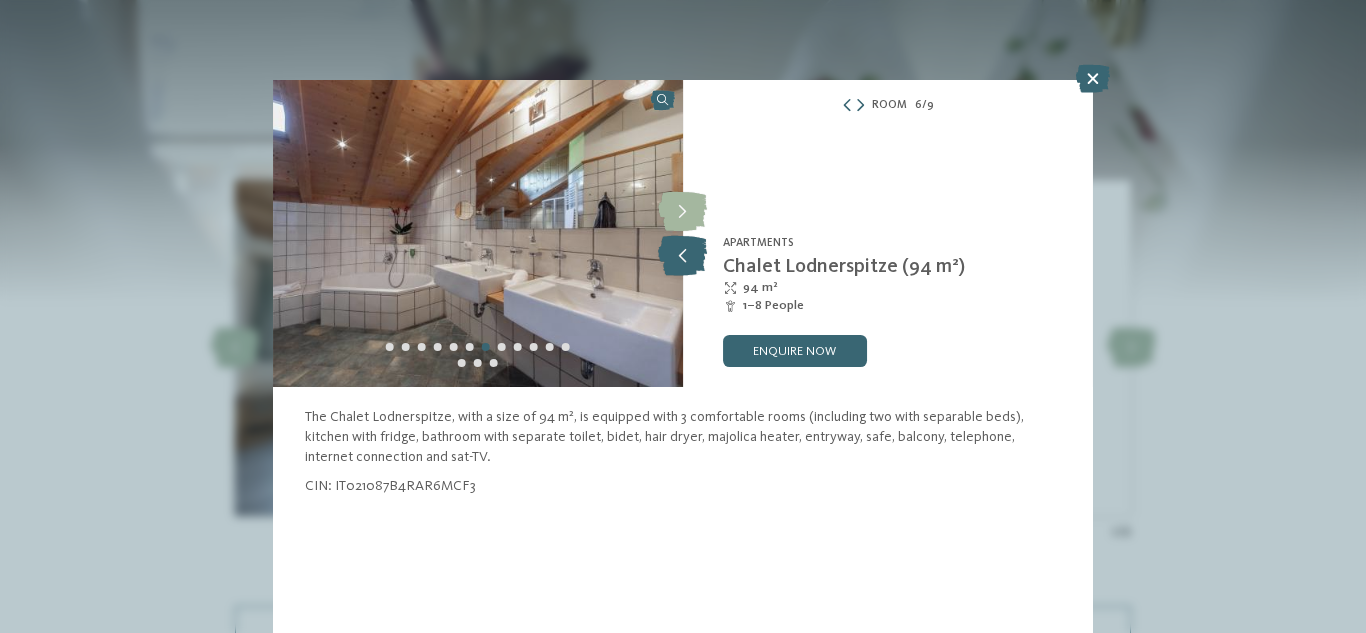 click at bounding box center (682, 256) 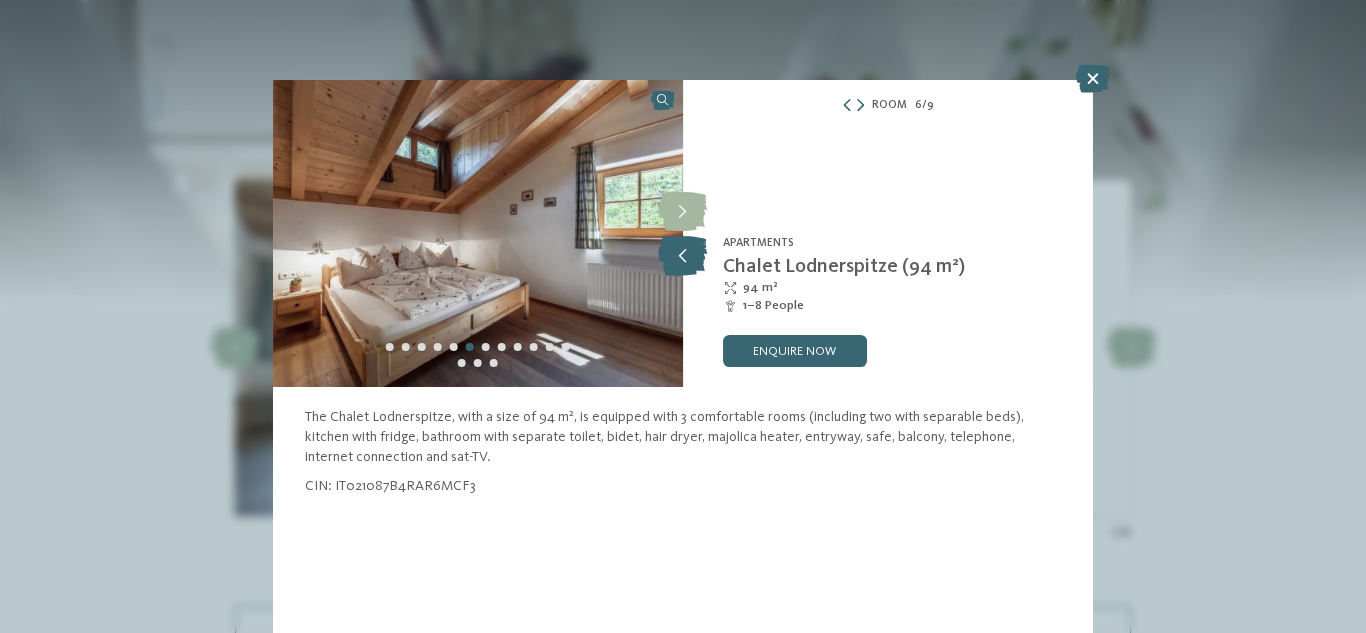 click at bounding box center (682, 256) 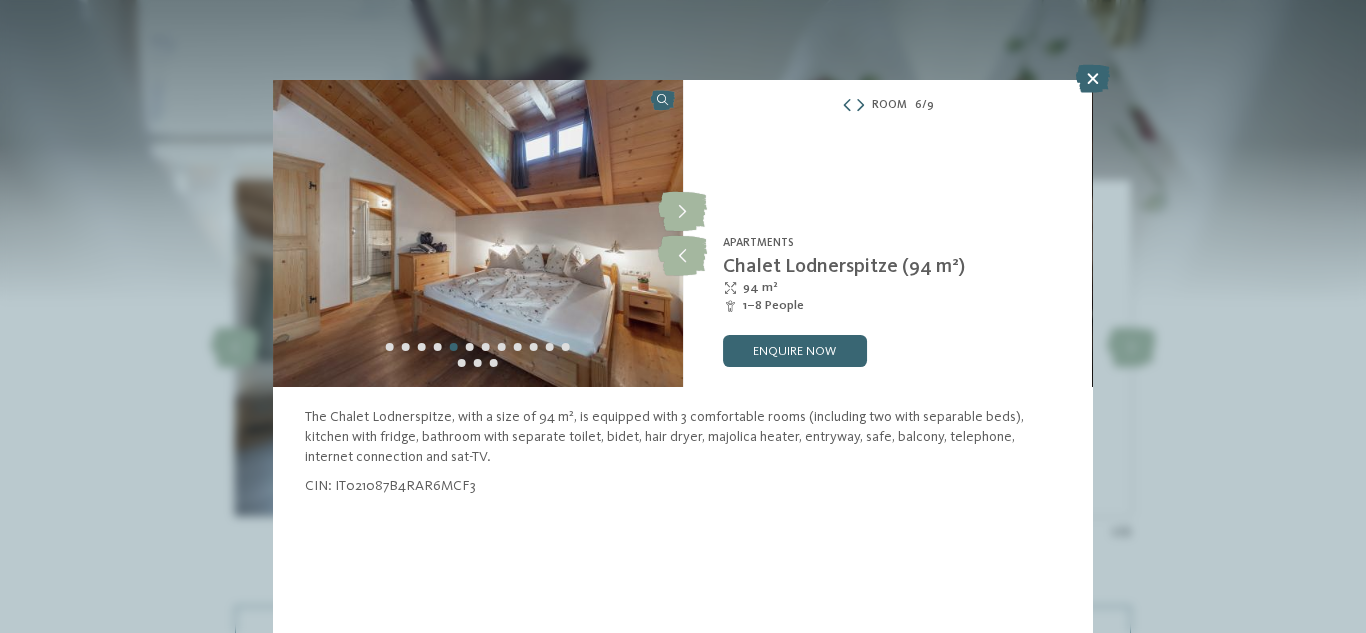 click on "Room
6
/
9" at bounding box center [888, 106] 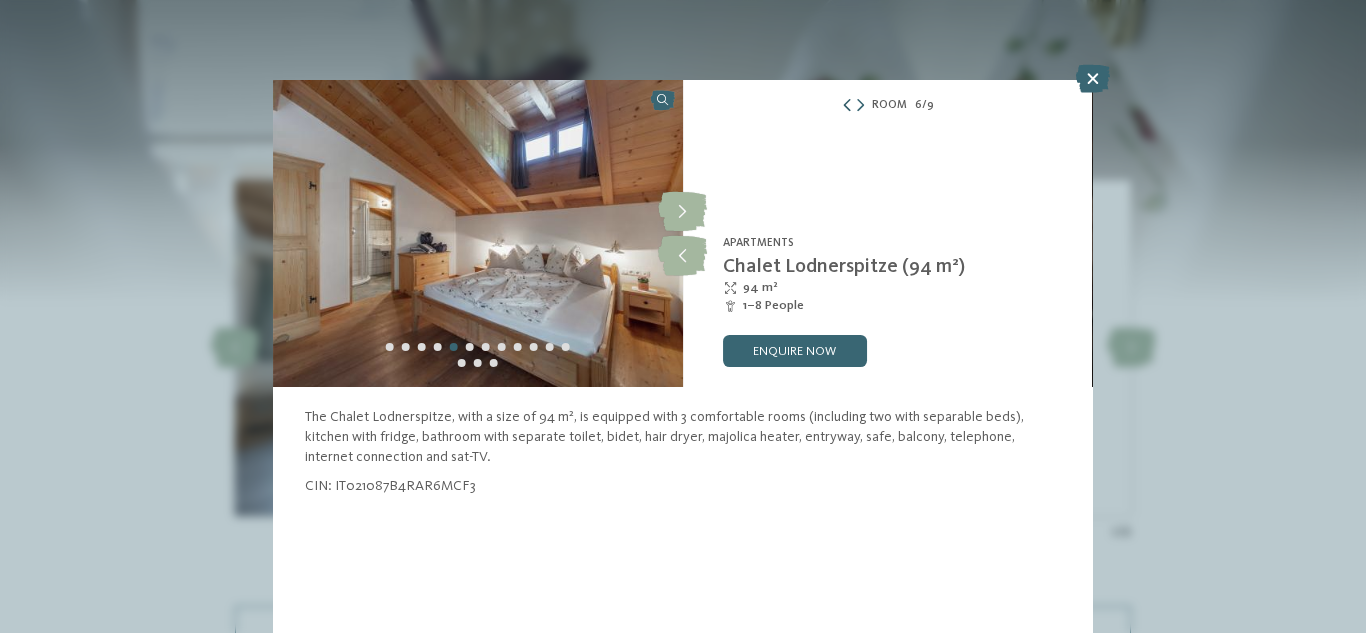 click at bounding box center (847, 106) 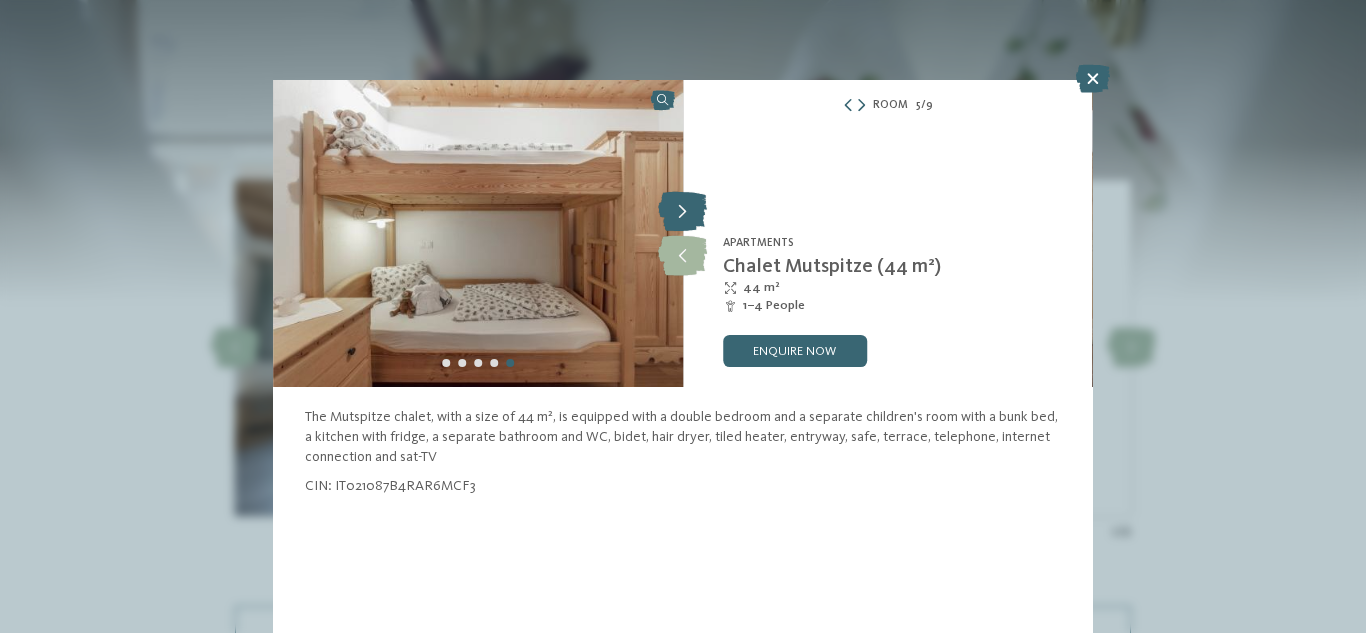 click at bounding box center (682, 212) 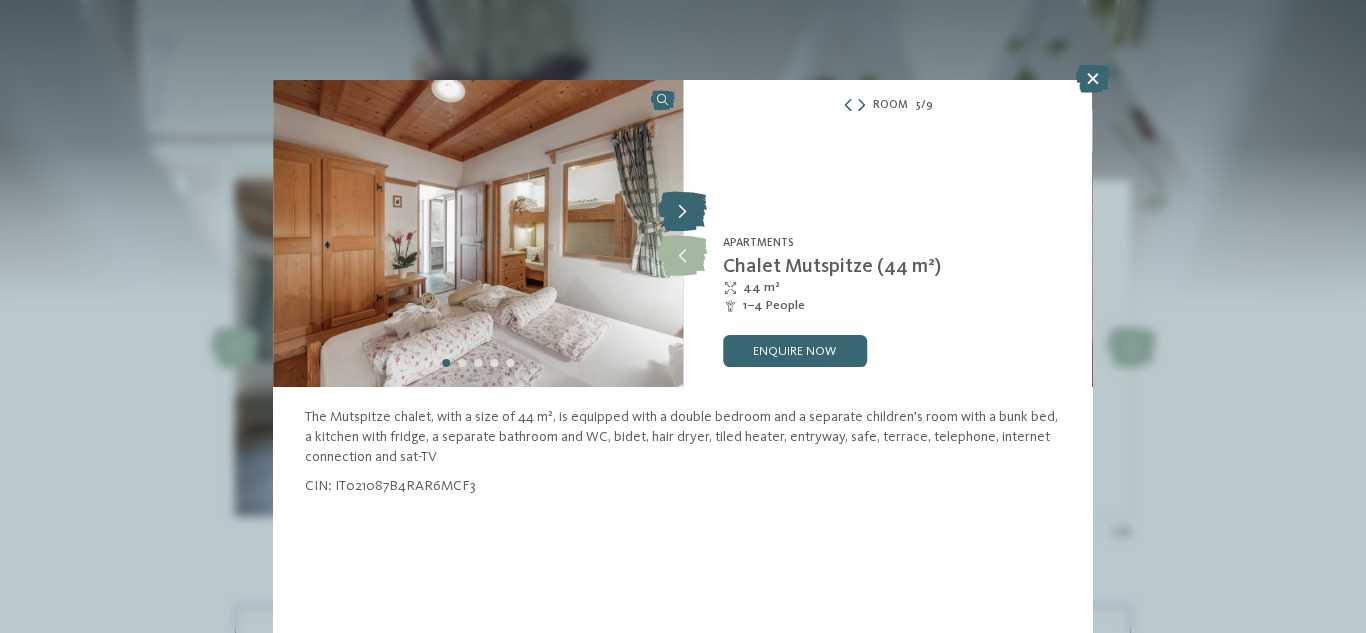 click at bounding box center [682, 212] 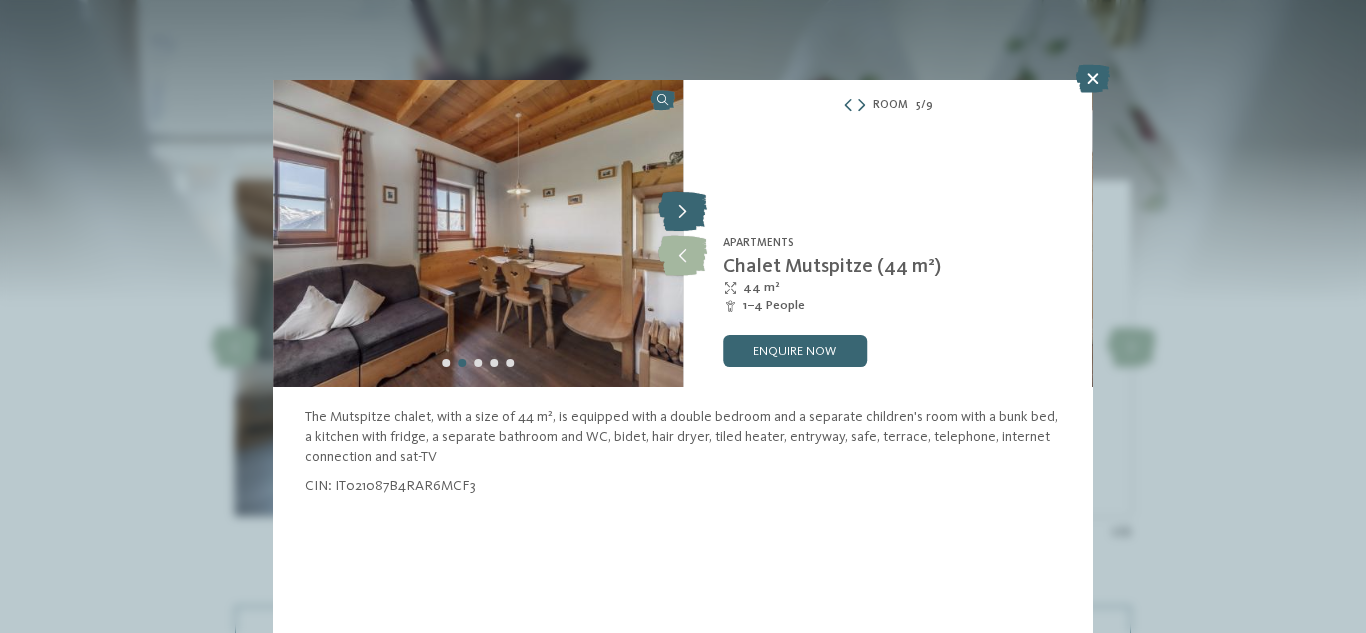 click at bounding box center [682, 212] 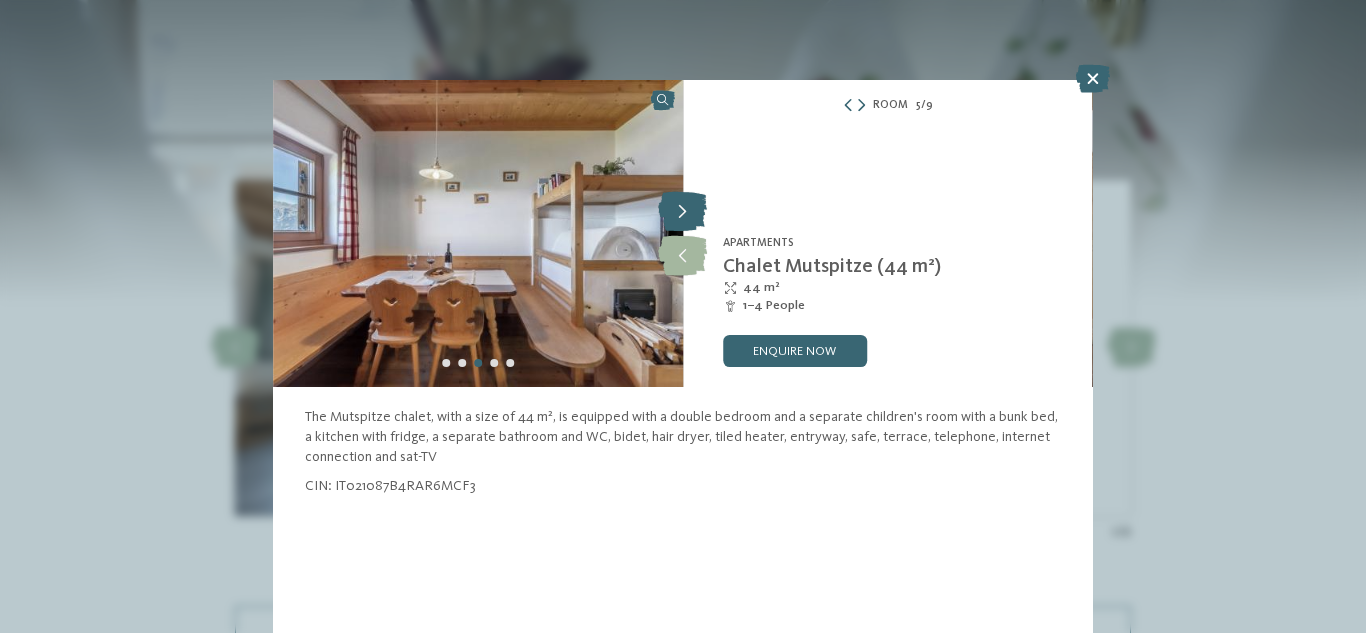 click at bounding box center (682, 212) 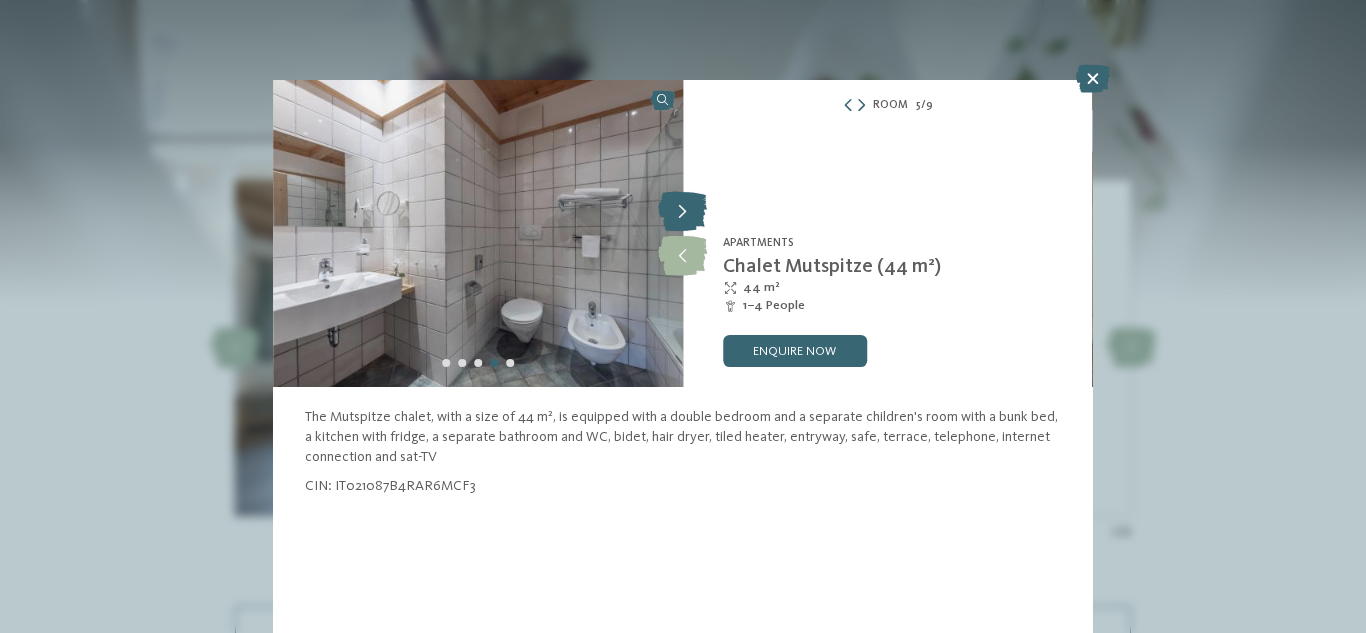 click at bounding box center [682, 212] 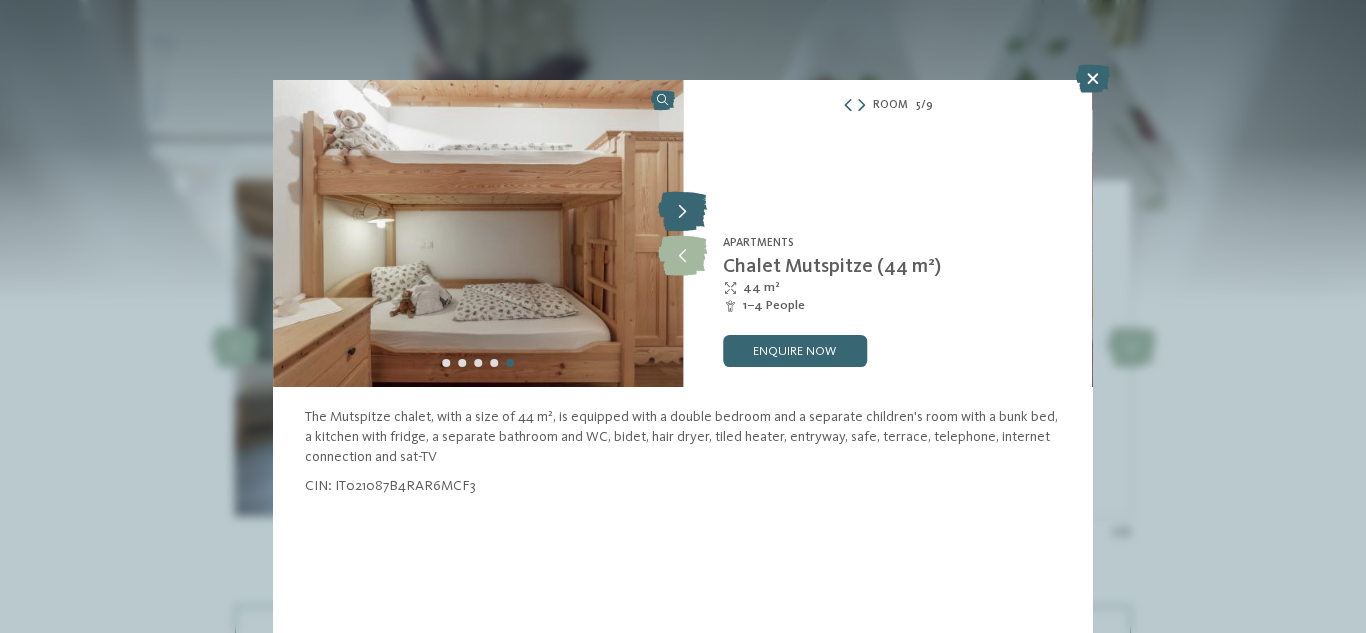 click at bounding box center (682, 212) 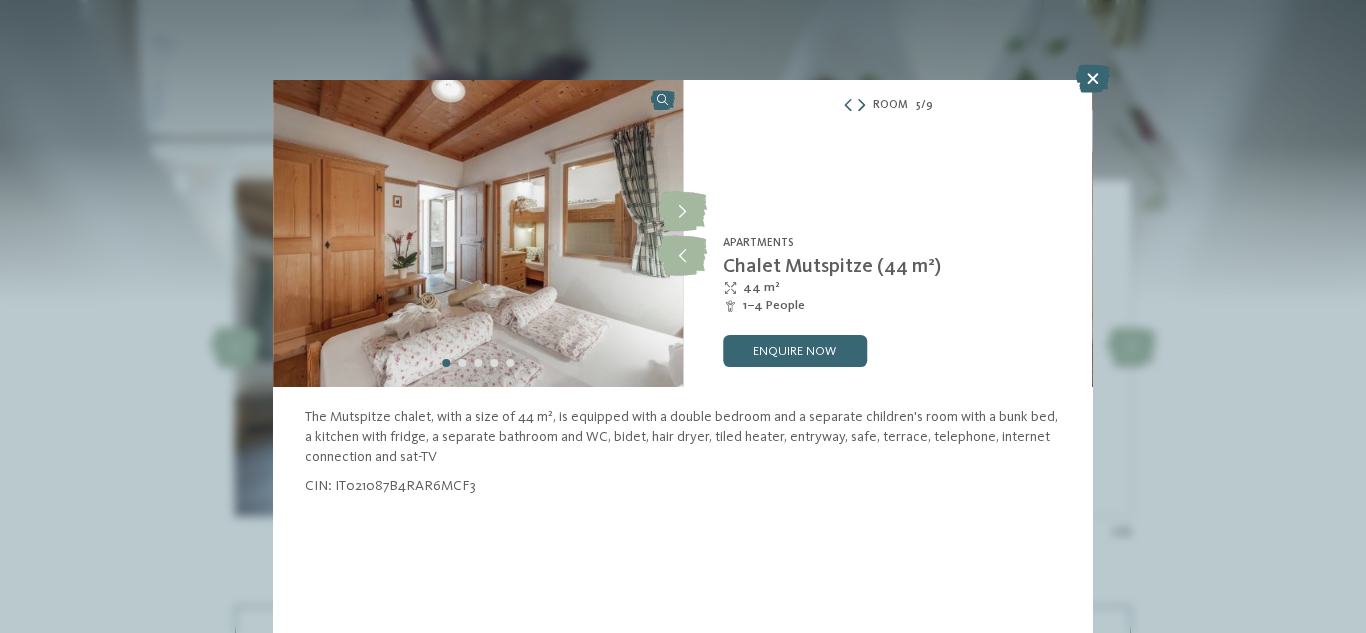 click at bounding box center (861, 106) 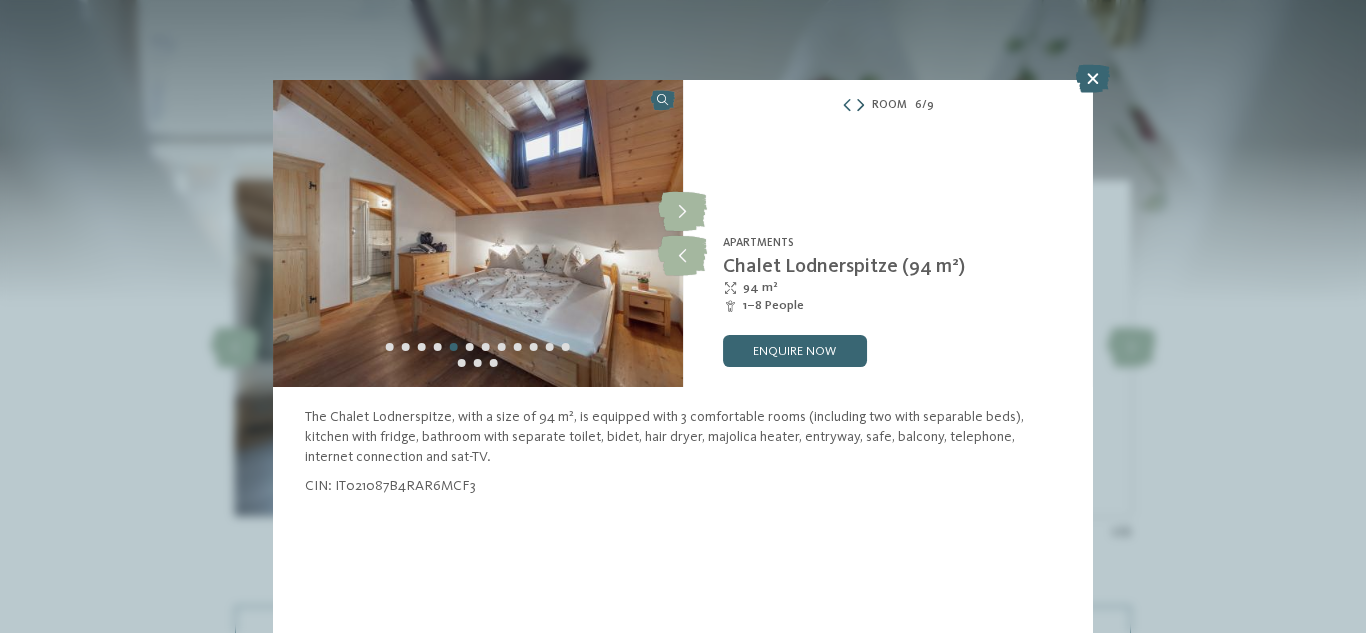 click at bounding box center [860, 106] 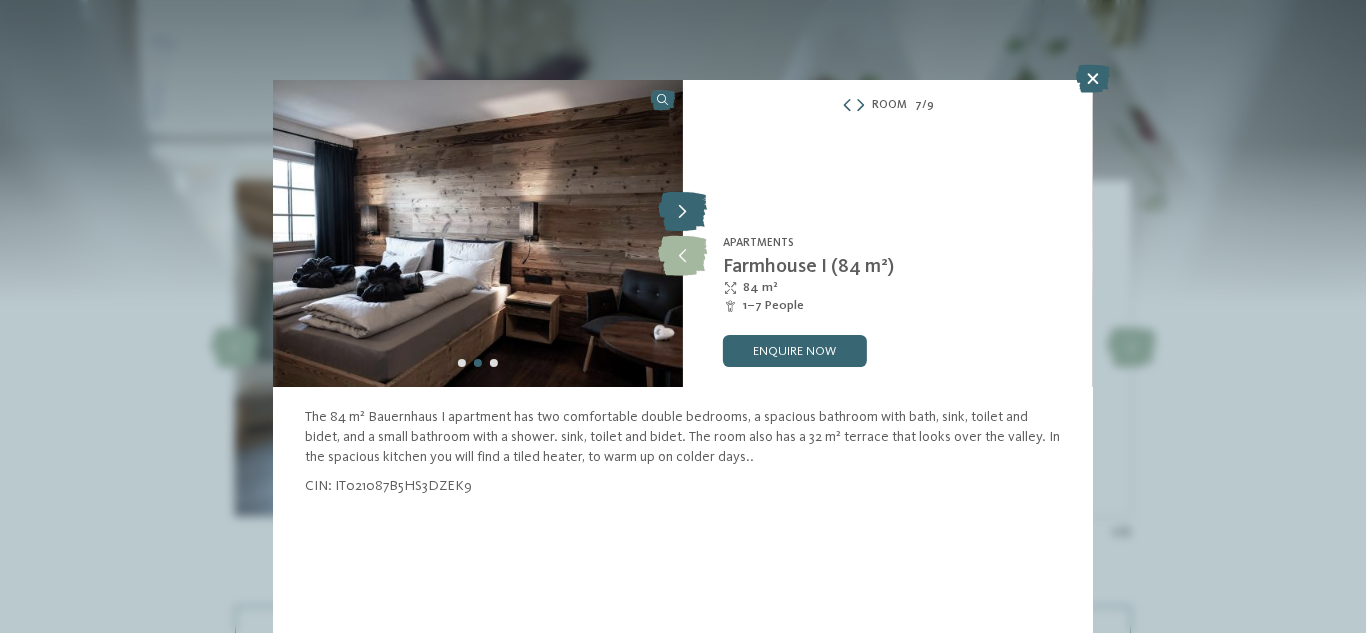 click at bounding box center (682, 212) 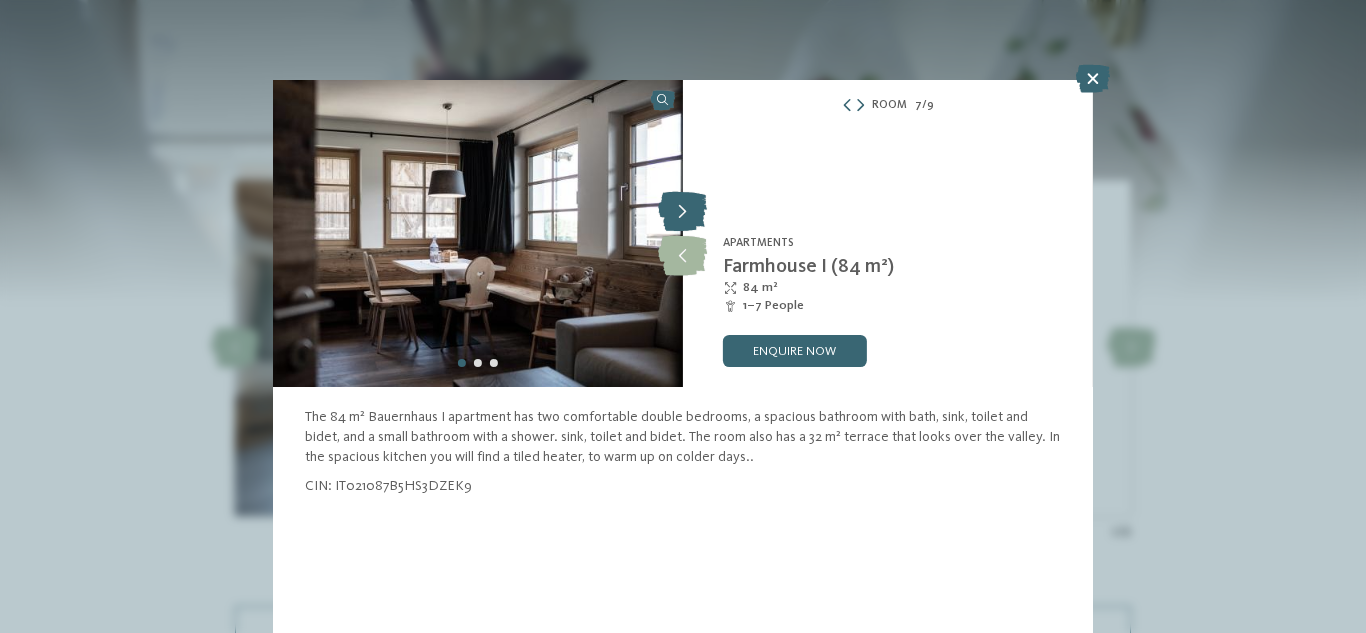 click at bounding box center [682, 212] 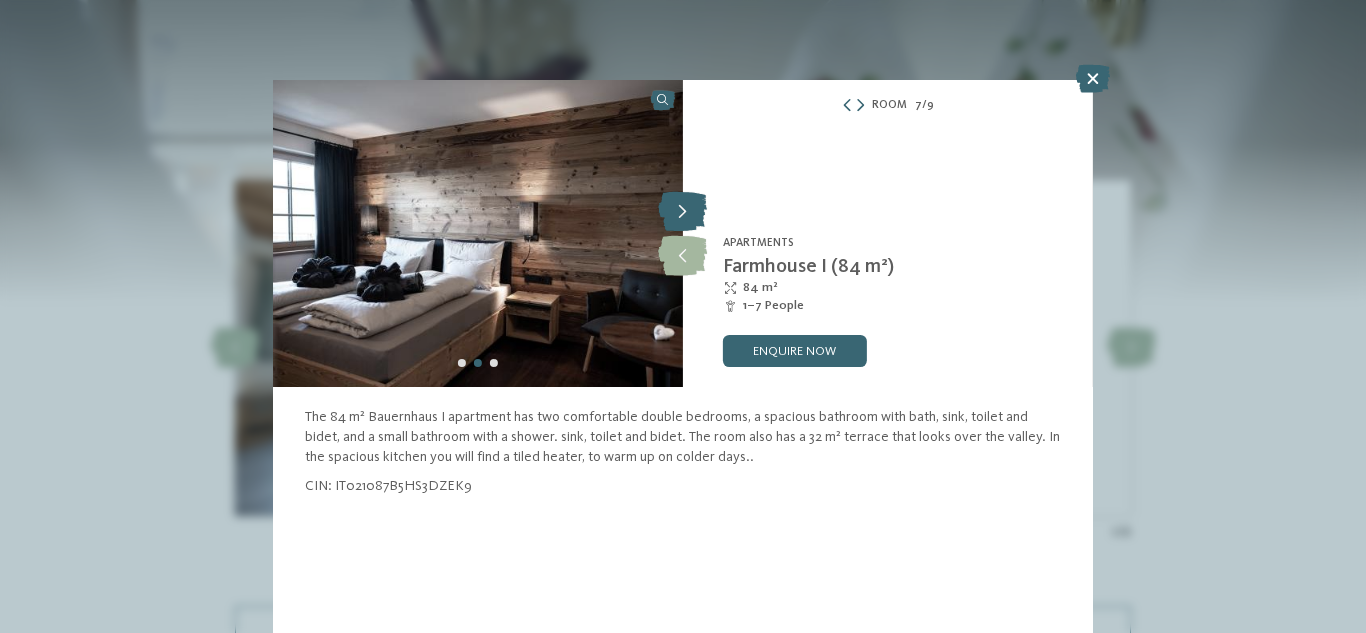 click at bounding box center [682, 212] 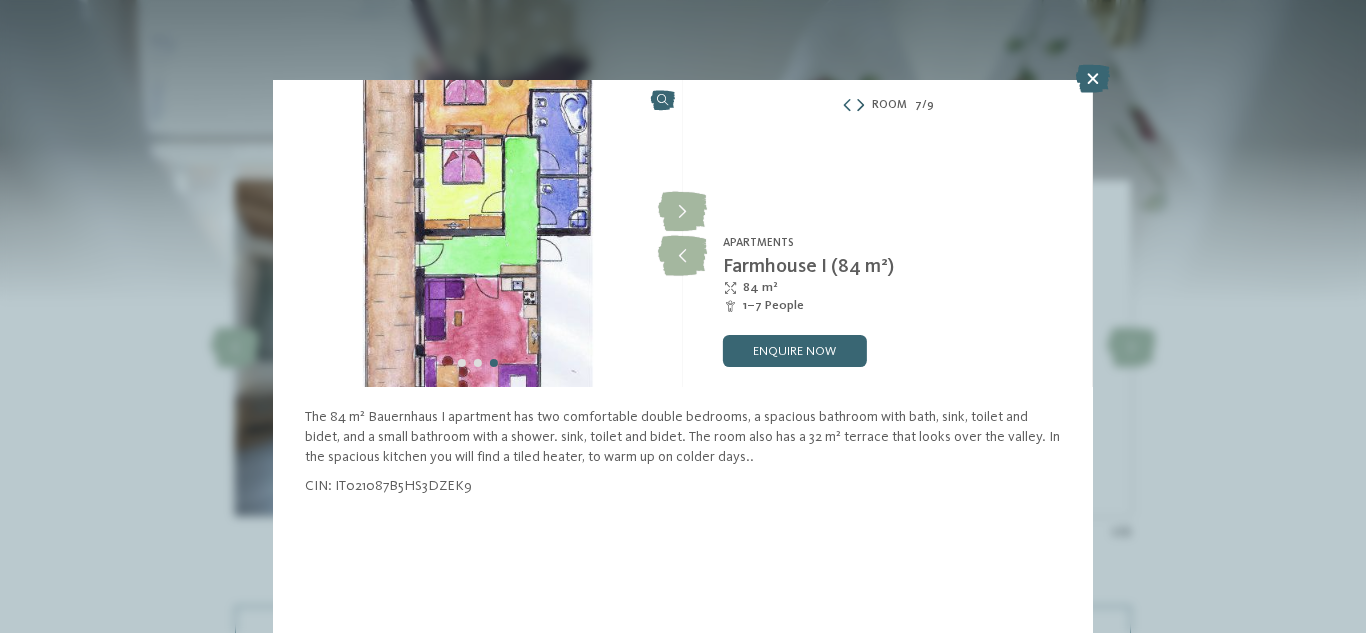 click at bounding box center [860, 106] 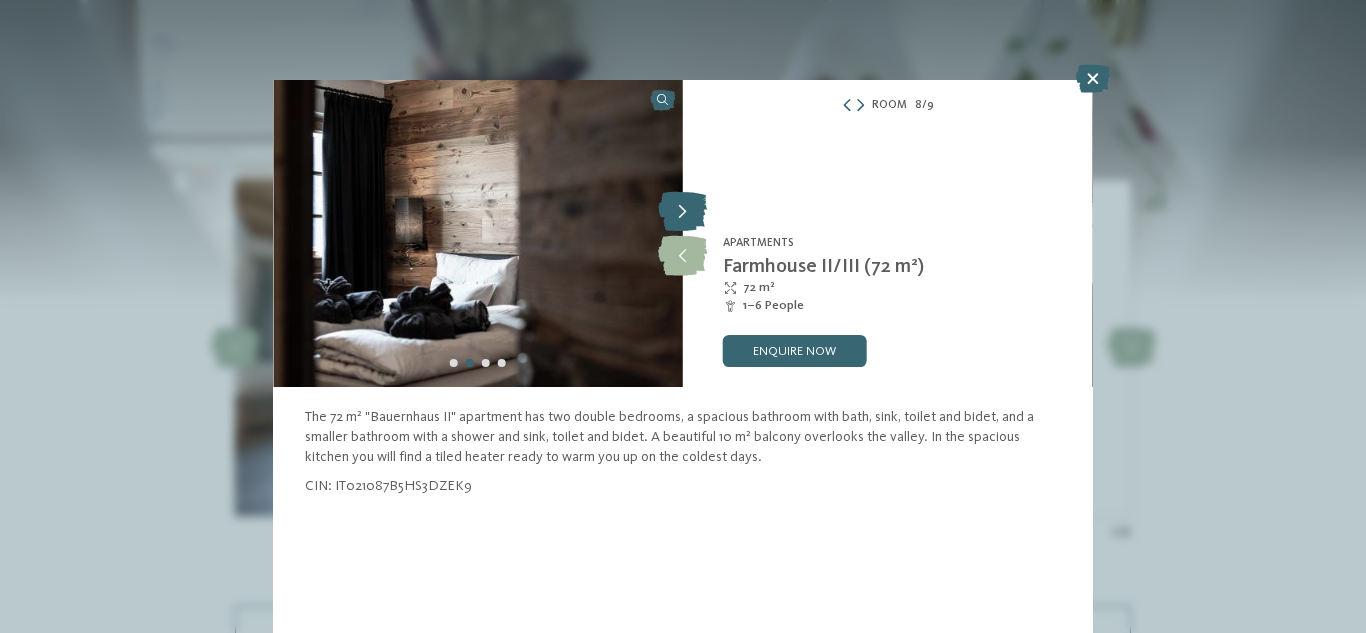 click at bounding box center [682, 212] 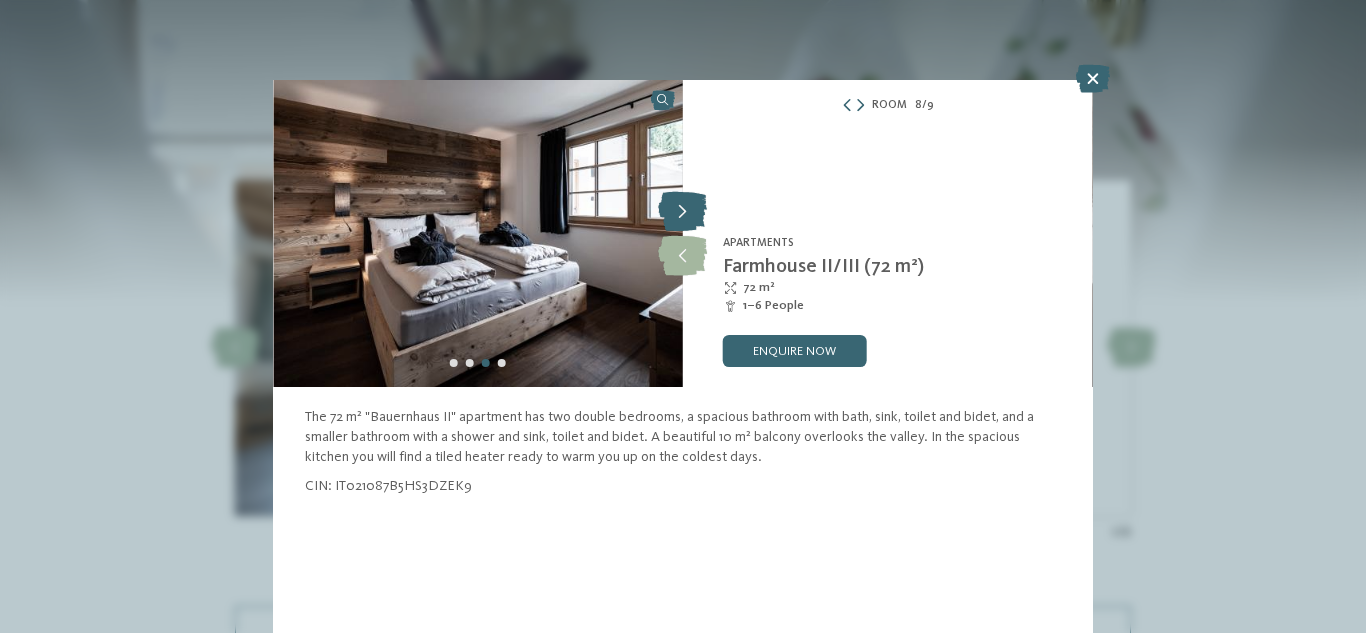 click at bounding box center [682, 212] 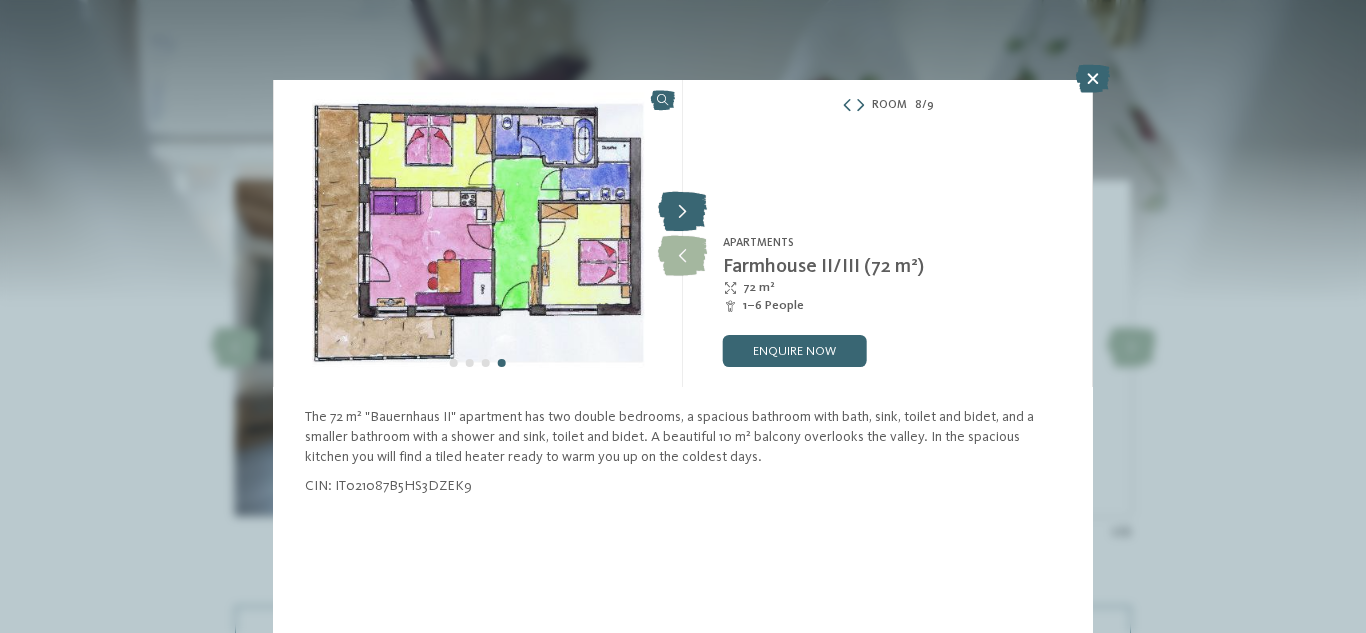click at bounding box center (682, 212) 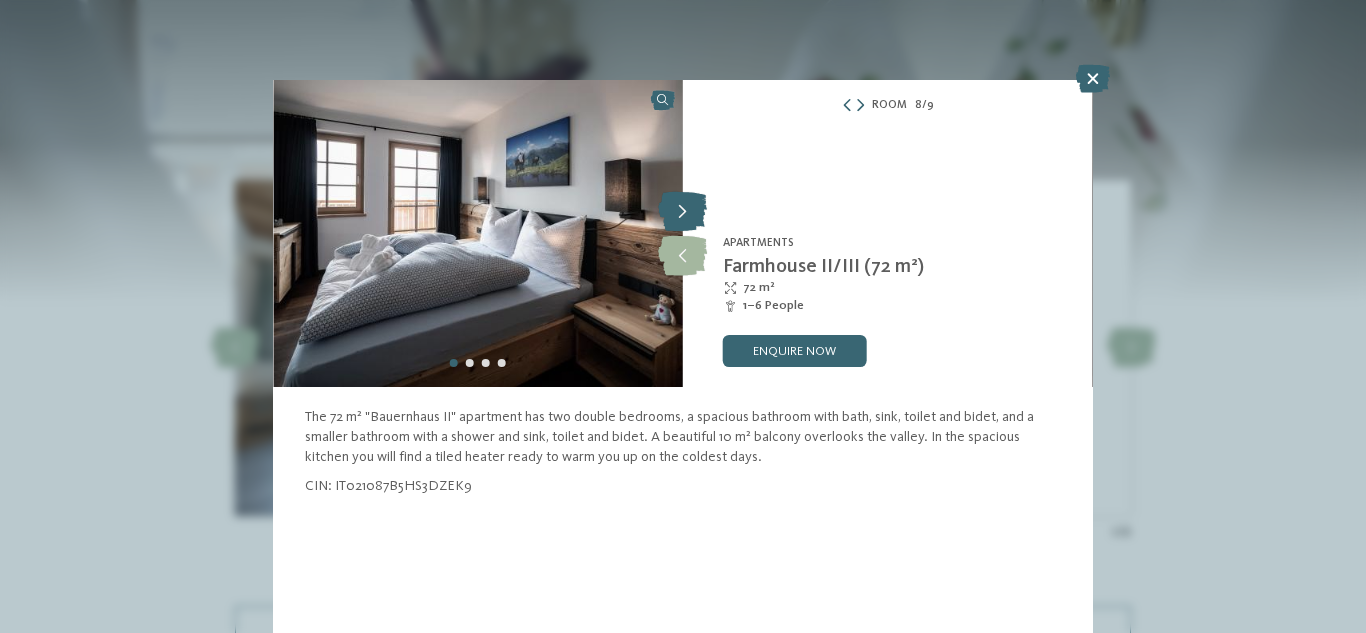 click at bounding box center (682, 212) 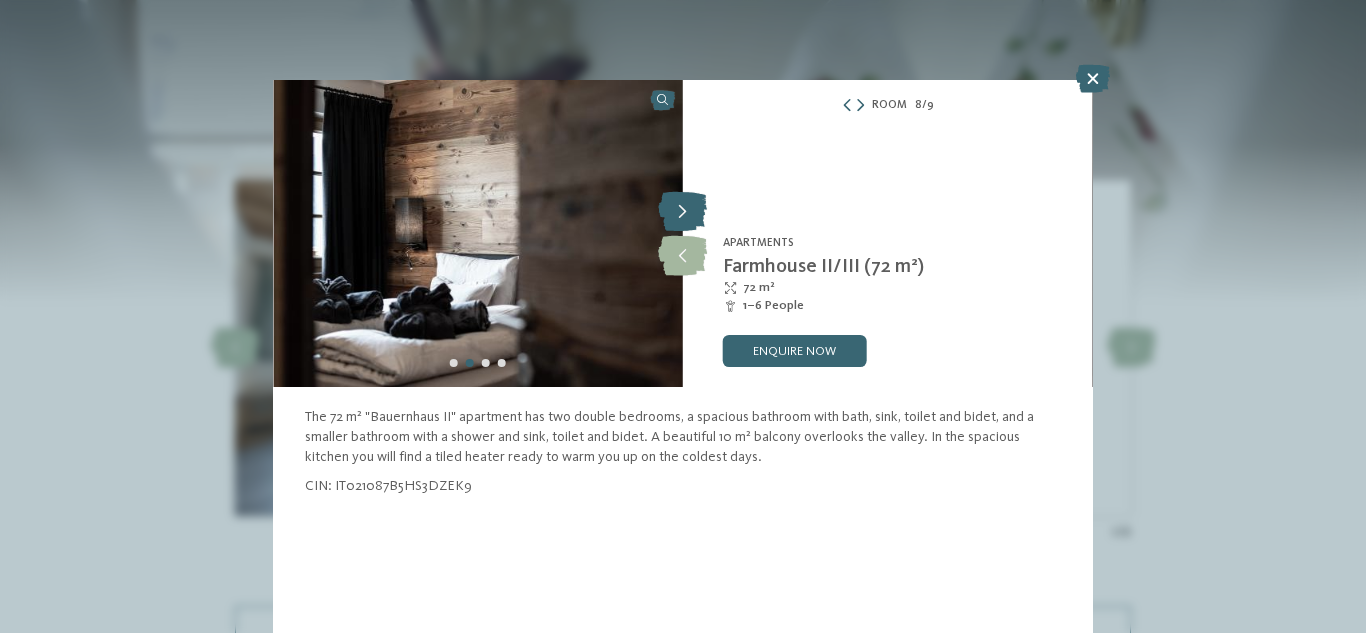 click at bounding box center (682, 212) 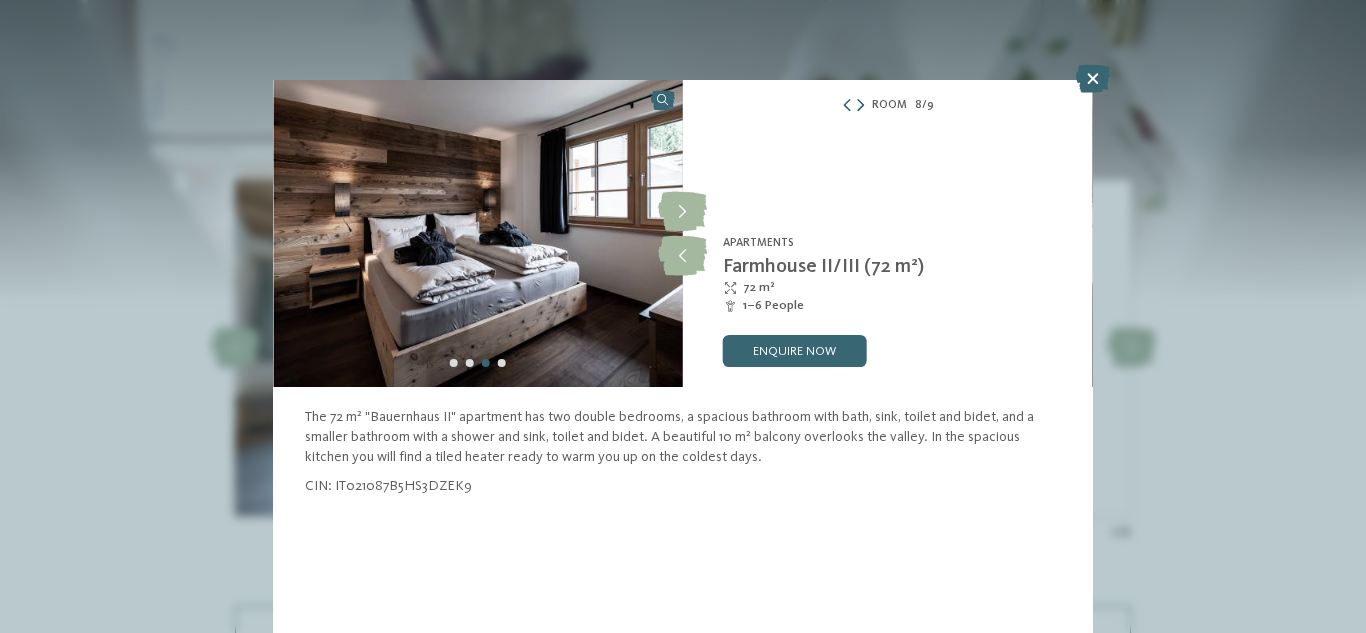 click at bounding box center (860, 106) 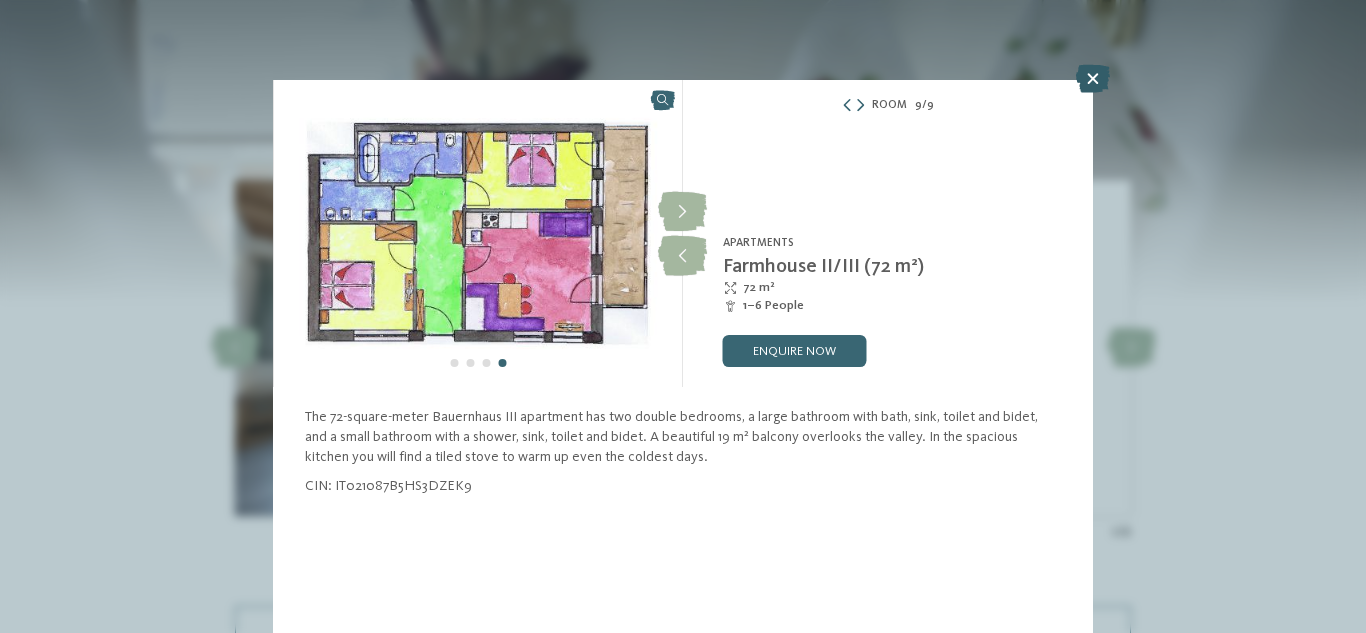 click at bounding box center (1093, 79) 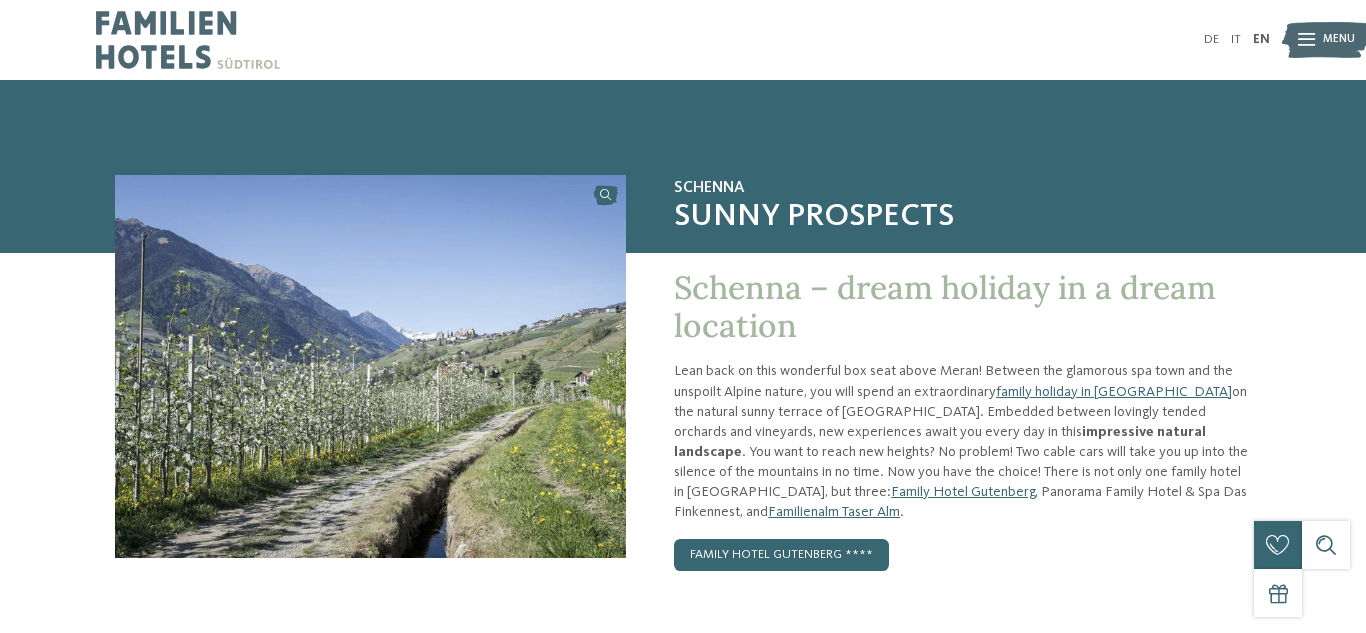 scroll, scrollTop: 0, scrollLeft: 0, axis: both 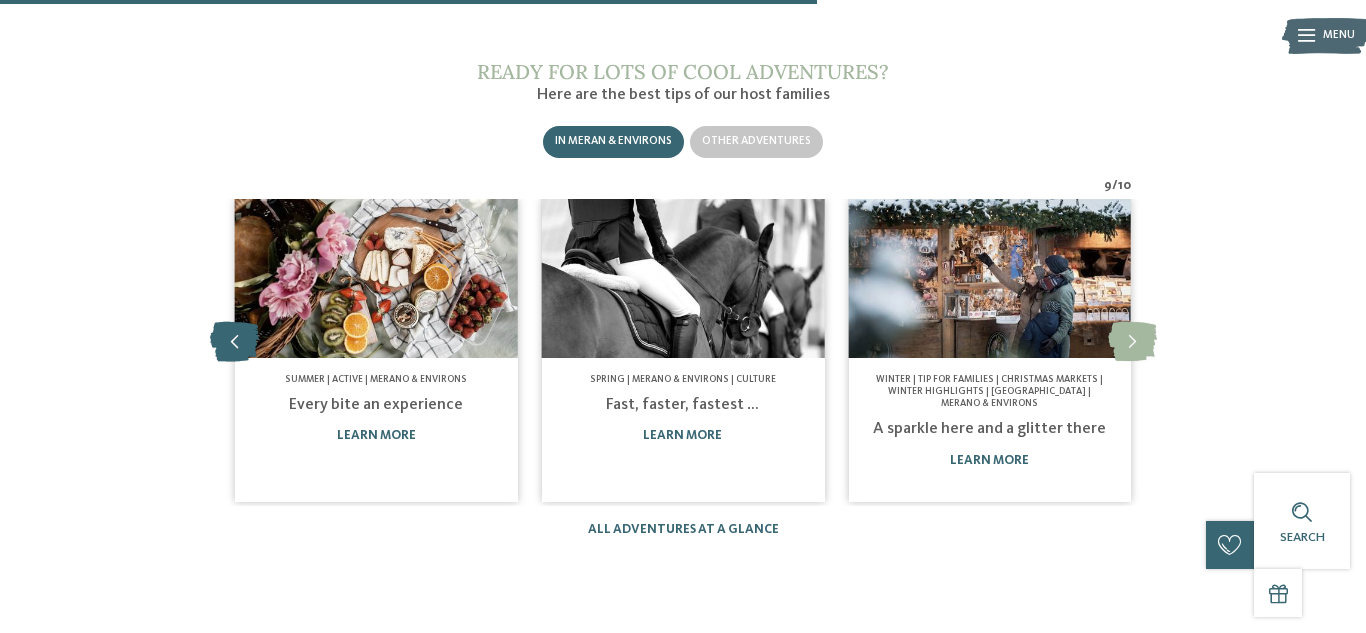 click at bounding box center (234, 342) 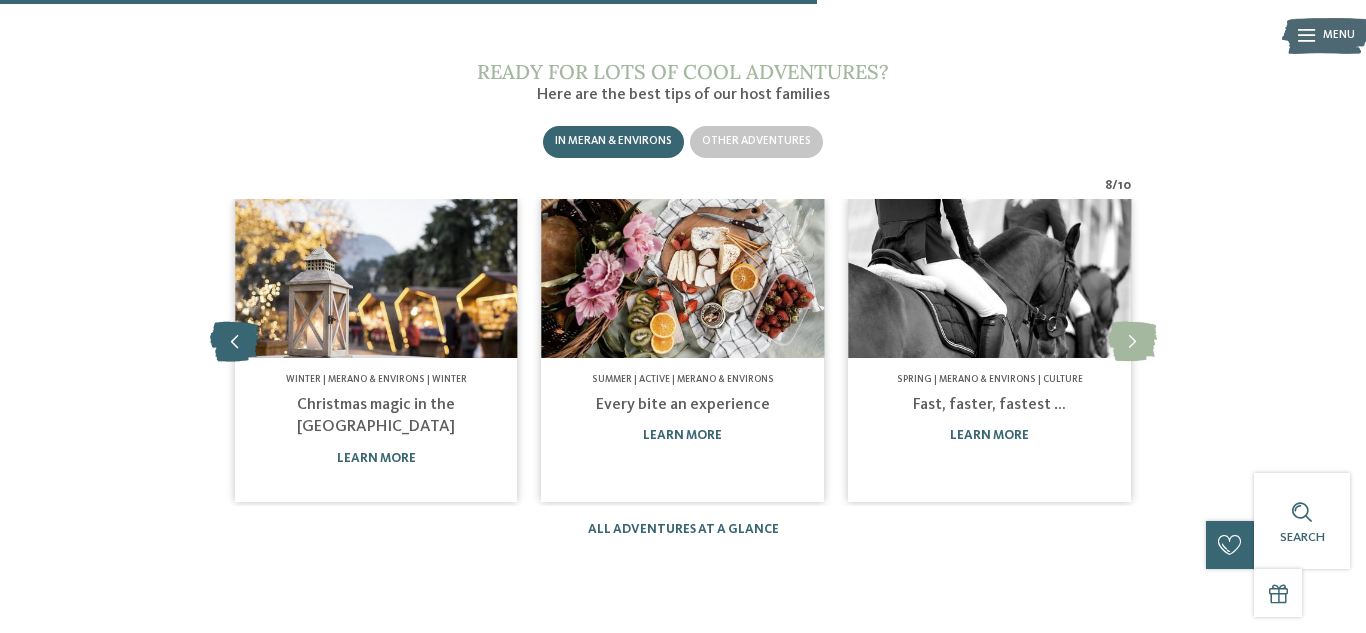 click at bounding box center (234, 342) 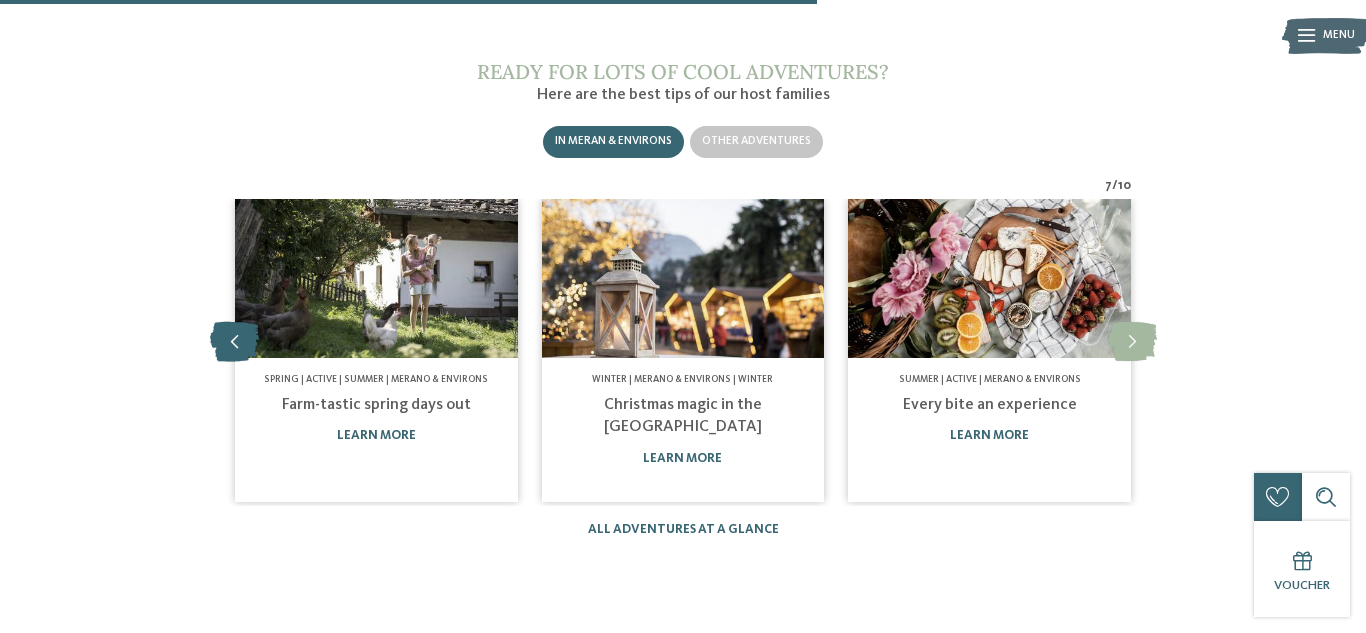 click at bounding box center [234, 342] 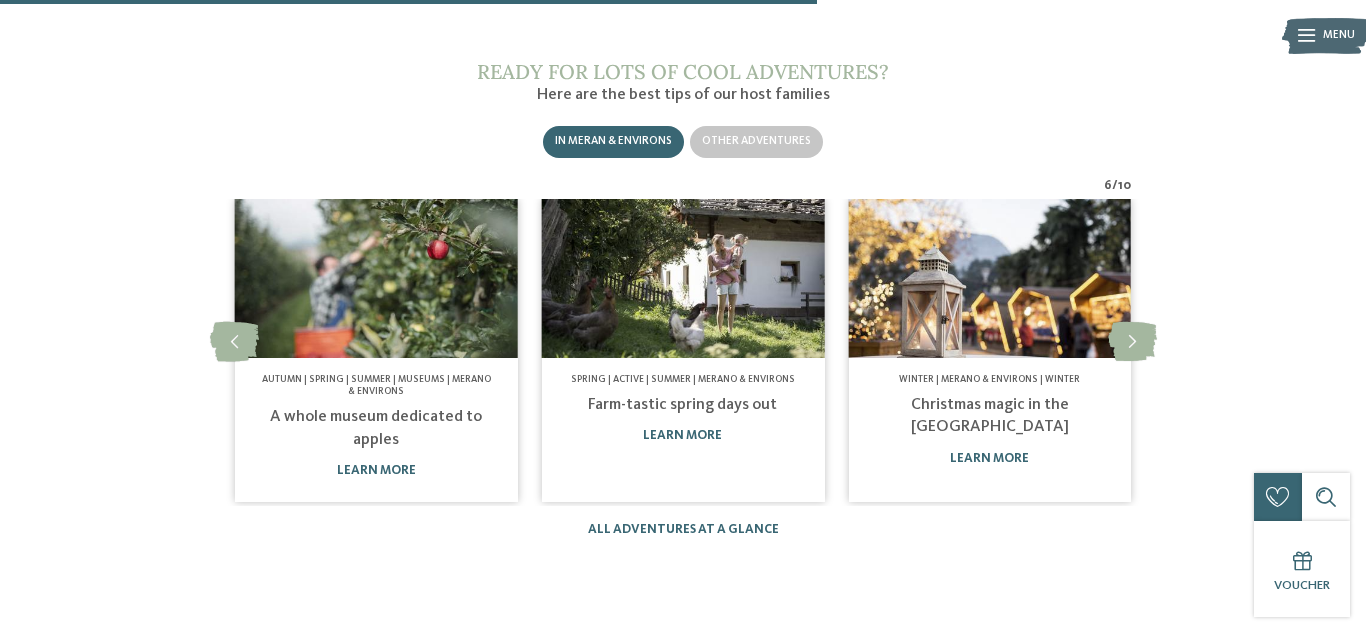click on "Autumn | Spring | Summer | Museums | Merano & Environs
A whole museum dedicated to apples
learn more" at bounding box center [376, 352] 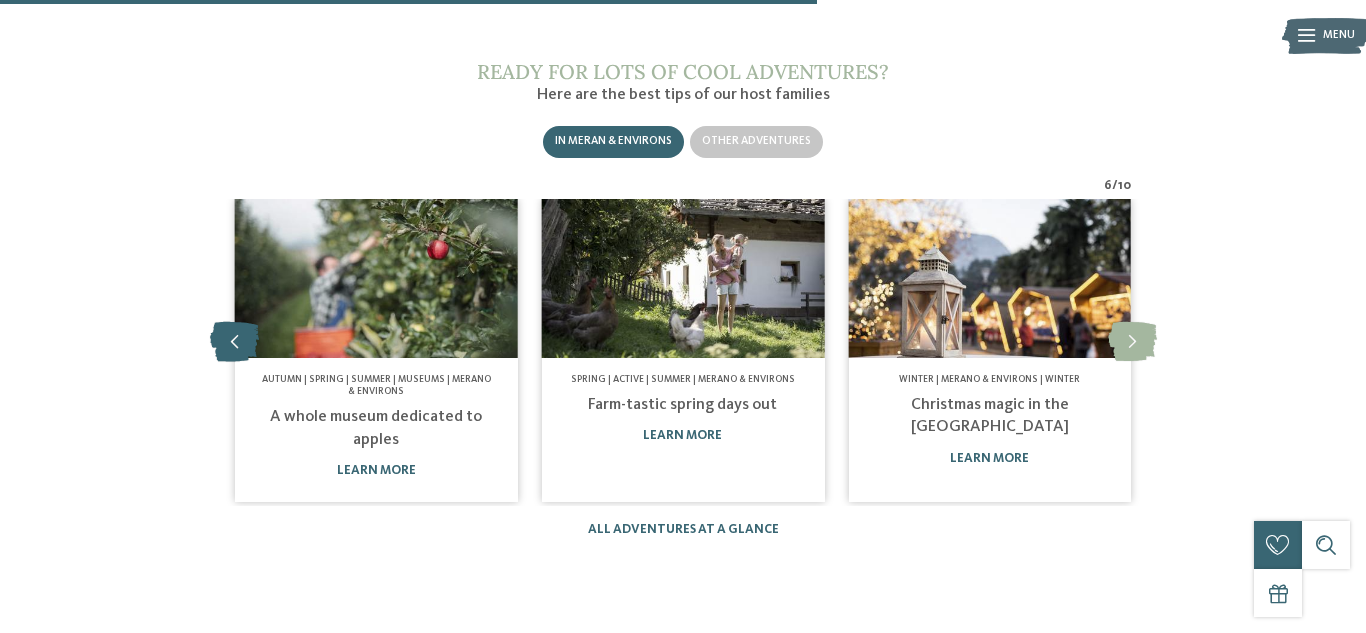 click at bounding box center (234, 342) 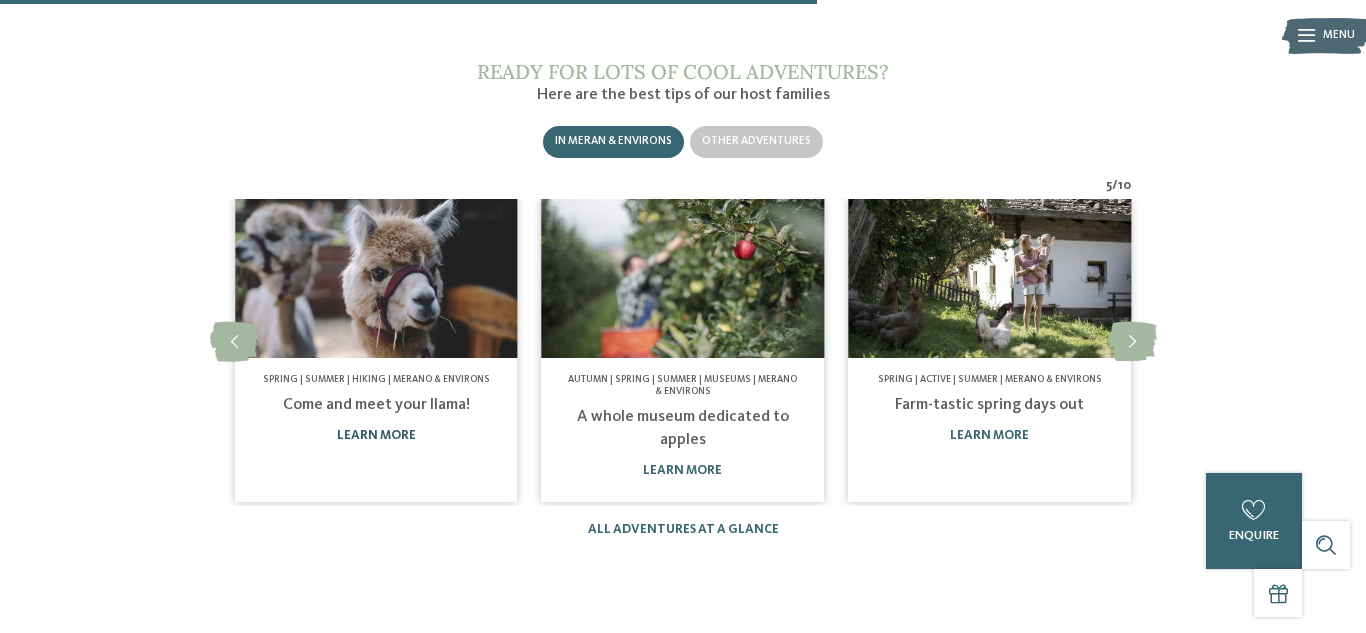 click on "learn more" at bounding box center (376, 435) 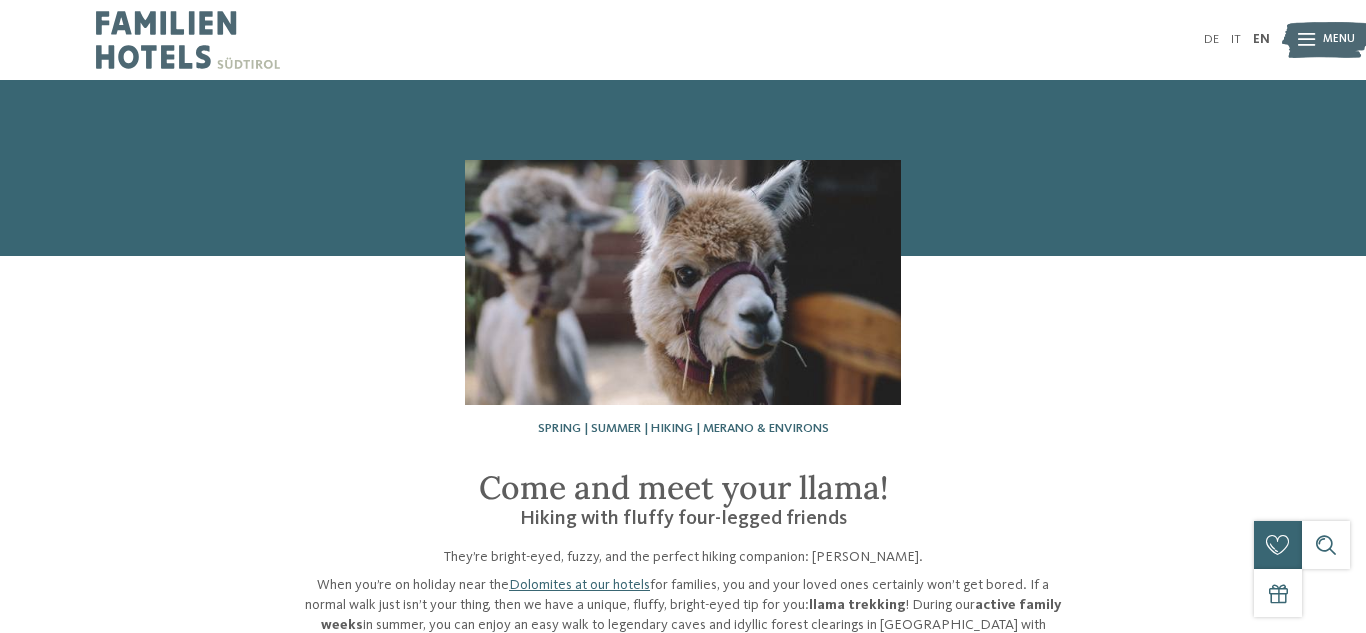 scroll, scrollTop: 0, scrollLeft: 0, axis: both 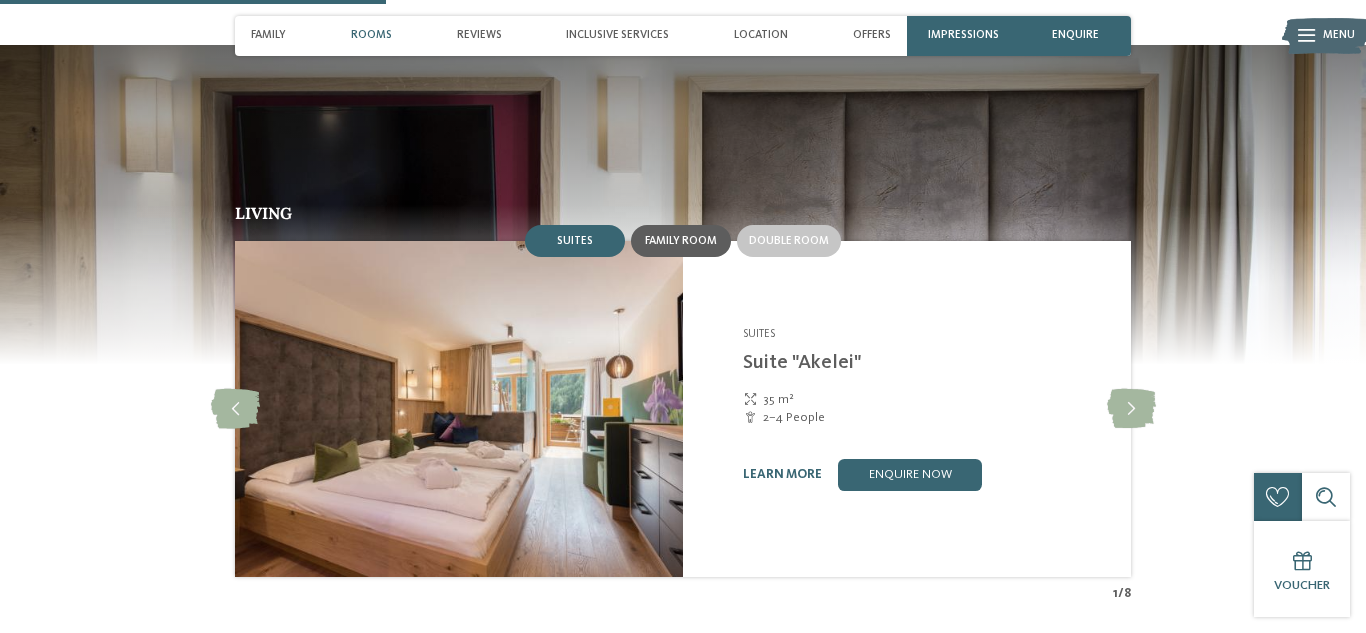 click on "Family room" at bounding box center (681, 241) 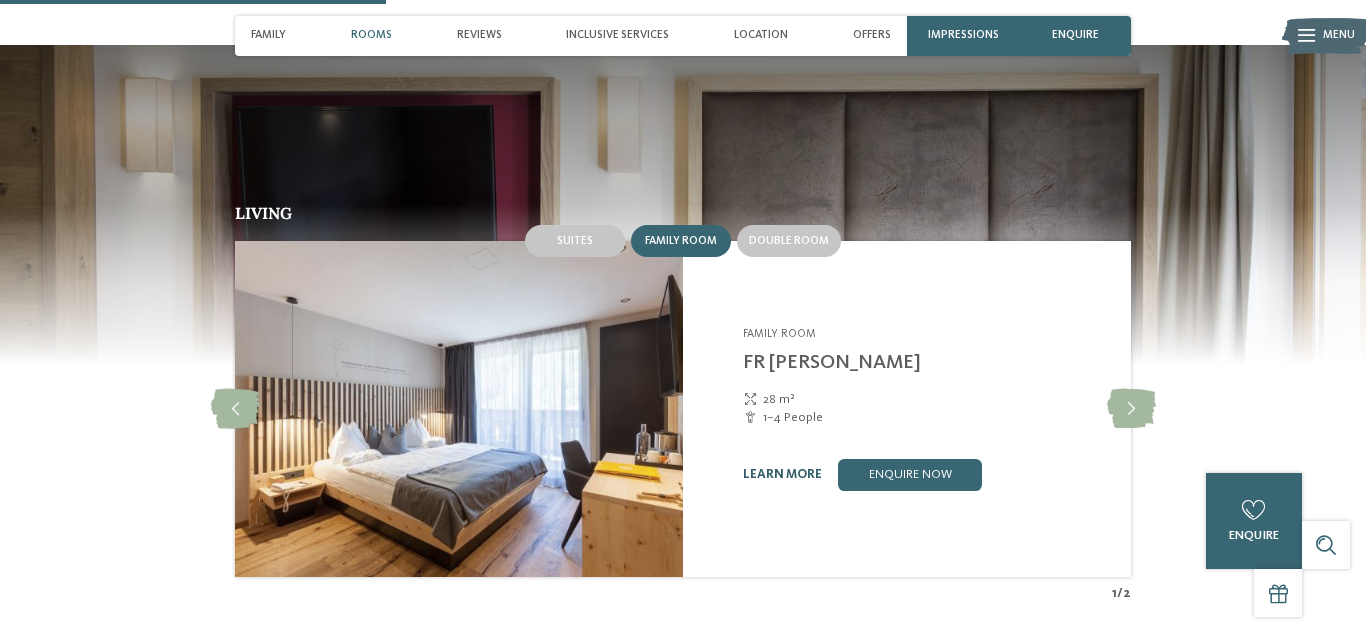 click on "learn more" at bounding box center [782, 474] 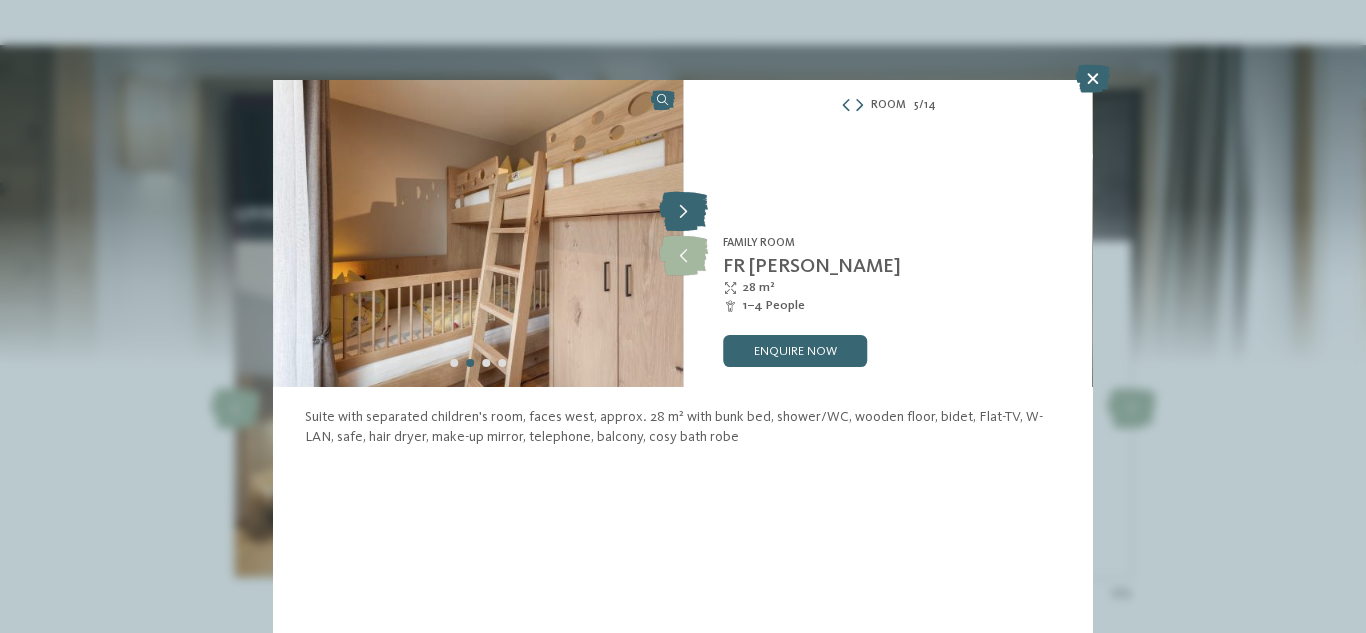 click at bounding box center [683, 212] 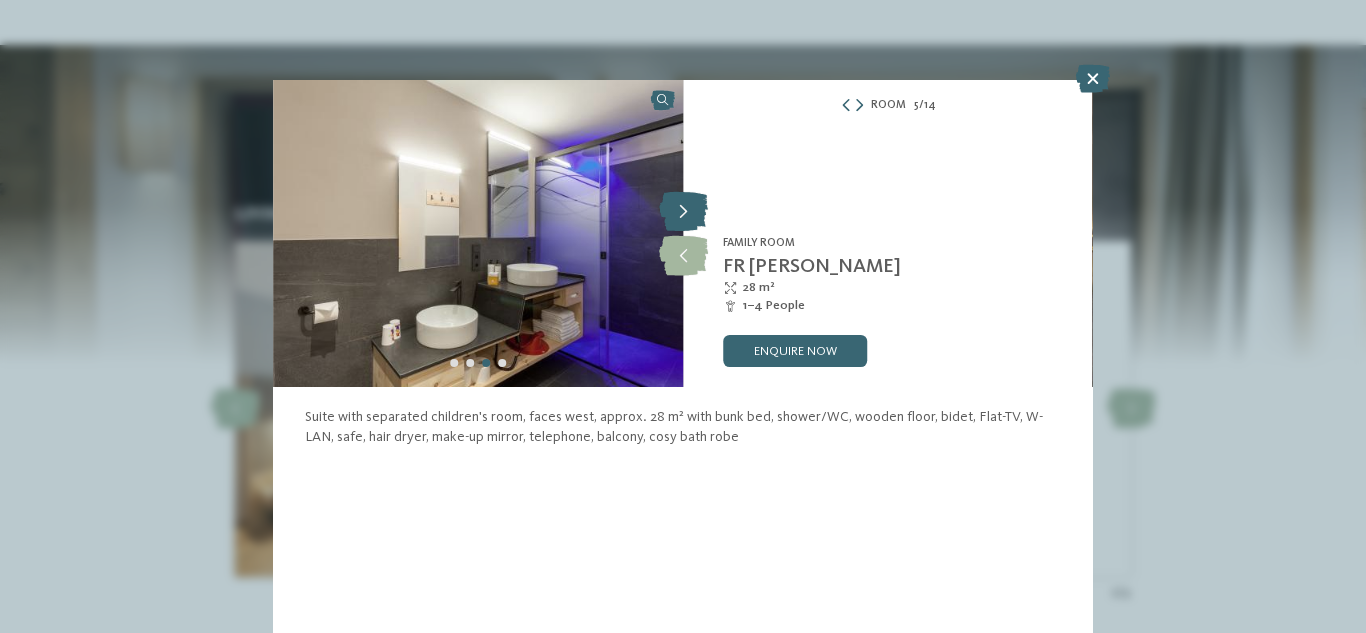 click at bounding box center [683, 212] 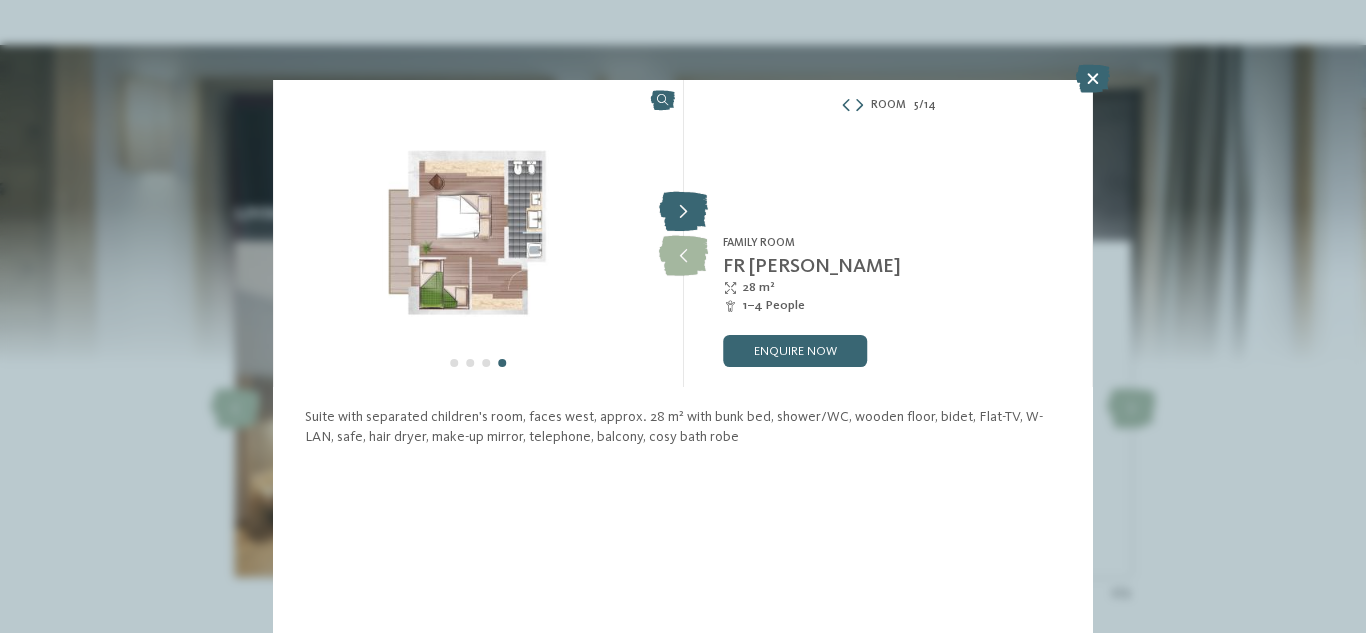 click at bounding box center (683, 212) 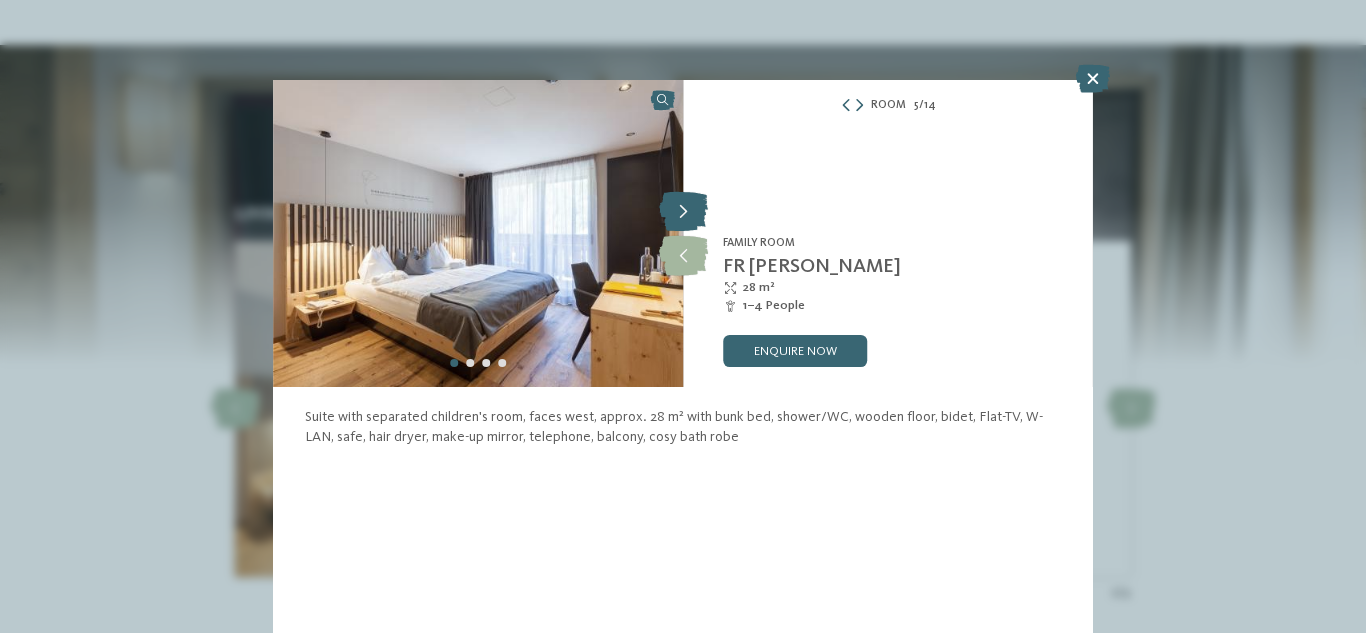 click at bounding box center (683, 212) 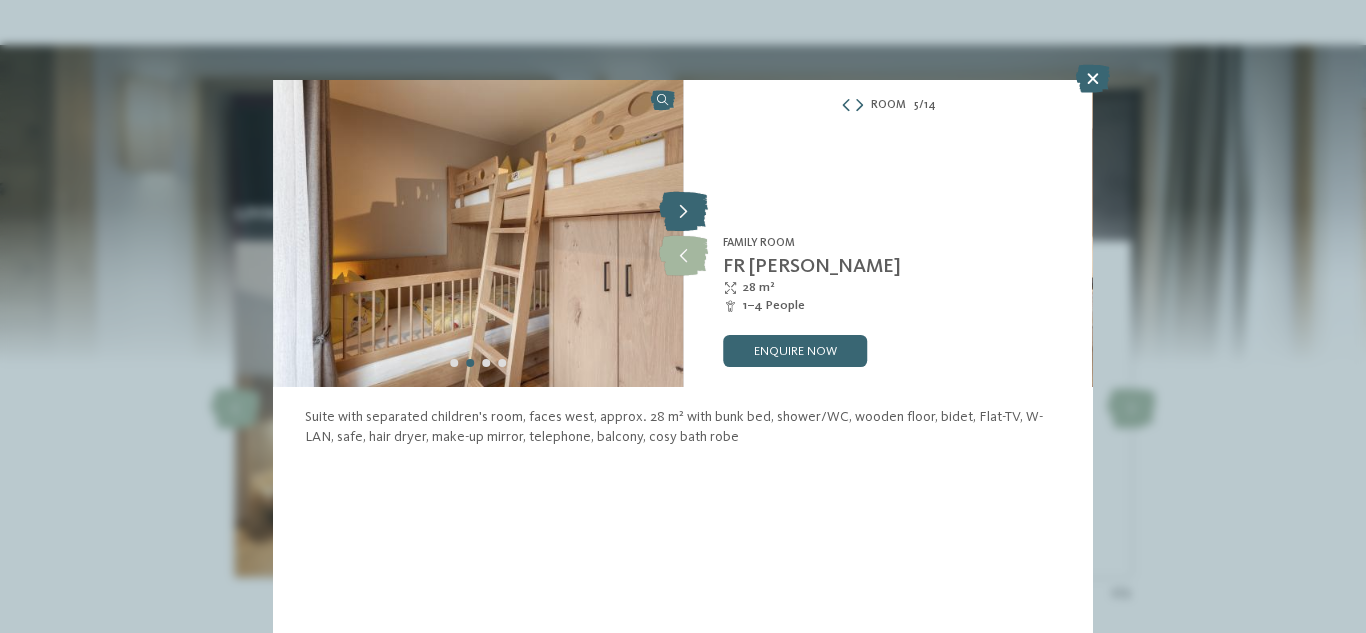 click at bounding box center [683, 212] 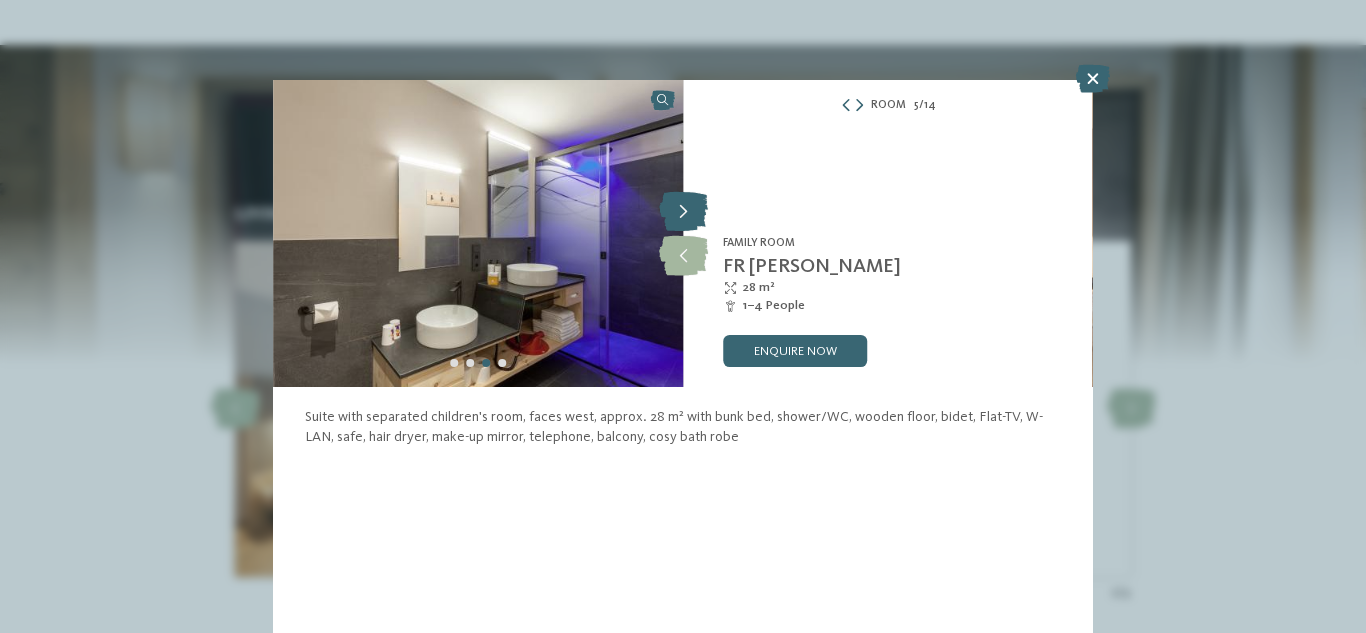 click at bounding box center (683, 212) 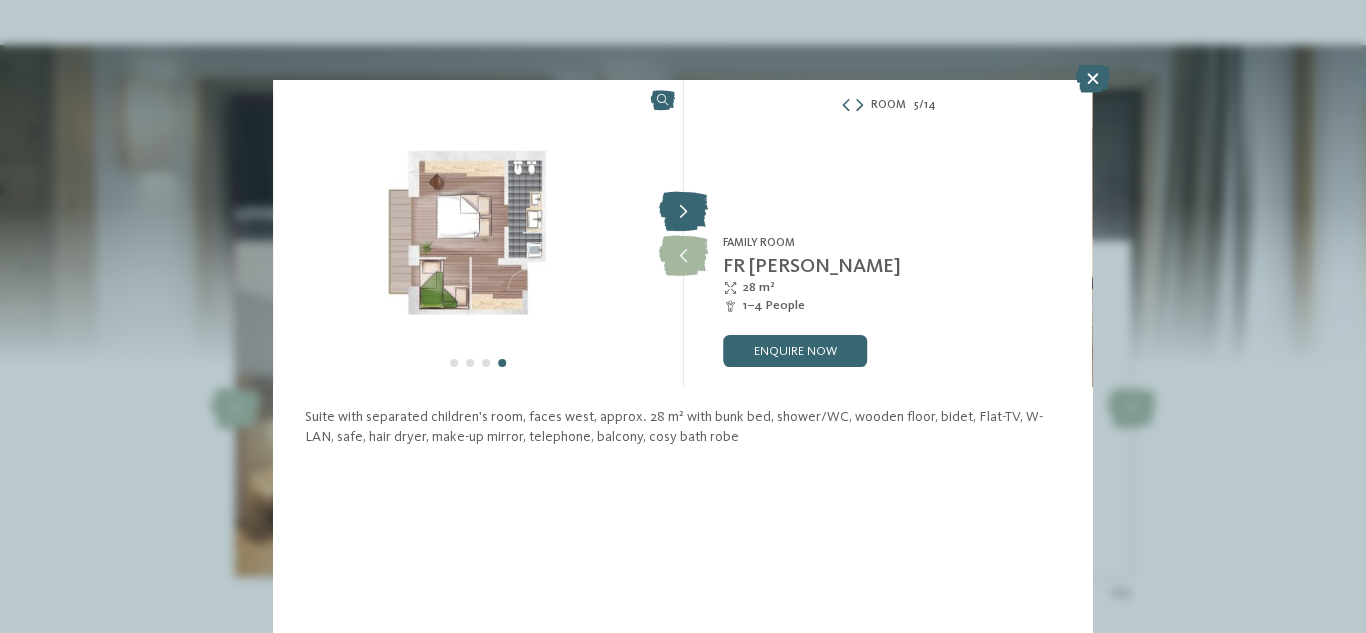 click at bounding box center (683, 212) 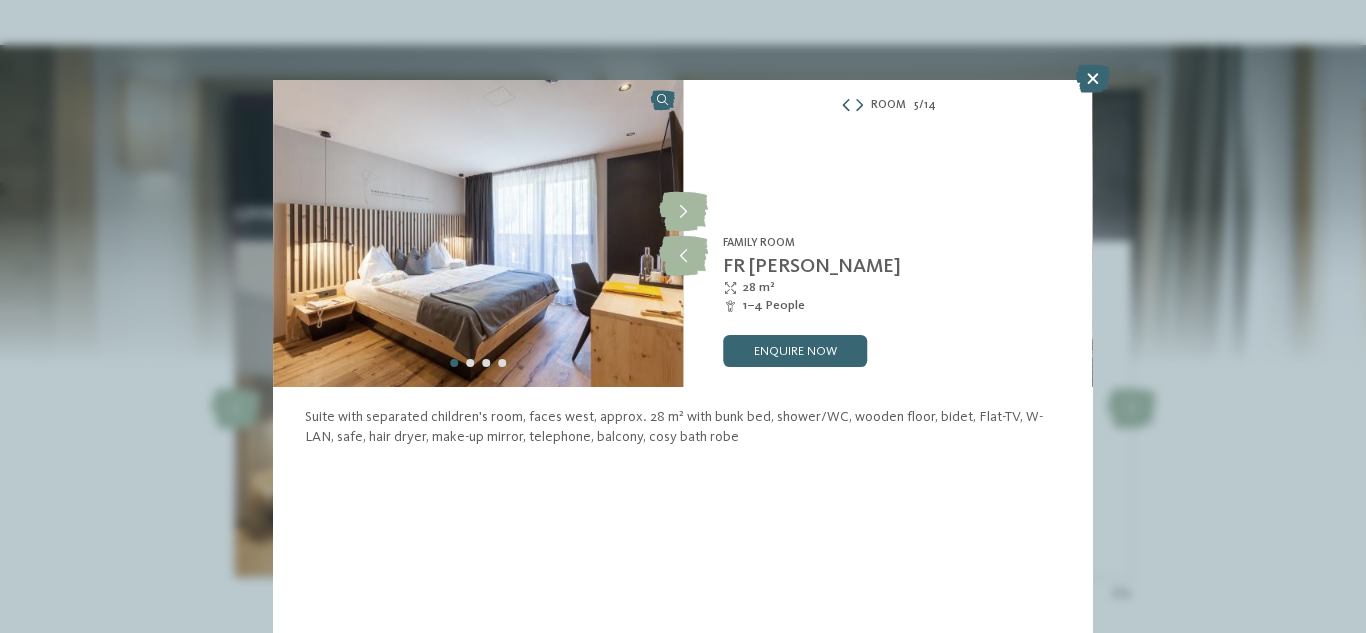 click at bounding box center [846, 106] 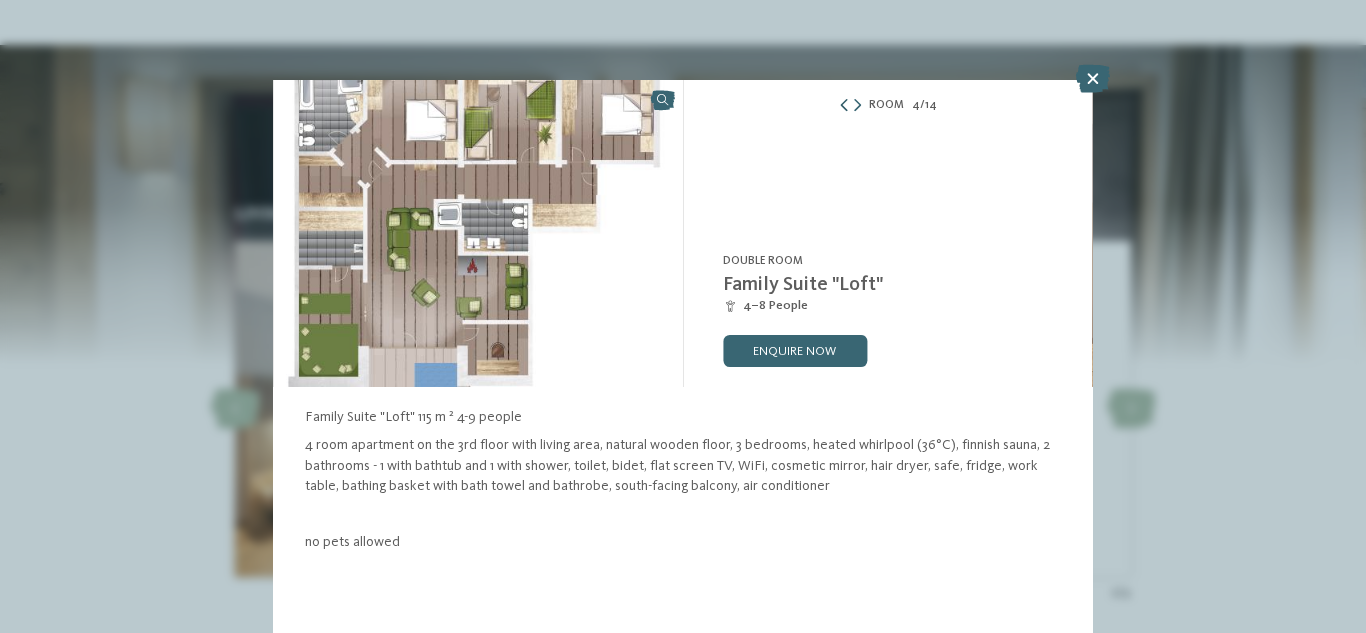 click at bounding box center (844, 106) 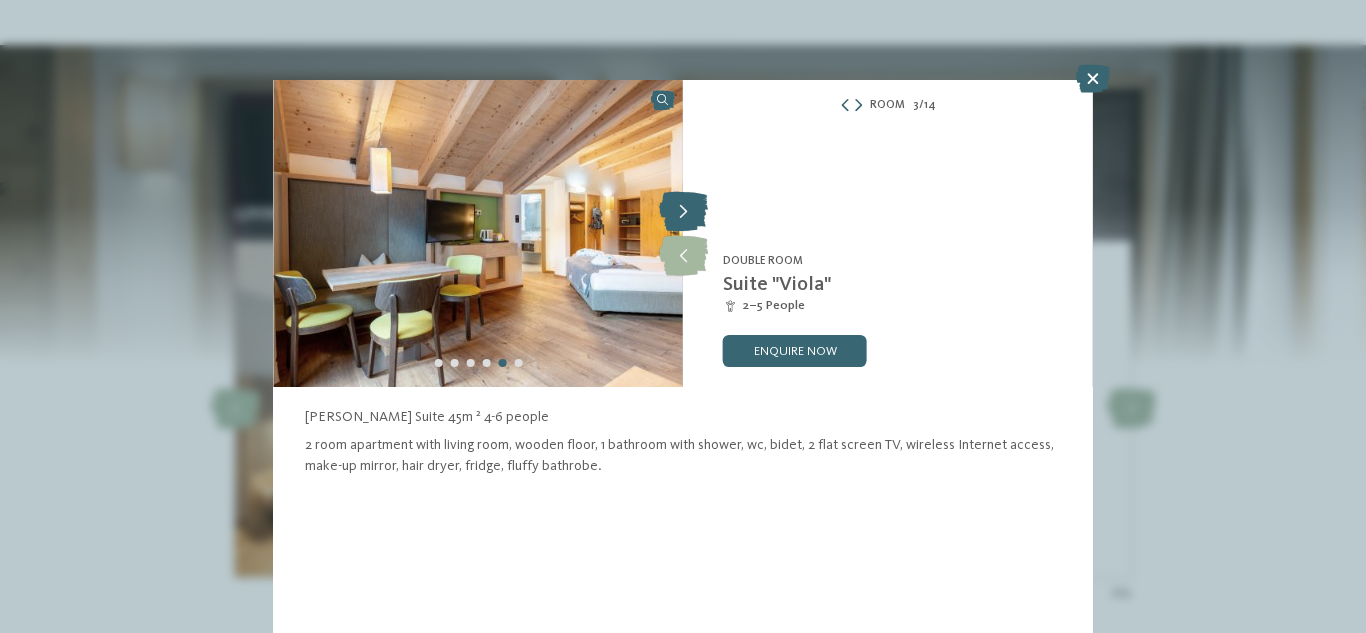 click at bounding box center [683, 212] 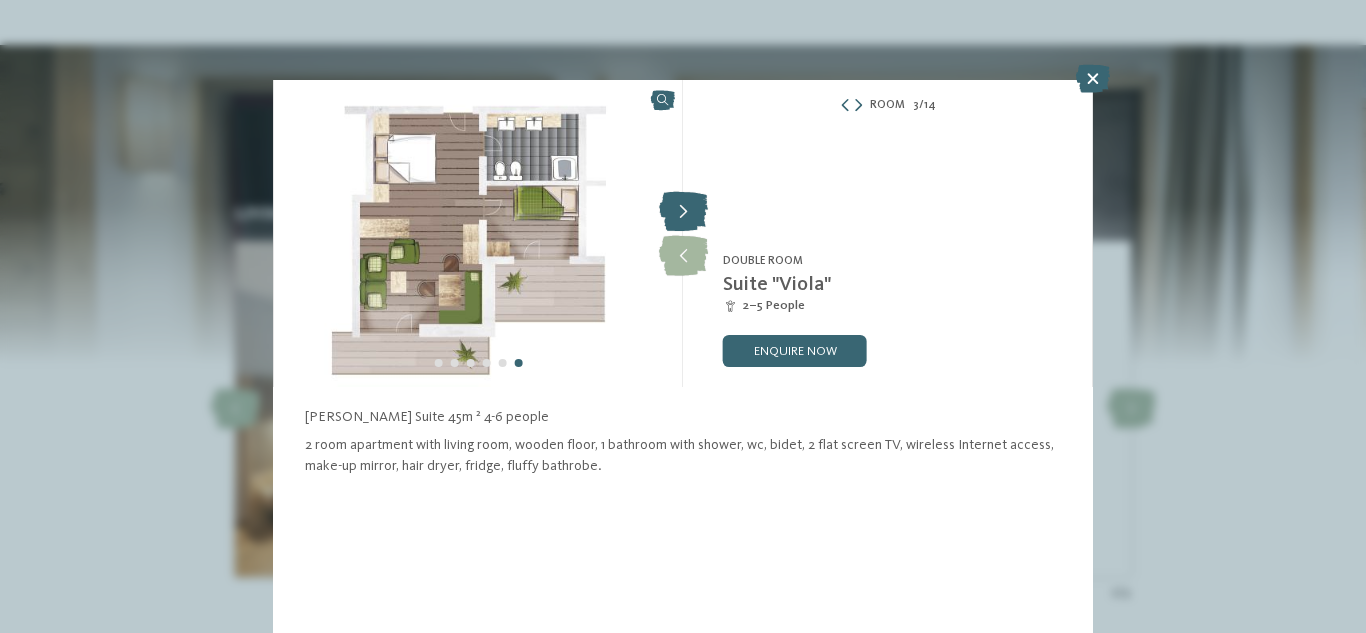 click at bounding box center [683, 212] 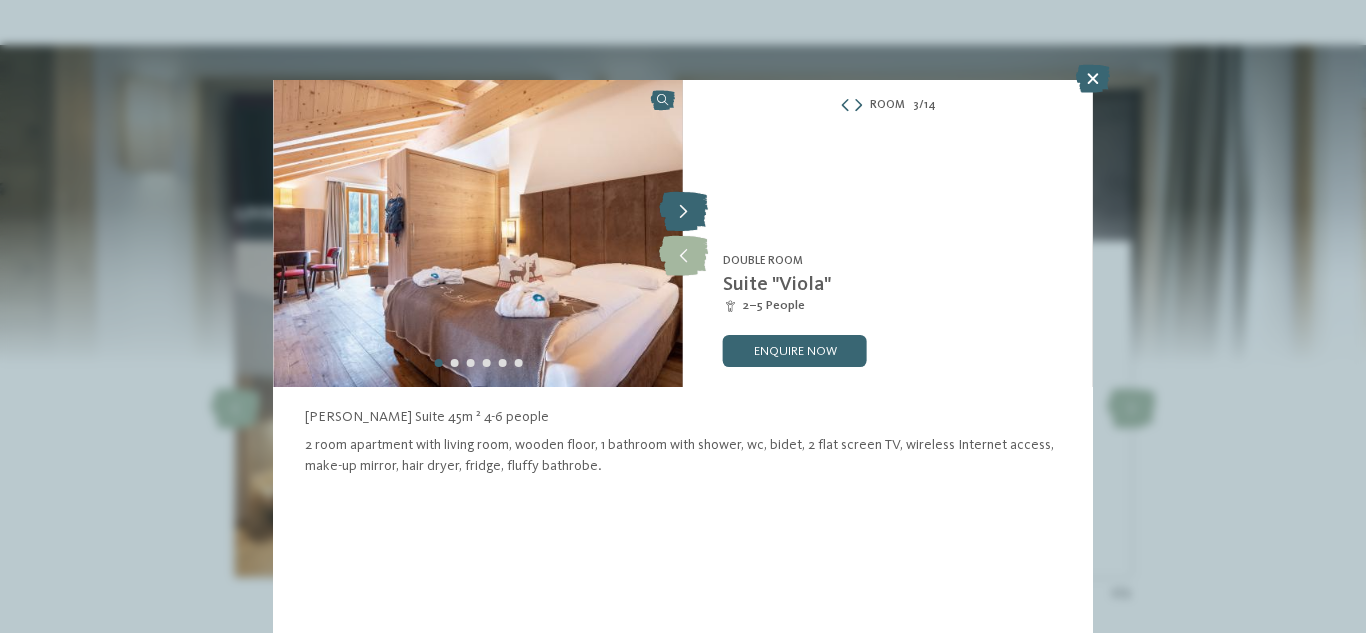 click at bounding box center (683, 212) 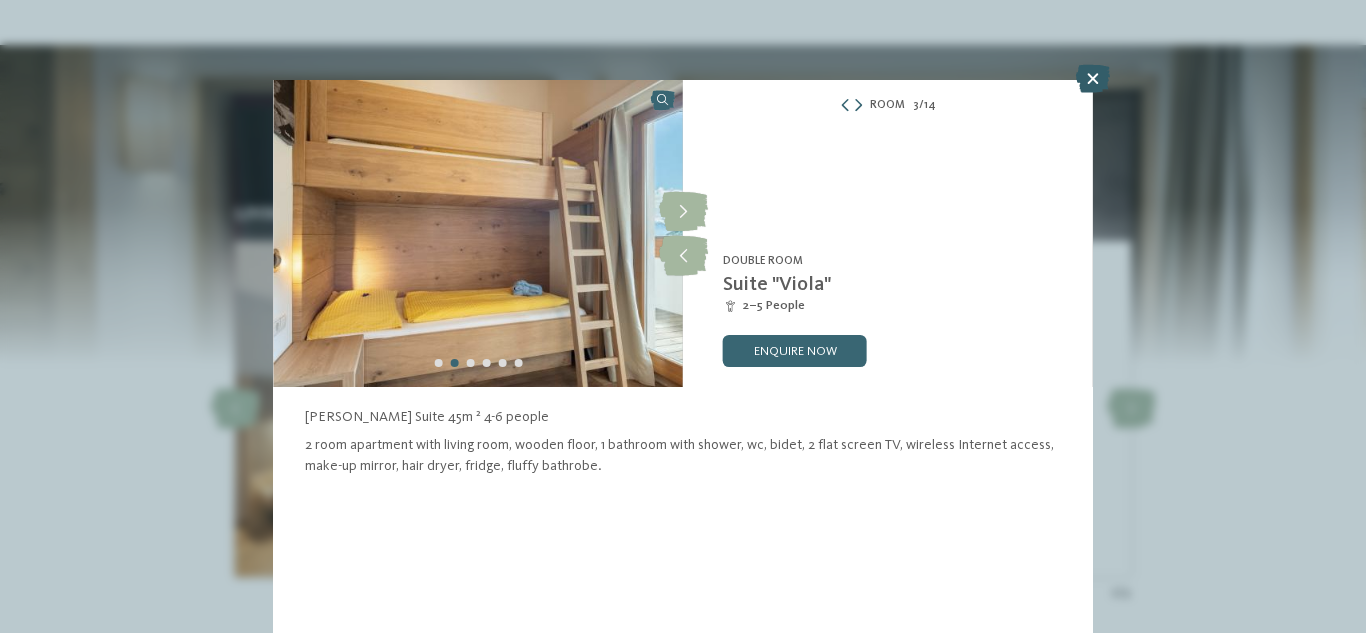 click at bounding box center [1093, 79] 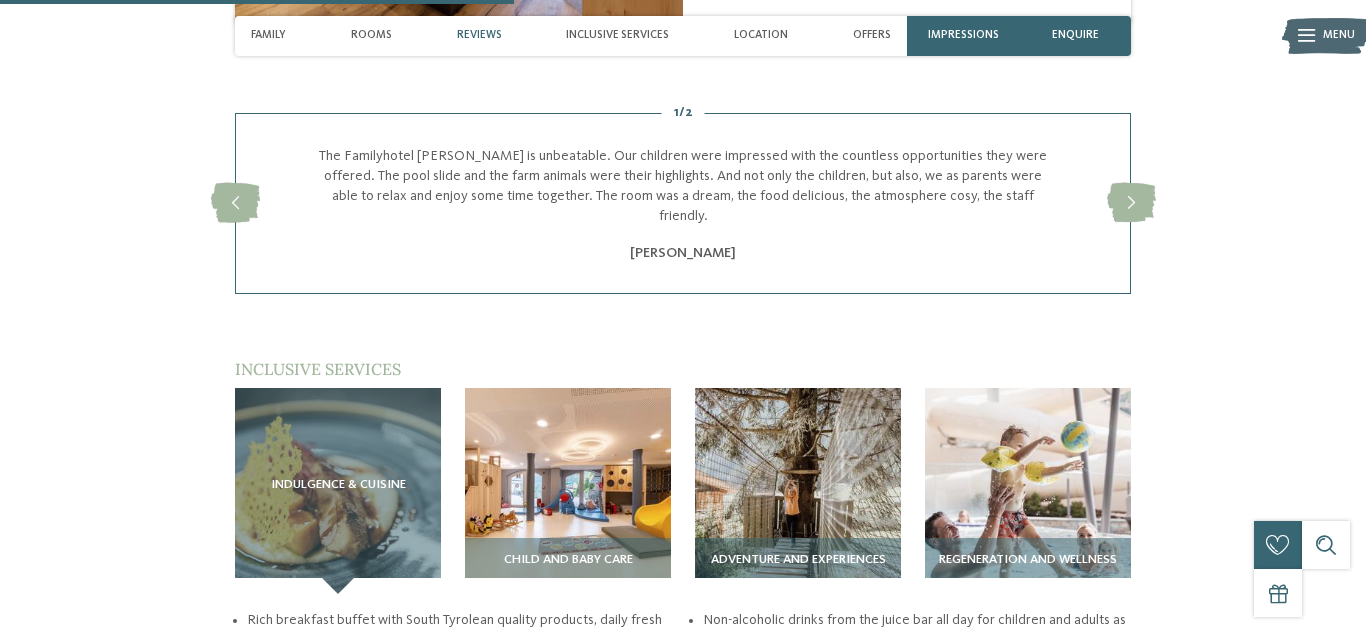 scroll, scrollTop: 2186, scrollLeft: 0, axis: vertical 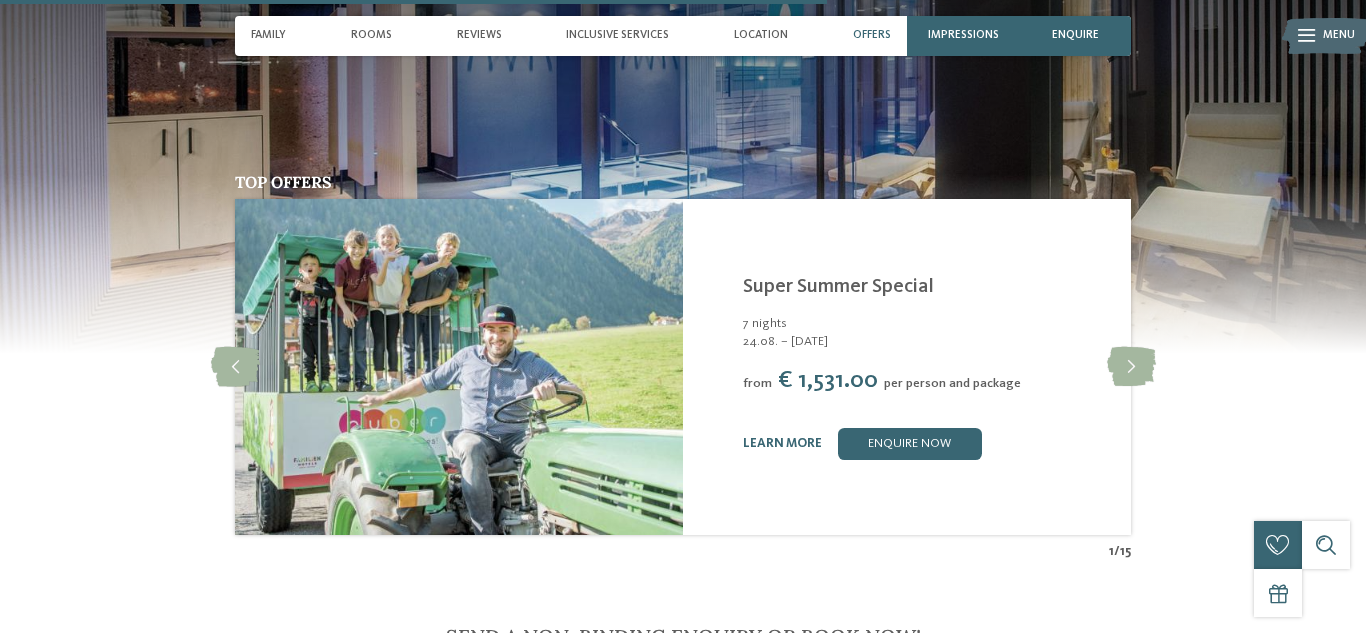 click on "Super Summer Special" at bounding box center (838, 287) 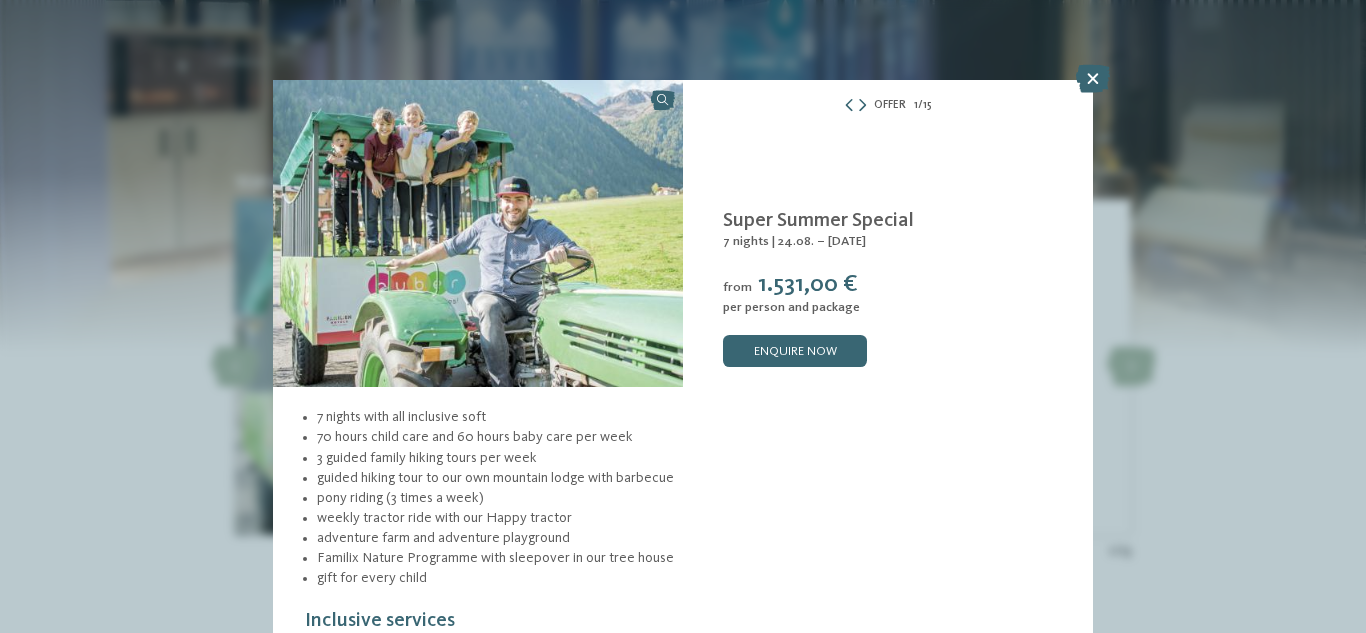 click on "Offer
1
/
15 1" at bounding box center [683, 316] 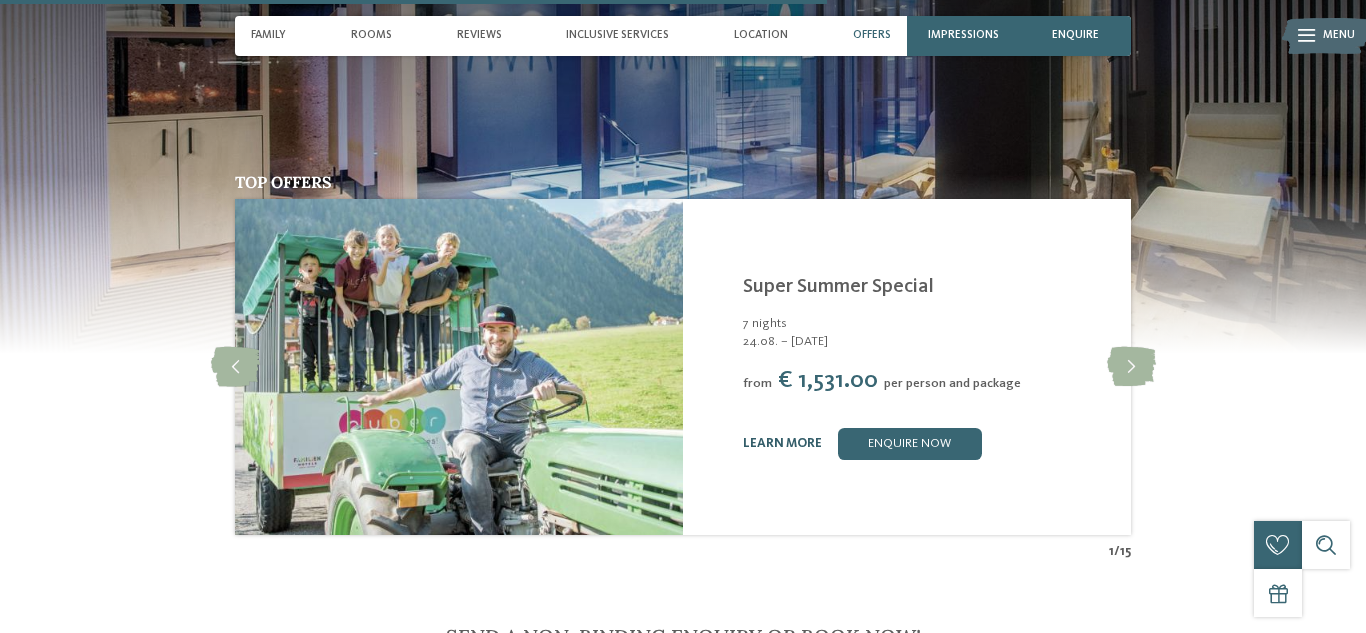 click on "learn more" at bounding box center (782, 443) 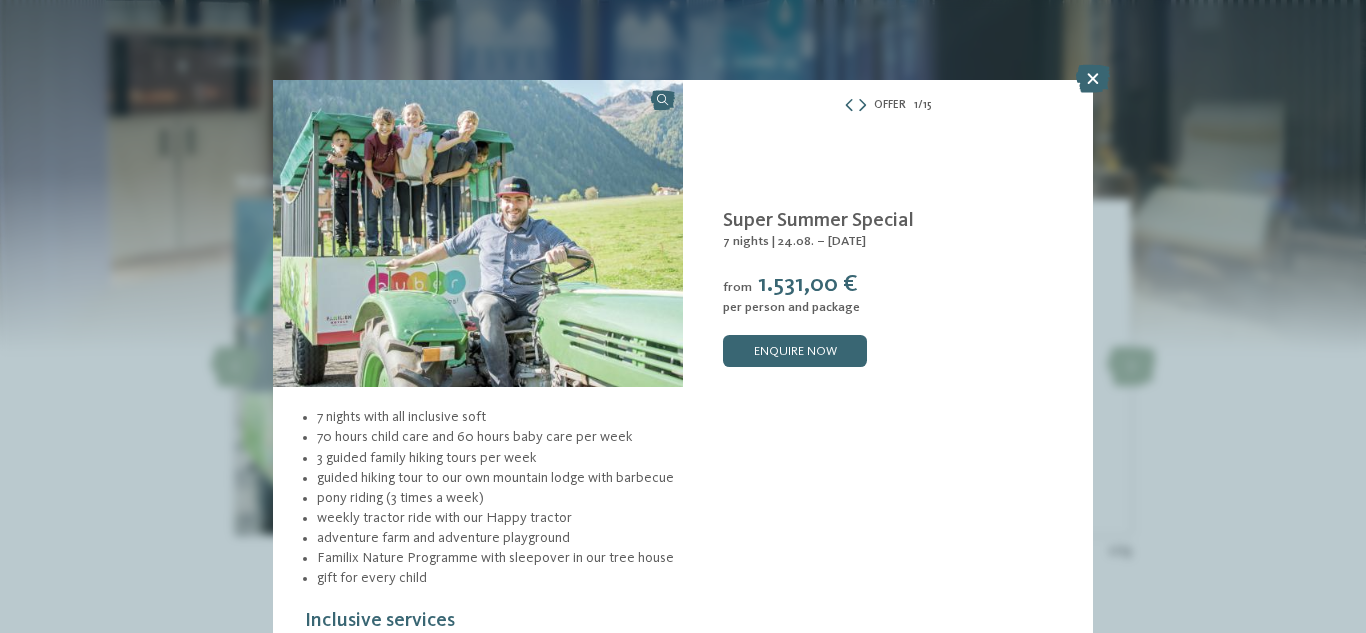 drag, startPoint x: 1365, startPoint y: 97, endPoint x: 1365, endPoint y: 162, distance: 65 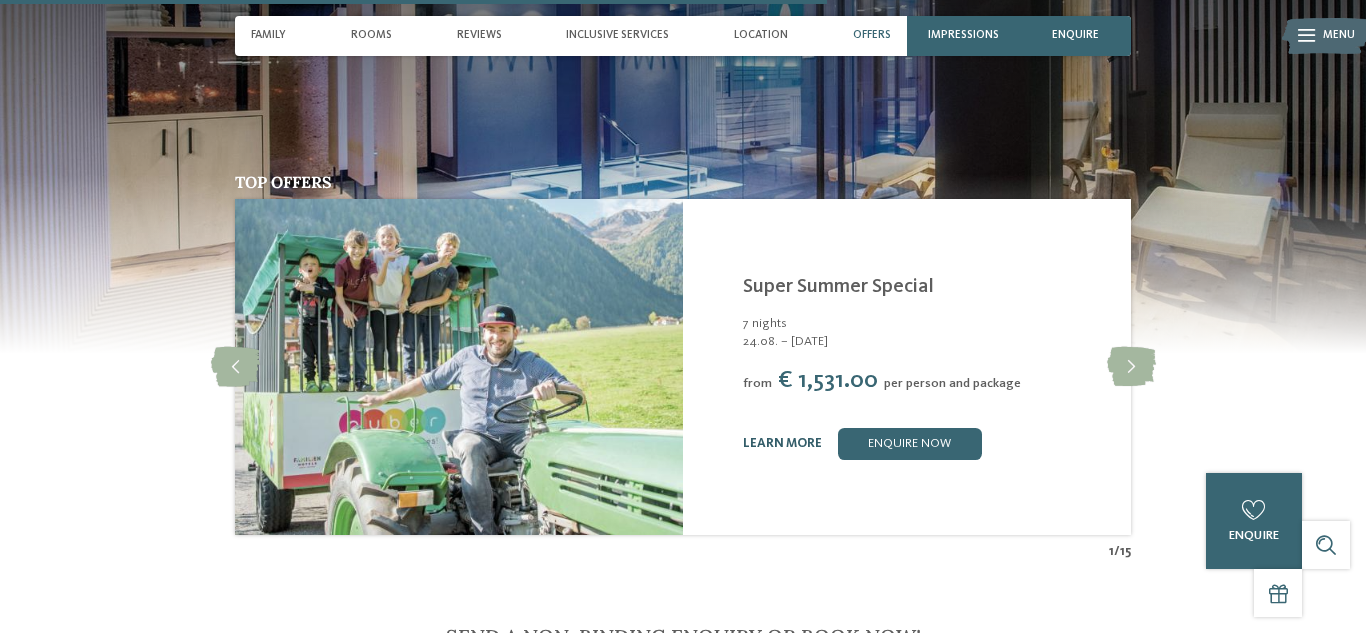 click on "learn more" at bounding box center (782, 443) 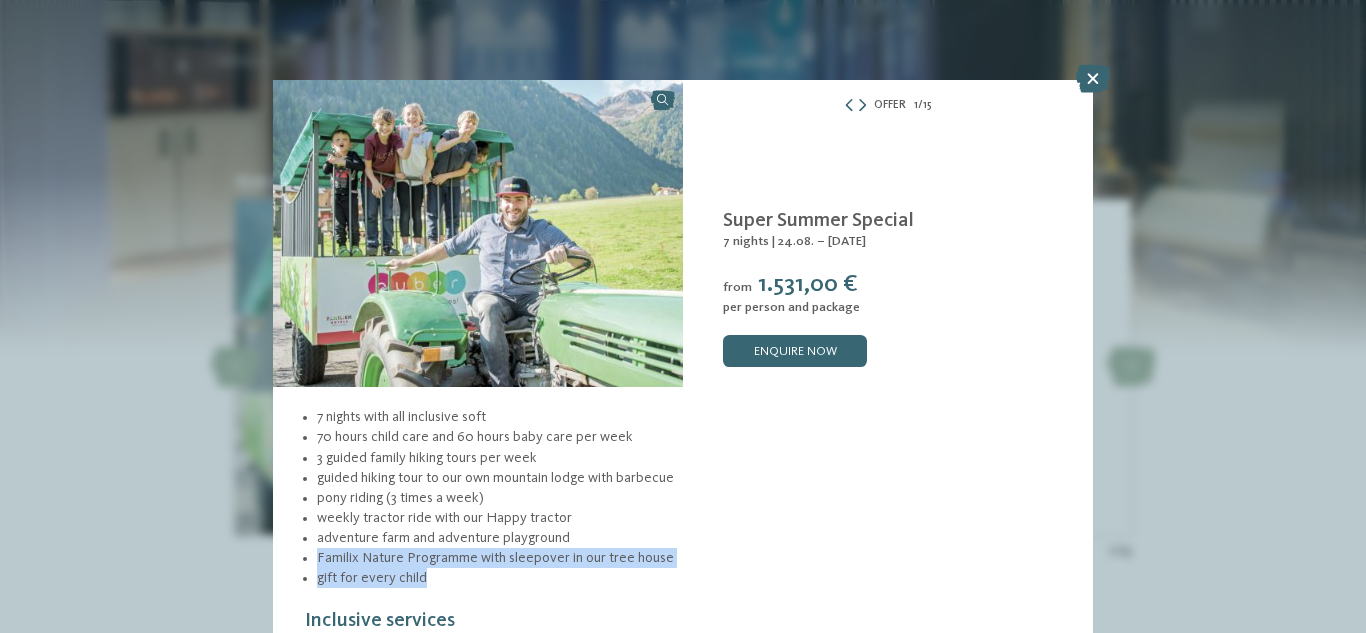 drag, startPoint x: 1010, startPoint y: 535, endPoint x: 1011, endPoint y: 572, distance: 37.01351 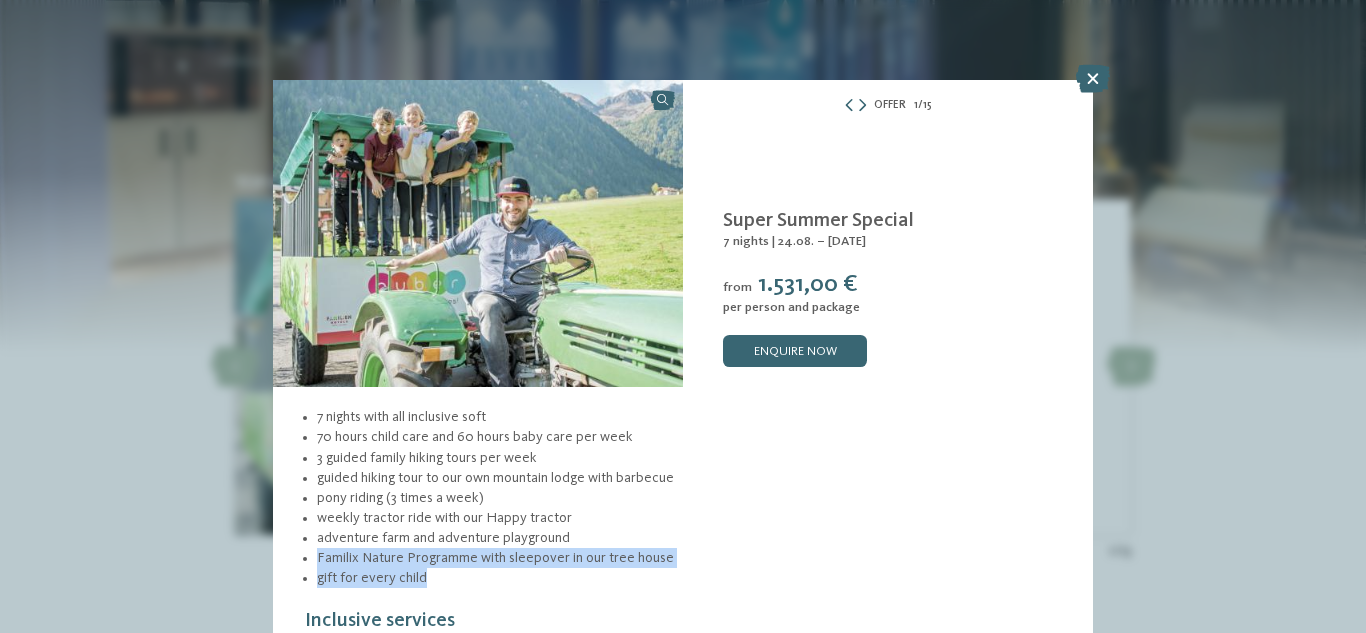 click on "Inclusive services" at bounding box center (380, 621) 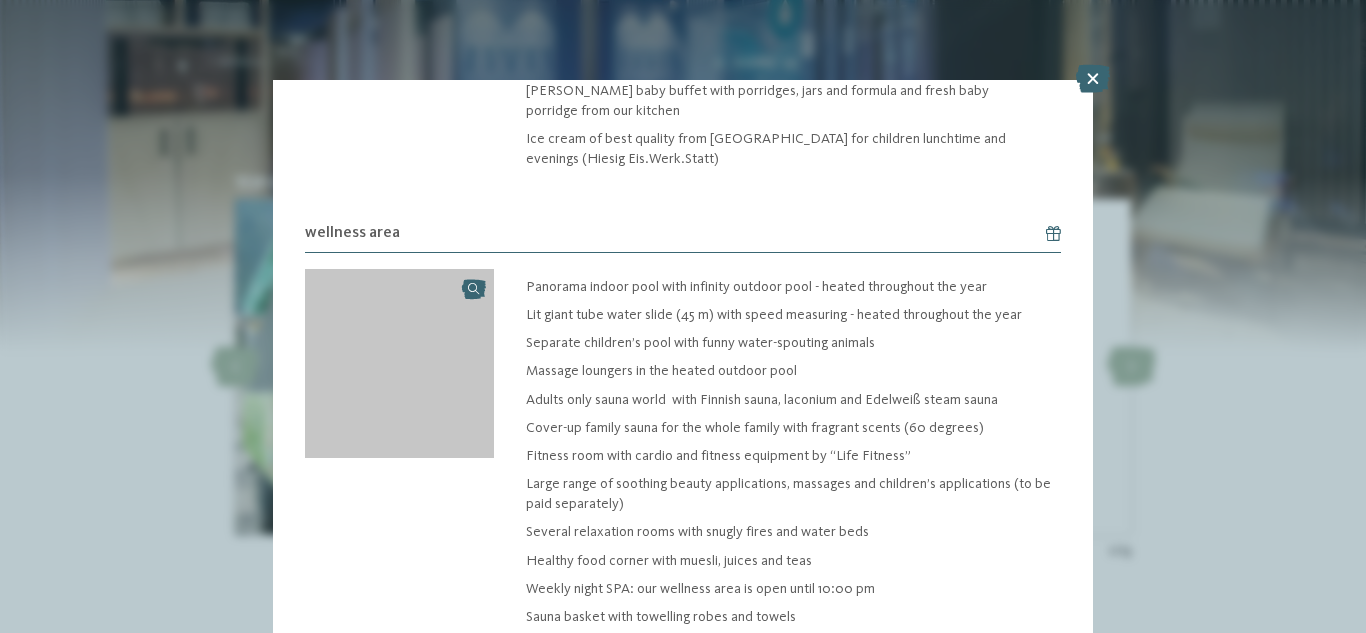 scroll, scrollTop: 2080, scrollLeft: 0, axis: vertical 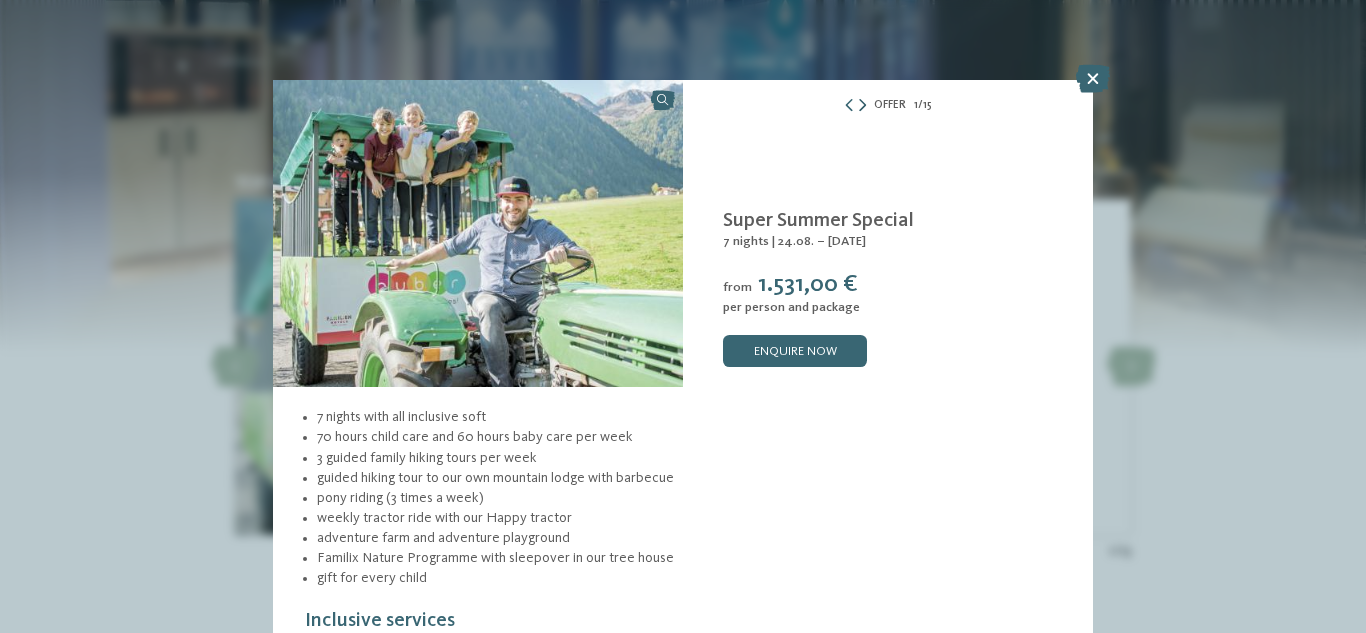click at bounding box center [862, 106] 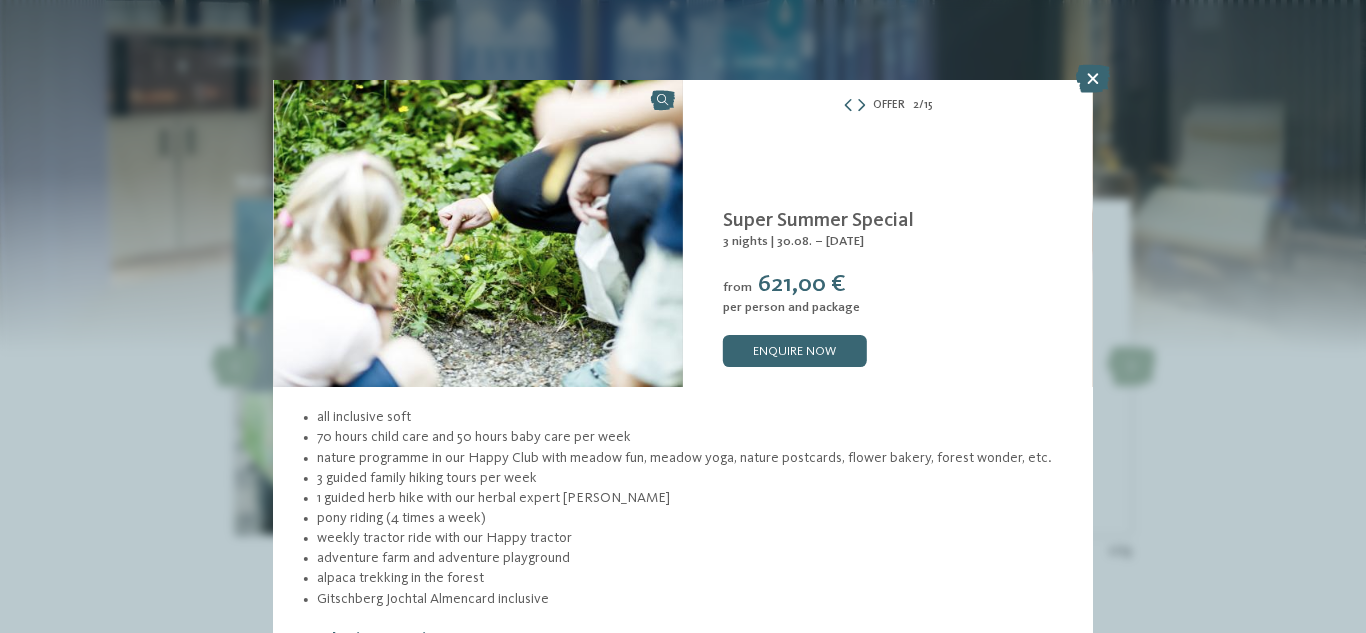 click on "Offer
2
/
15" at bounding box center [888, 106] 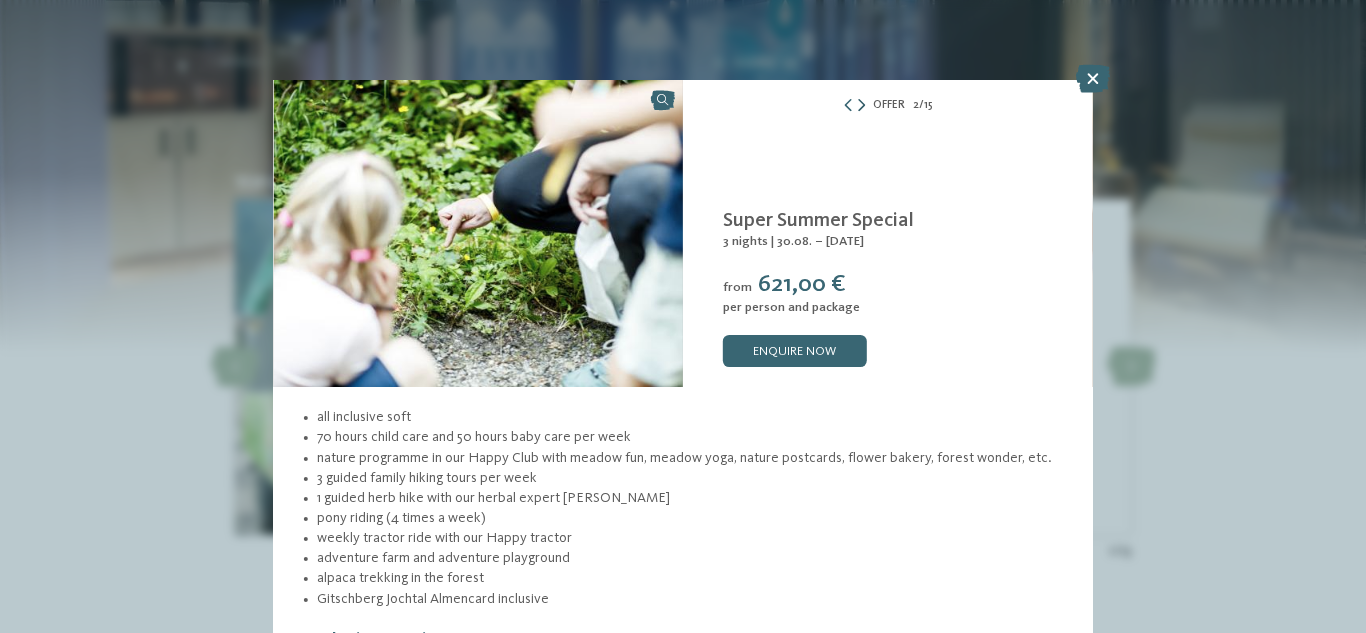 click at bounding box center [861, 106] 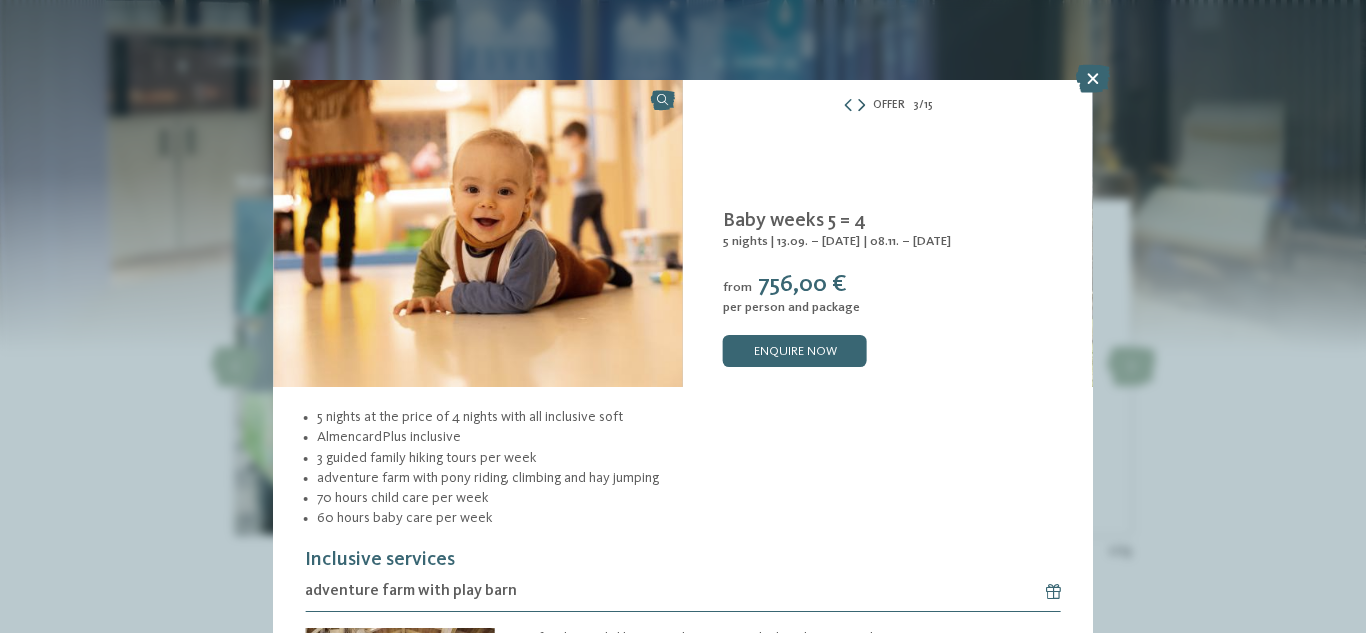 click at bounding box center (861, 106) 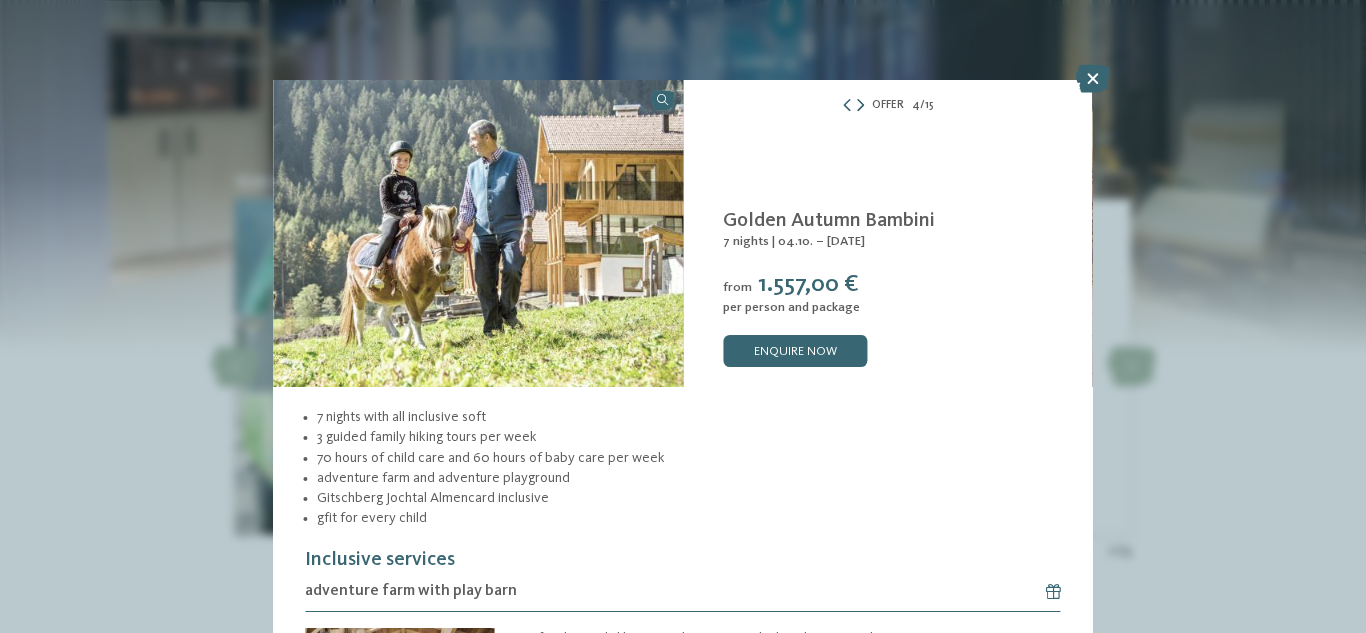 click at bounding box center (860, 106) 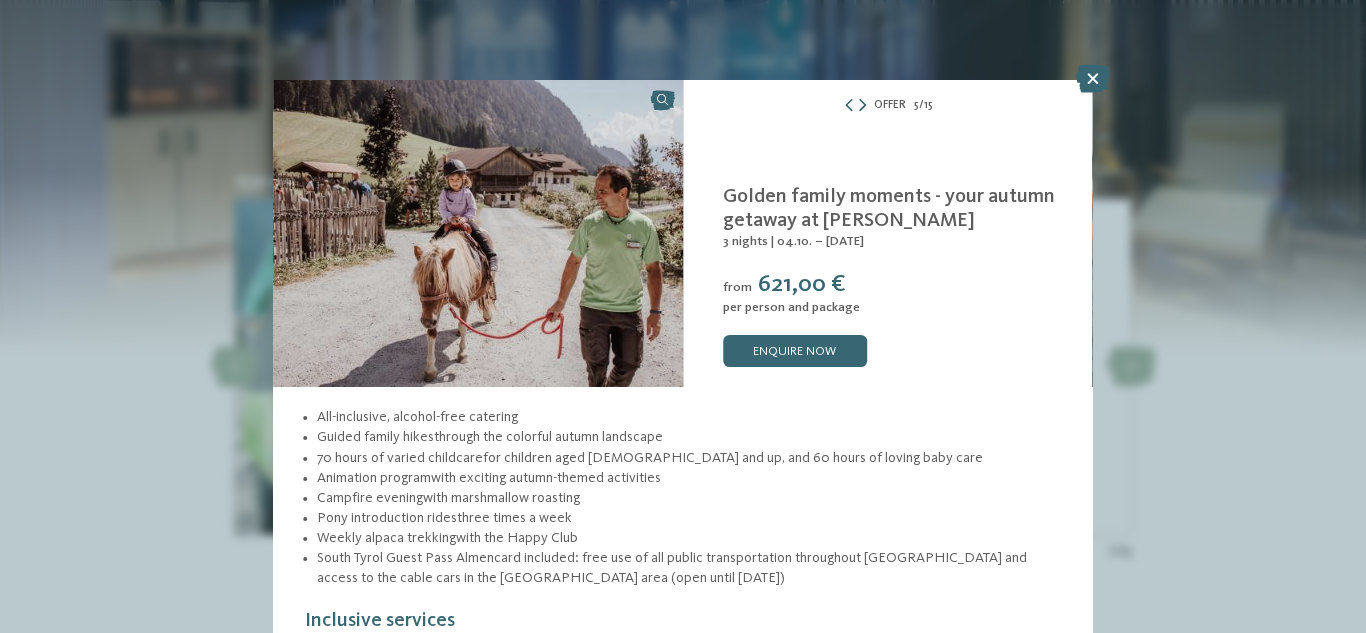 click at bounding box center [862, 106] 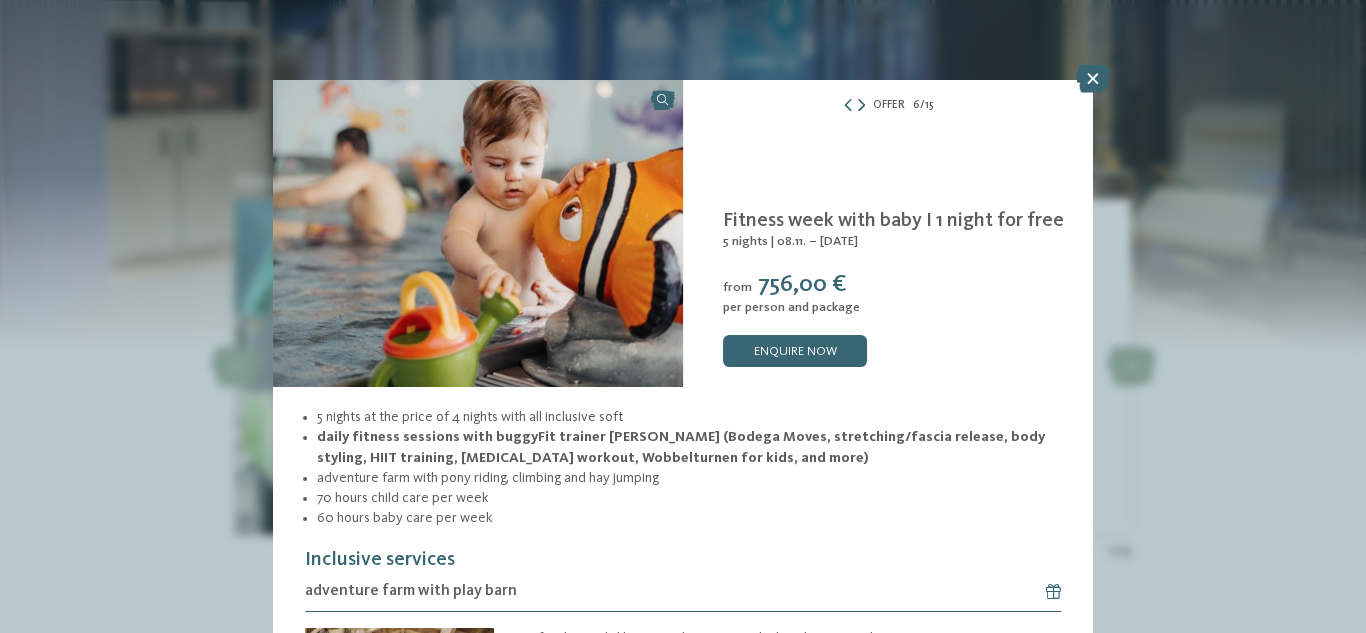 click at bounding box center [861, 106] 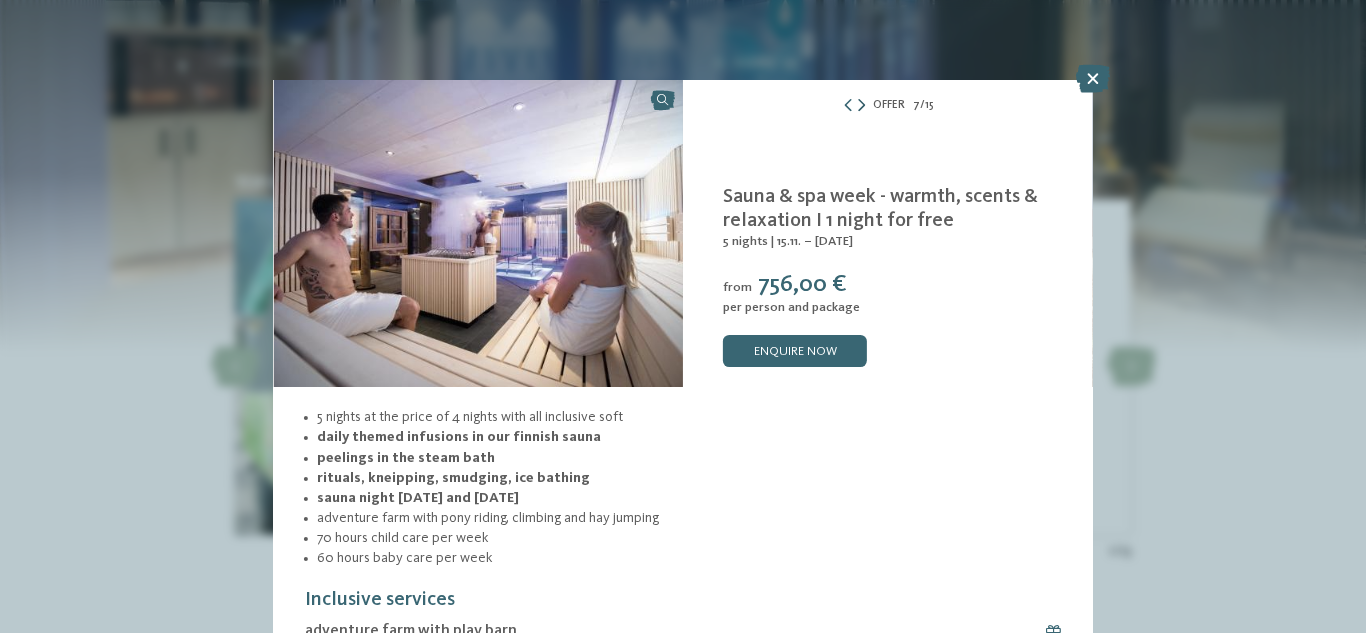 click at bounding box center (861, 106) 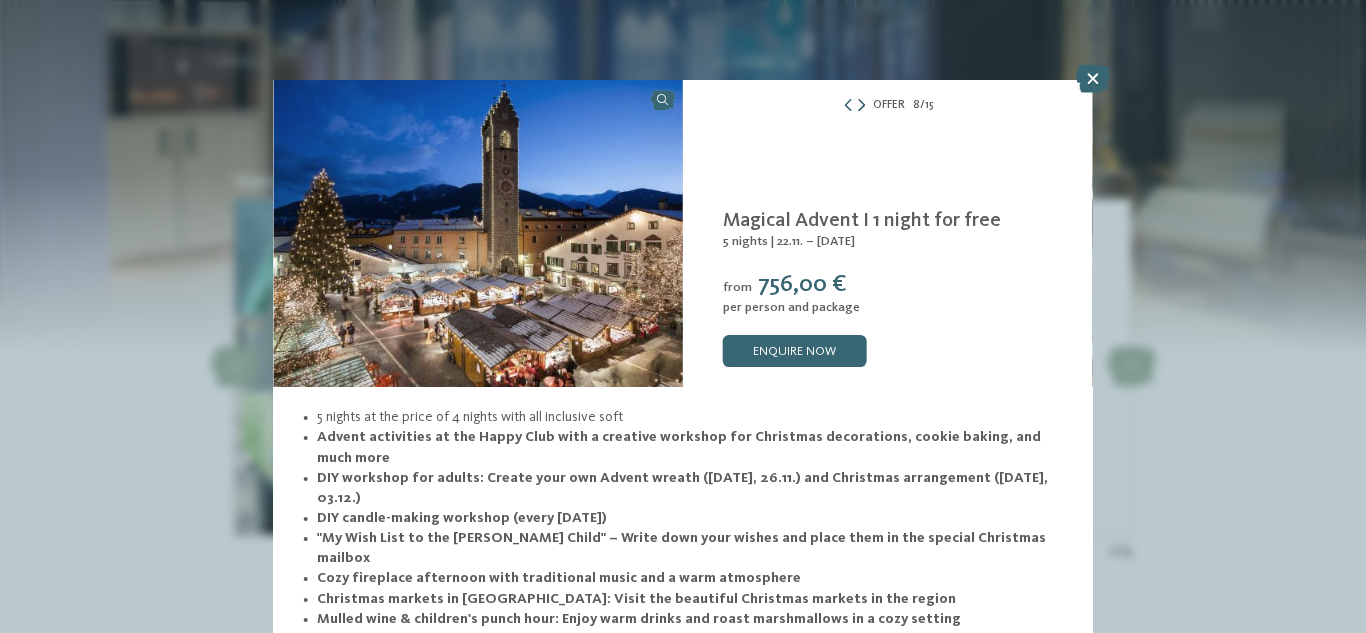 click at bounding box center (861, 106) 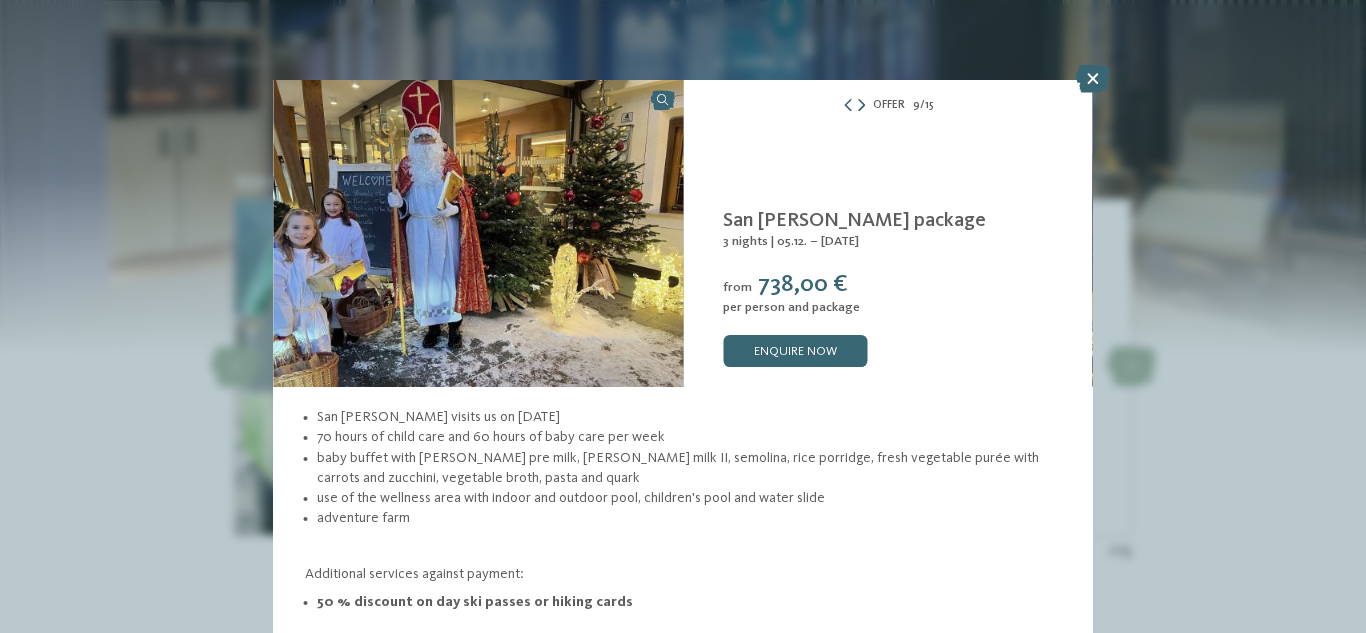 click at bounding box center (861, 106) 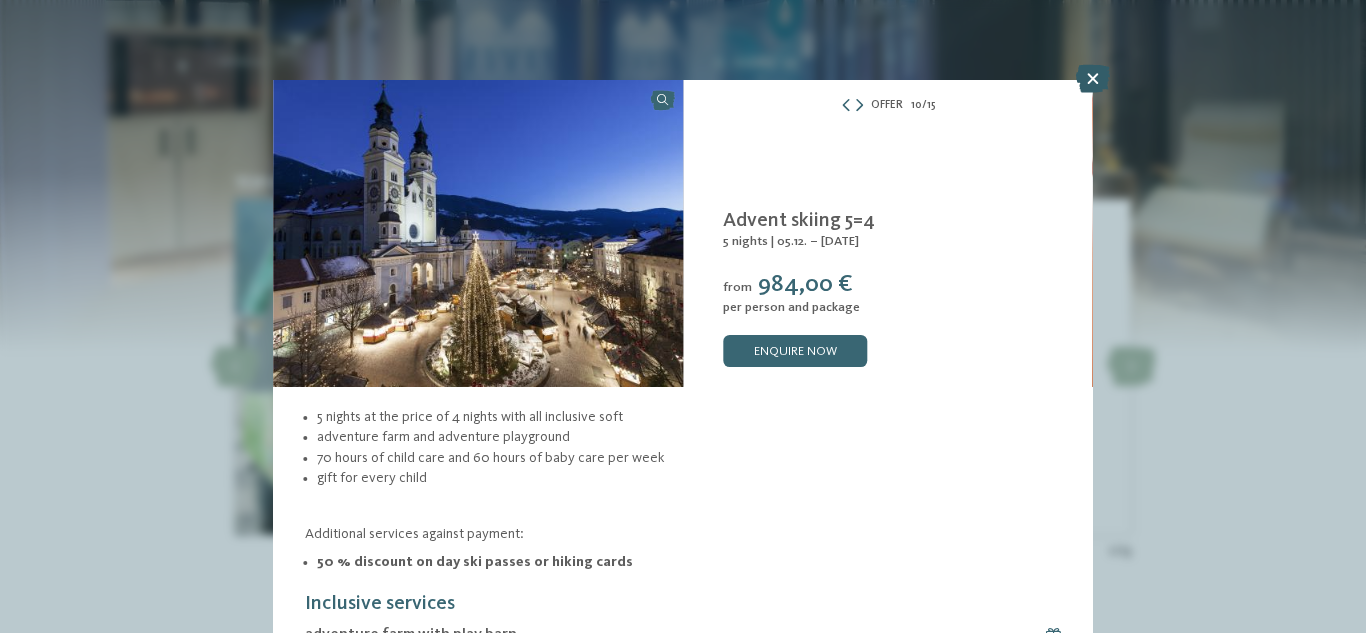 click at bounding box center [1093, 79] 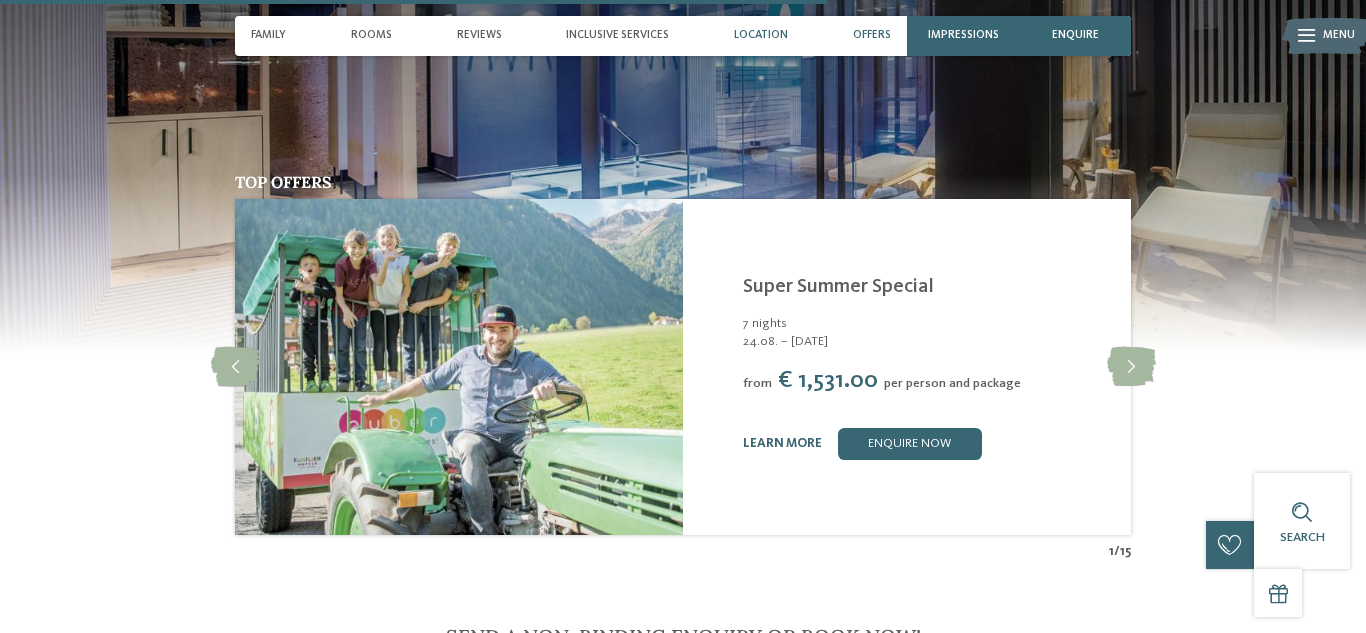 click on "Location" at bounding box center [761, 35] 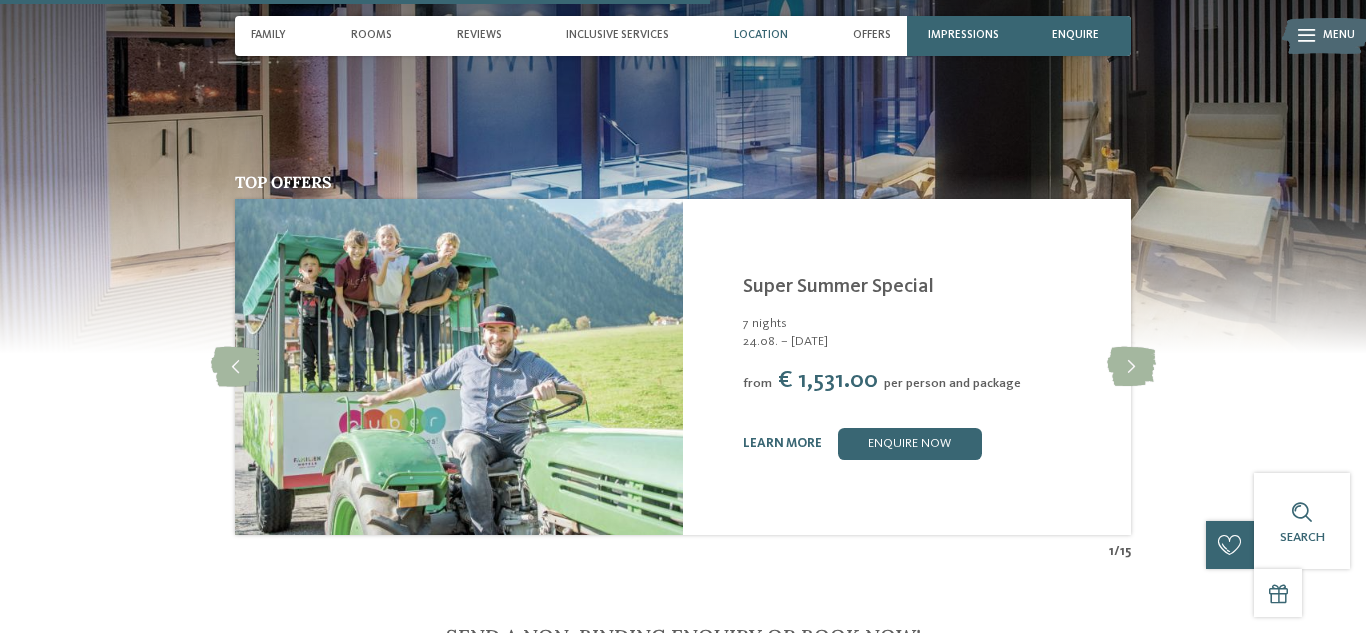 scroll, scrollTop: 2872, scrollLeft: 0, axis: vertical 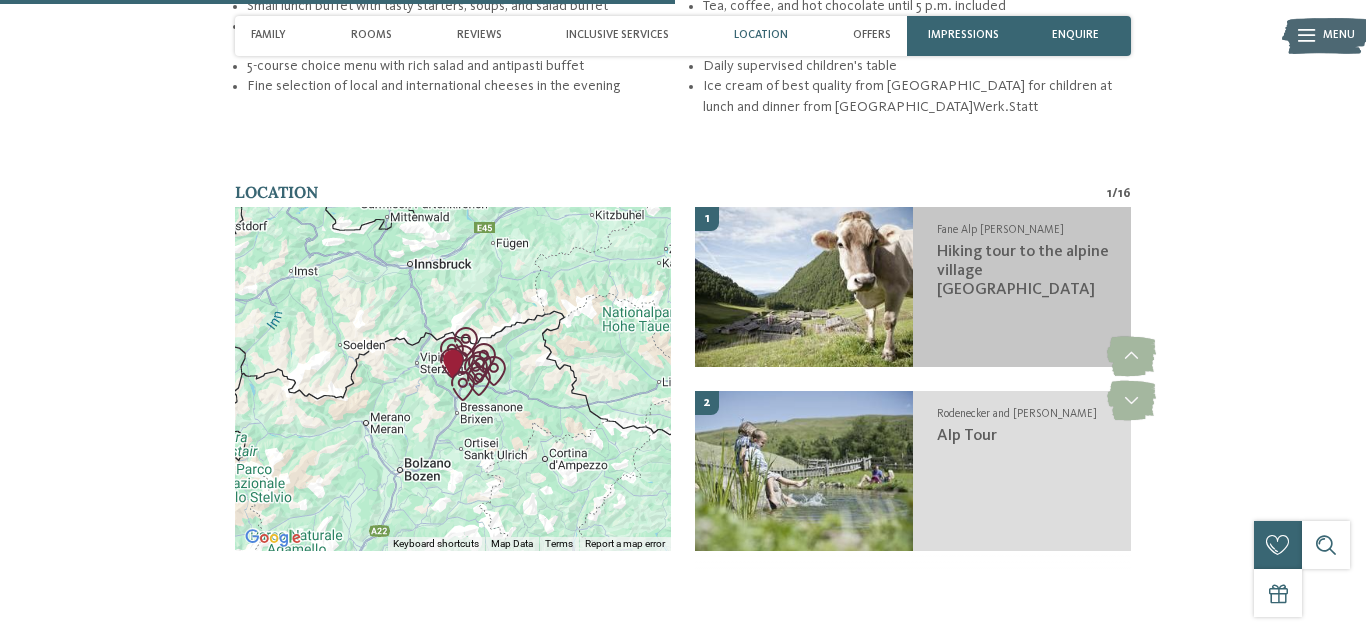 click on "Hiking tour to the  alpine village Fane Alp" at bounding box center [1023, 271] 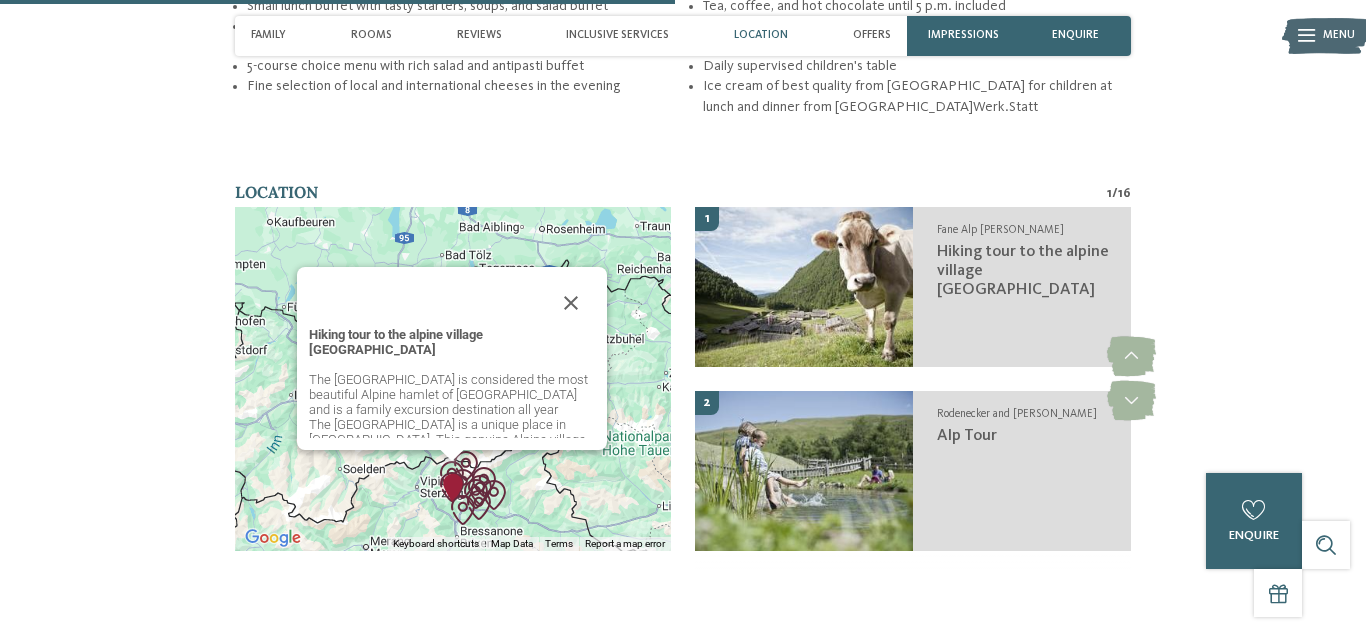 click on "The Fane Alpine village is a unique place in South Tyrol. This genuine Alpine village is located in the upper Val di Valles, surrounded by a backdrop without equals. Residential huts, hay huts, a little chapel and three mountain taverns - a total of approx. 30 buildings - form the idyllic hamlet." at bounding box center (452, 469) 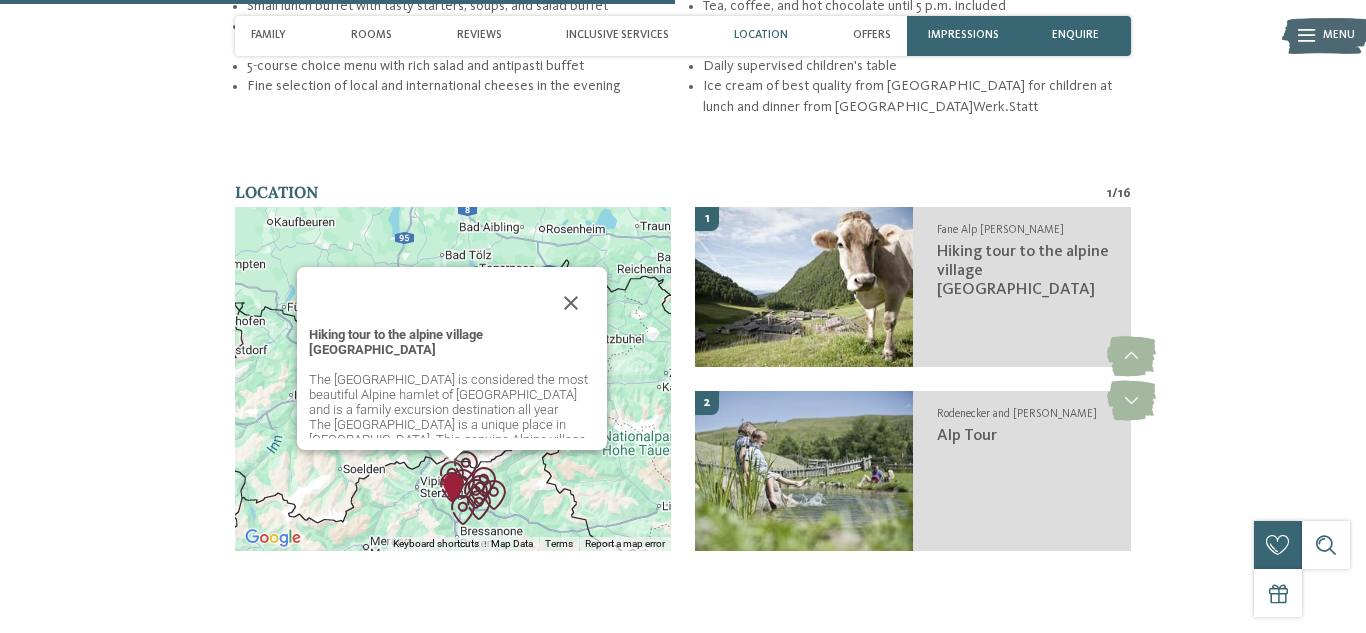 click on "← Move left → Move right ↑ Move up ↓ Move down + Zoom in - Zoom out Home Jump left by 75% End Jump right by 75% Page Up Jump up by 75% Page Down Jump down by 75%
Hiking tour to the  alpine village Fane Alp
The Fane Alpine village is considered the most beautiful Alpine hamlet of South Tyrol and is a family excursion destination all year
The Fane Alpine village is a unique place in South Tyrol. This genuine Alpine village is located in the upper Val di Valles, surrounded by a backdrop without equals. Residential huts, hay huts, a little chapel and three mountain taverns - a total of approx. 30 buildings - form the idyllic hamlet.
A highlight is that the village can be reached also along the “Milk…
Keyboard shortcuts Map Data Map data ©2025 GeoBasis-DE/BKG (©2009), Google Map data ©2025 GeoBasis-DE/BKG (©2009), Google 20 km  Terms Report a map error slide  15" at bounding box center (683, 391) 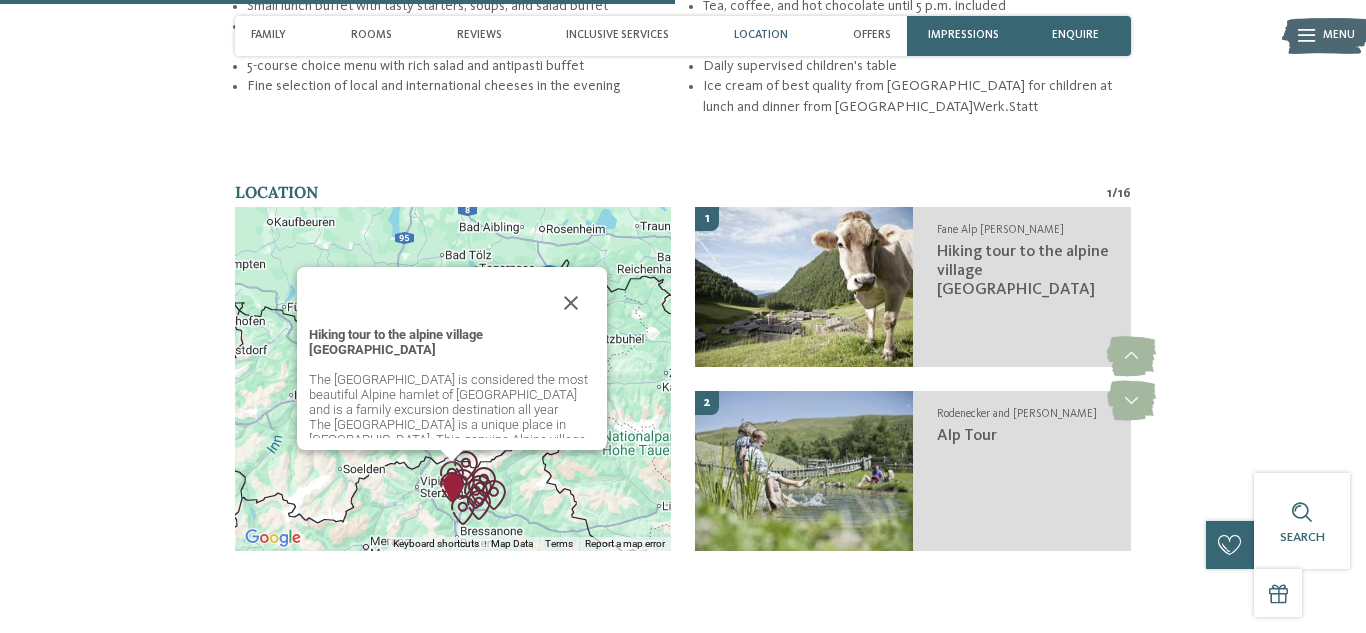 click on "The Fane Alpine village is considered the most beautiful Alpine hamlet of South Tyrol and is a family excursion destination all year" at bounding box center (452, 394) 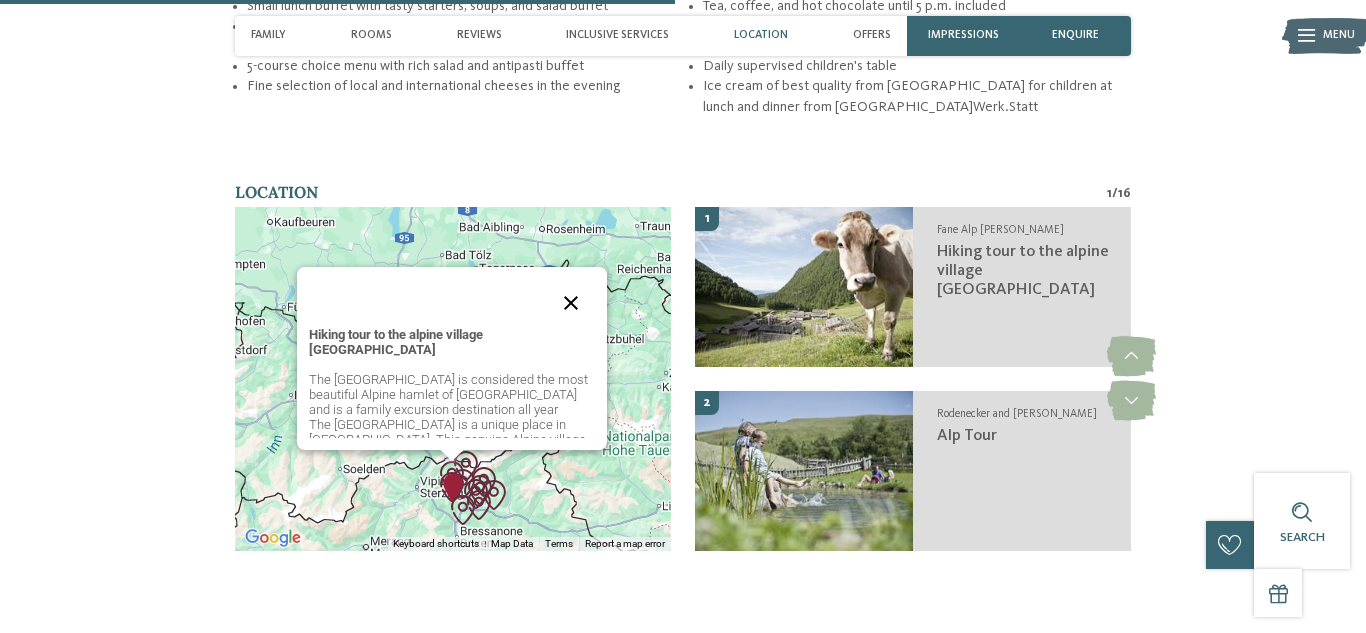 click at bounding box center (571, 303) 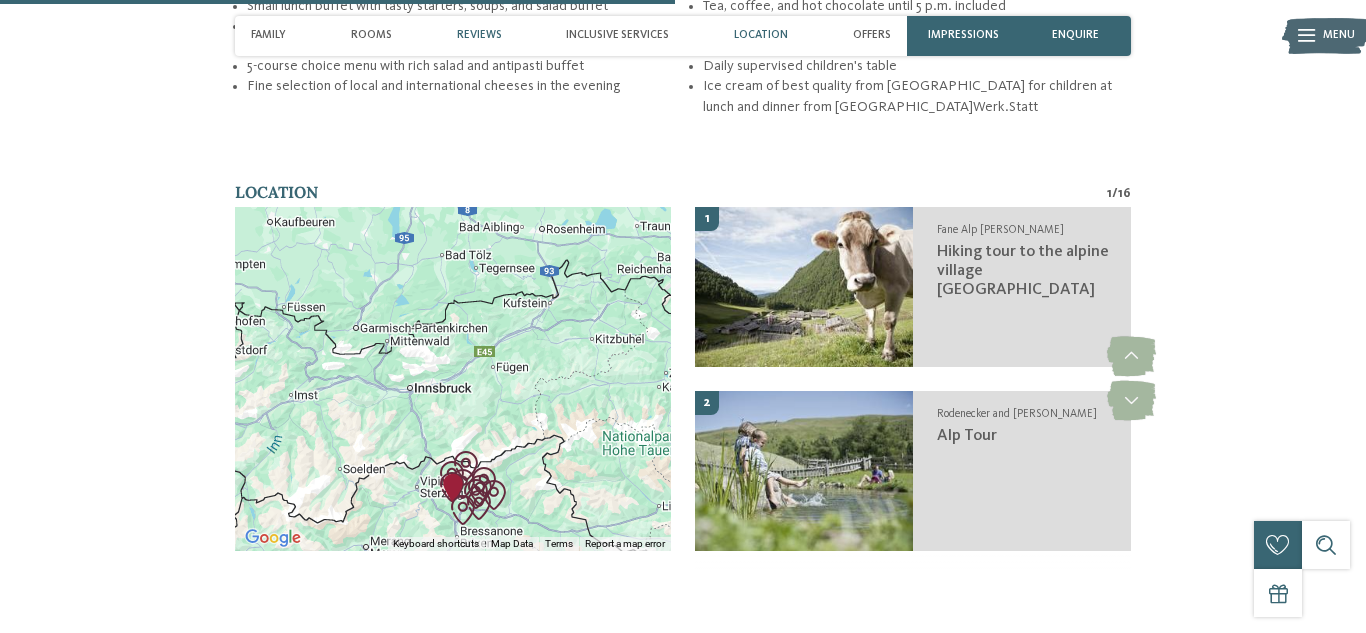 click on "Reviews" at bounding box center (479, 35) 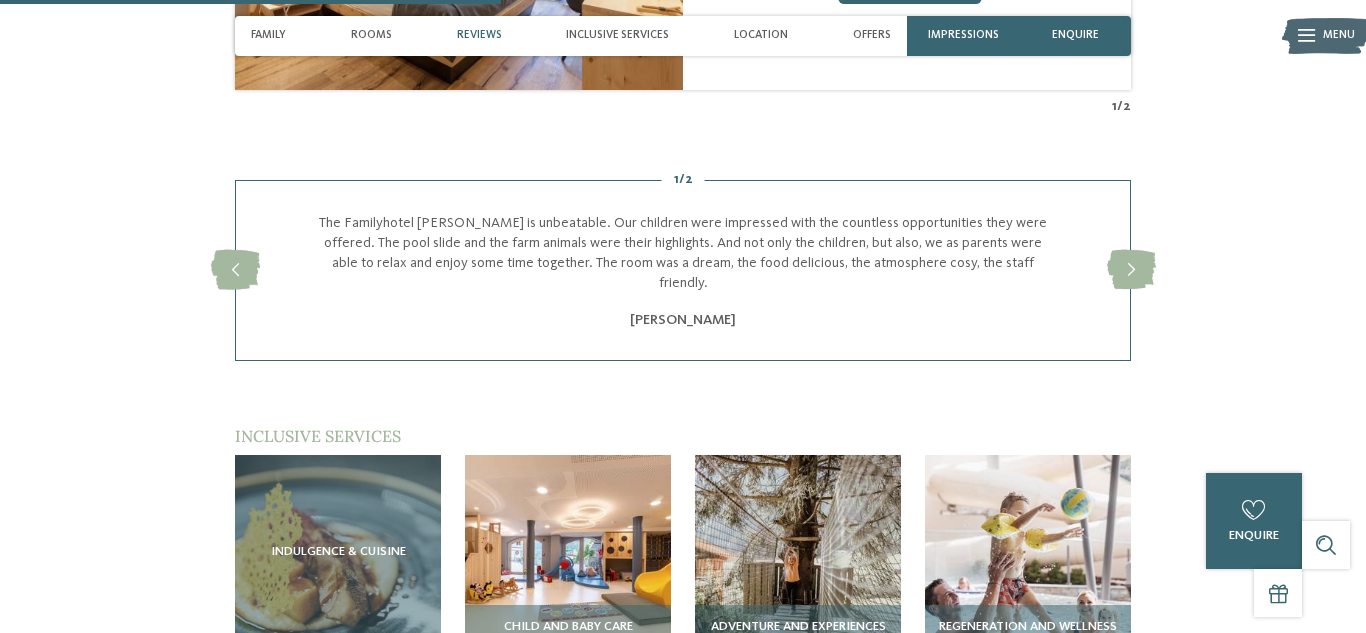 scroll, scrollTop: 2129, scrollLeft: 0, axis: vertical 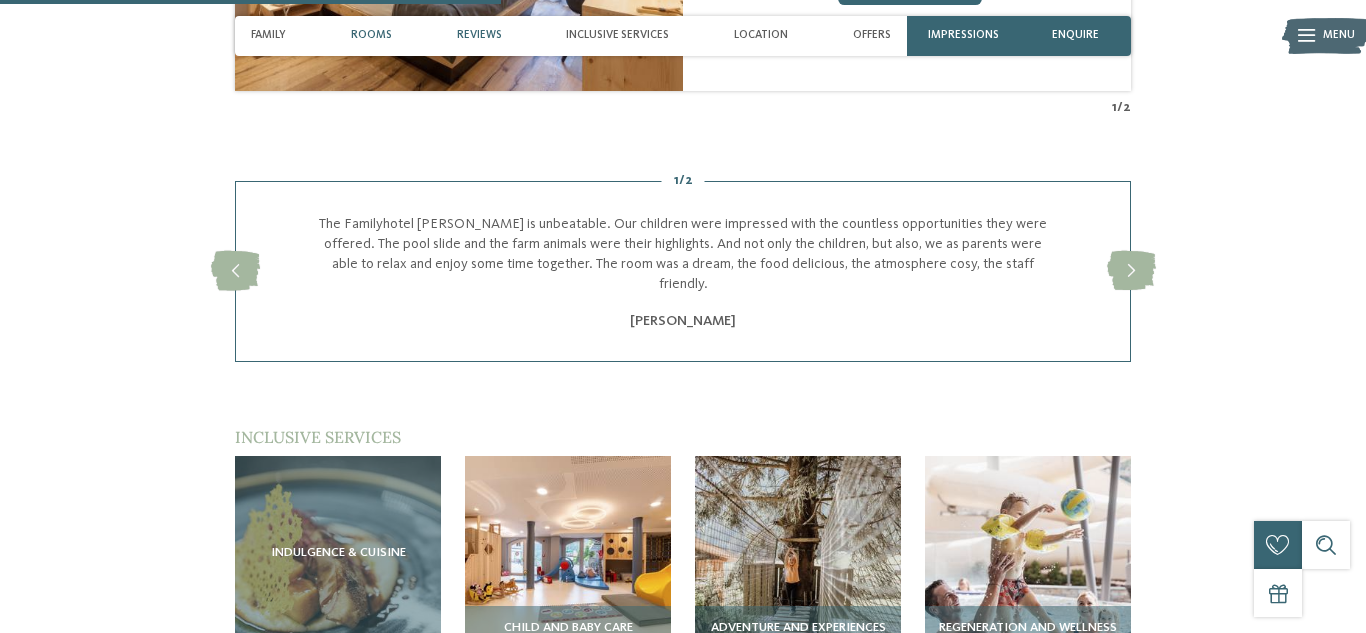 click on "Rooms" at bounding box center [371, 36] 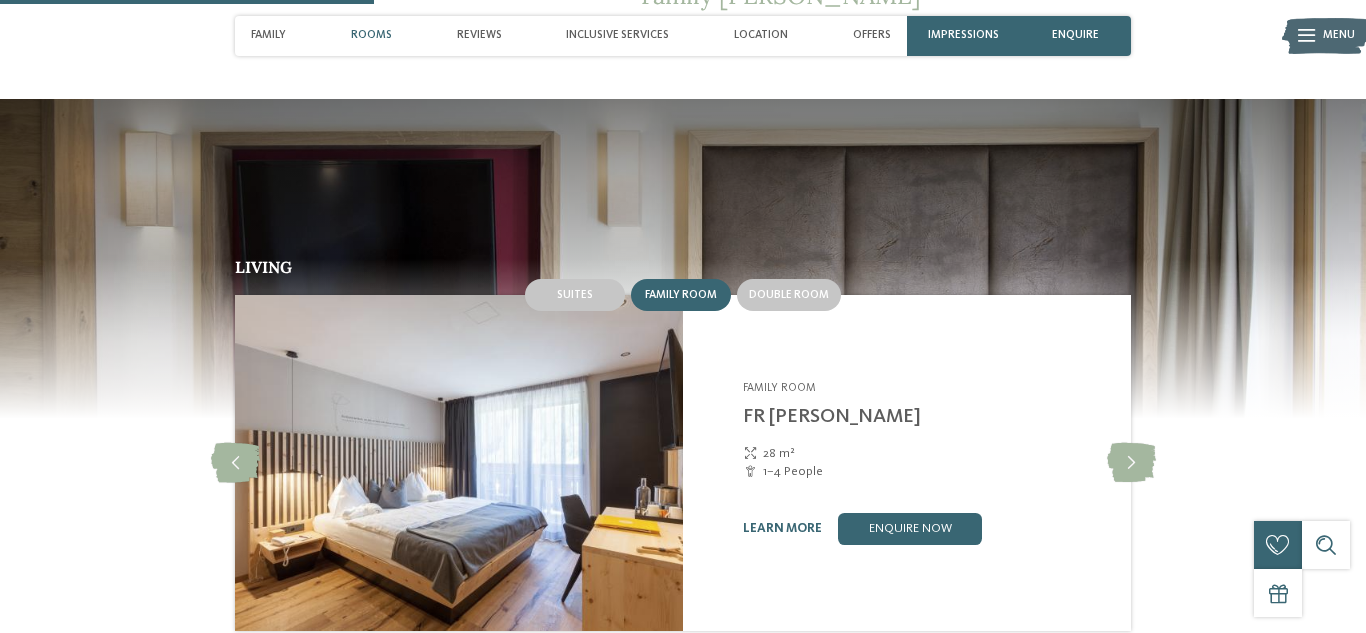 scroll, scrollTop: 1507, scrollLeft: 0, axis: vertical 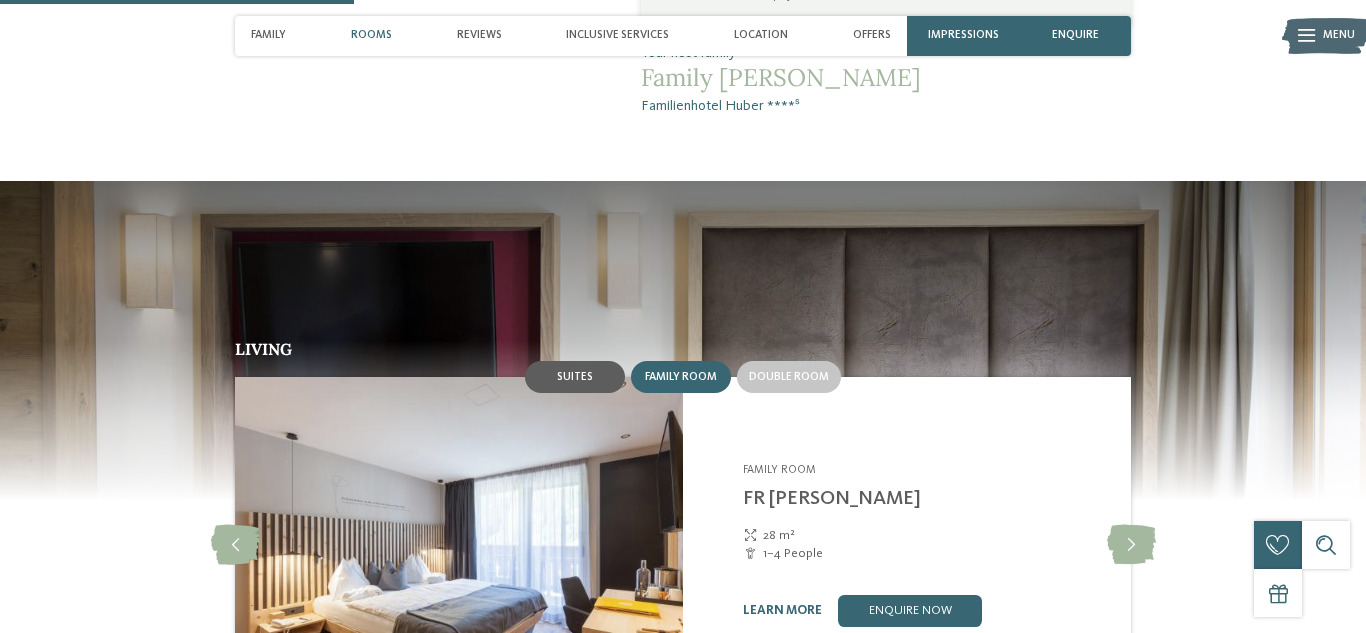 click on "Suites" at bounding box center (575, 377) 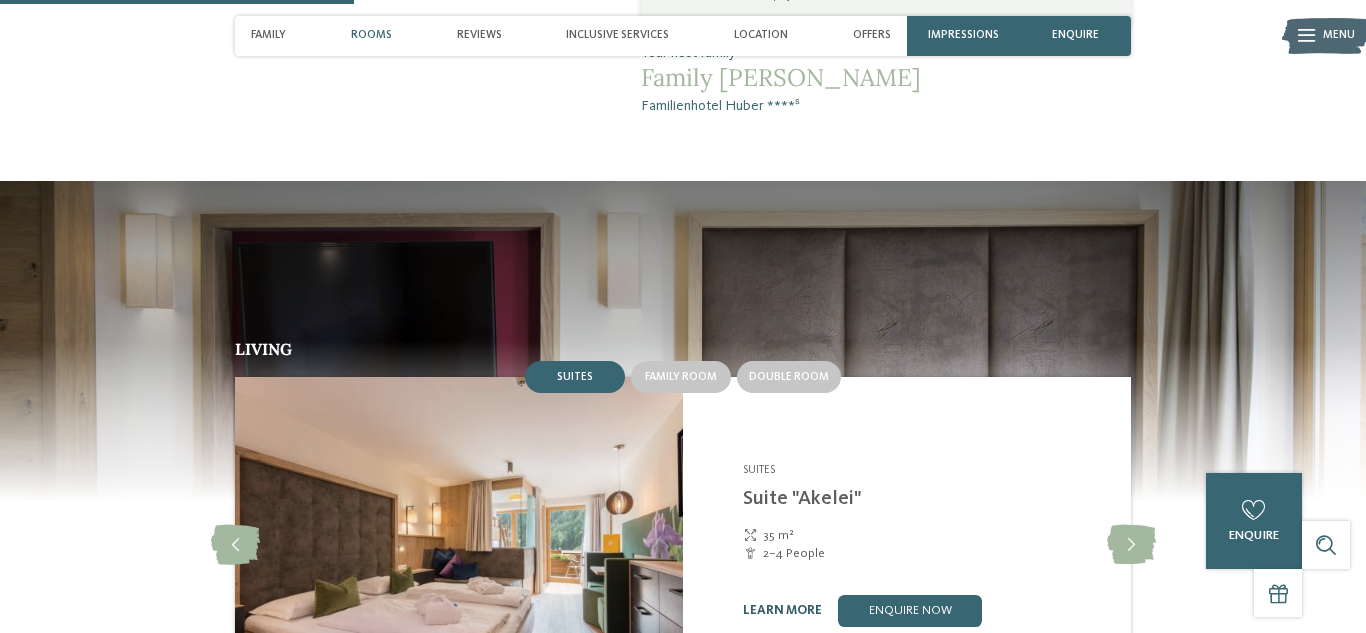 click on "learn more" at bounding box center (782, 610) 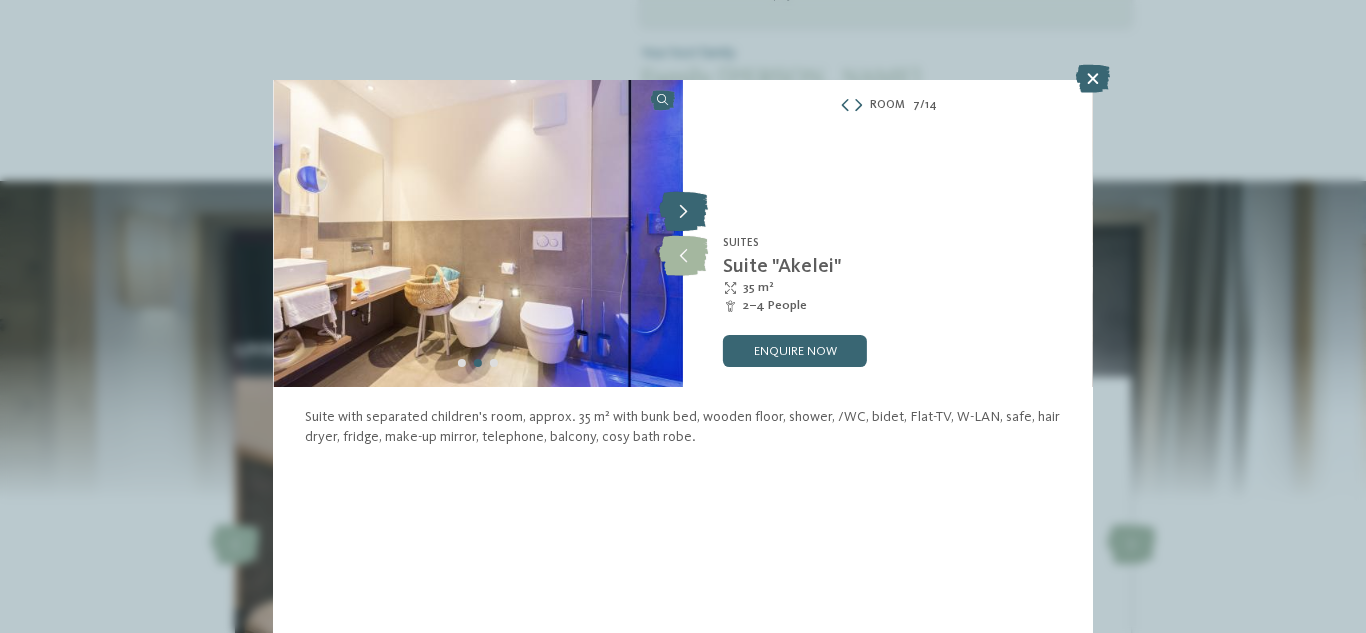 click at bounding box center (683, 212) 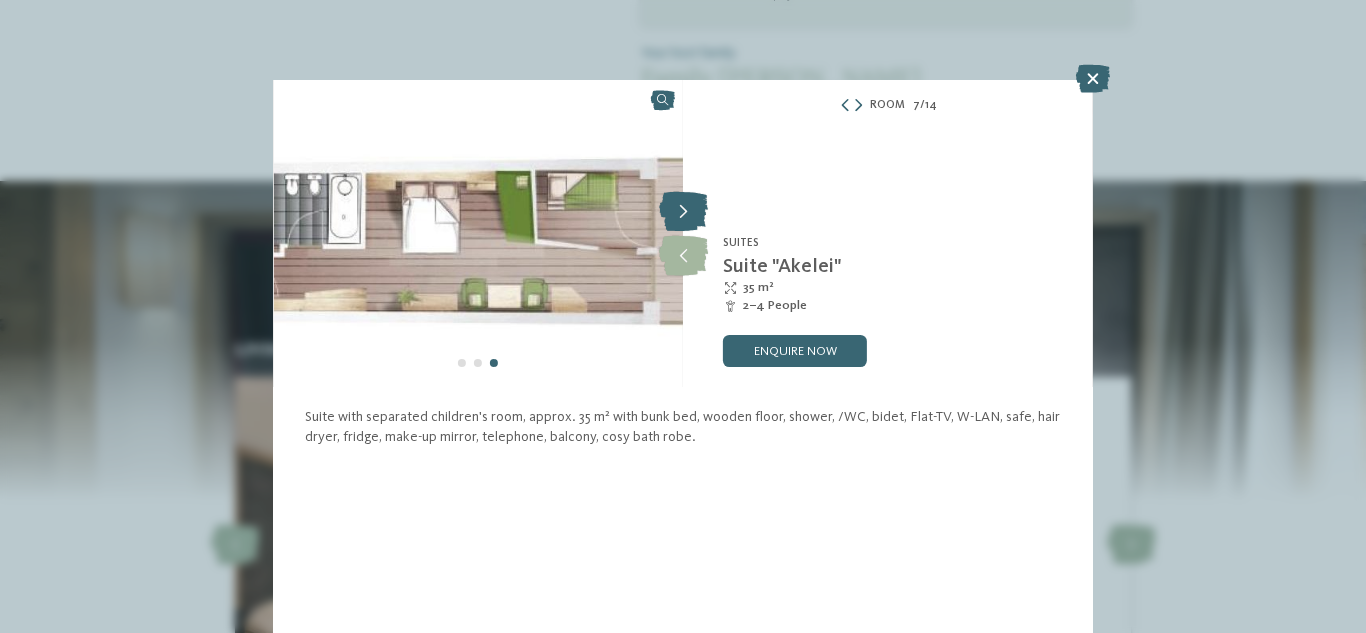 click at bounding box center [683, 212] 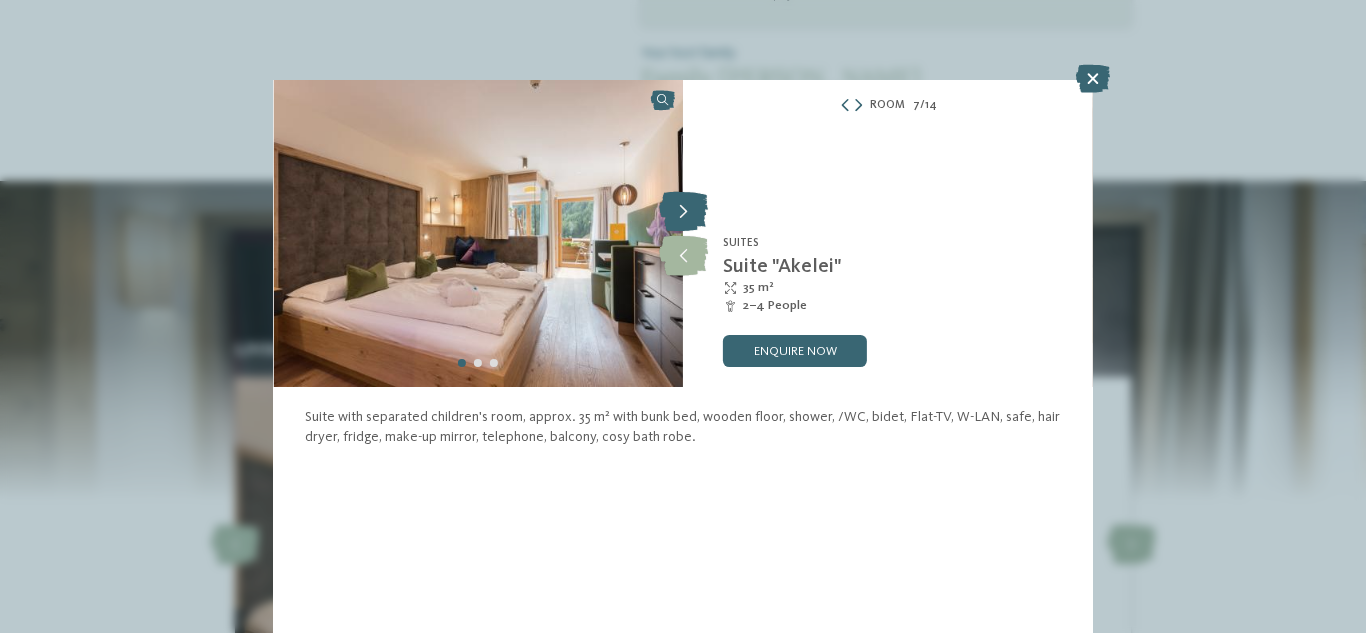 click at bounding box center [683, 212] 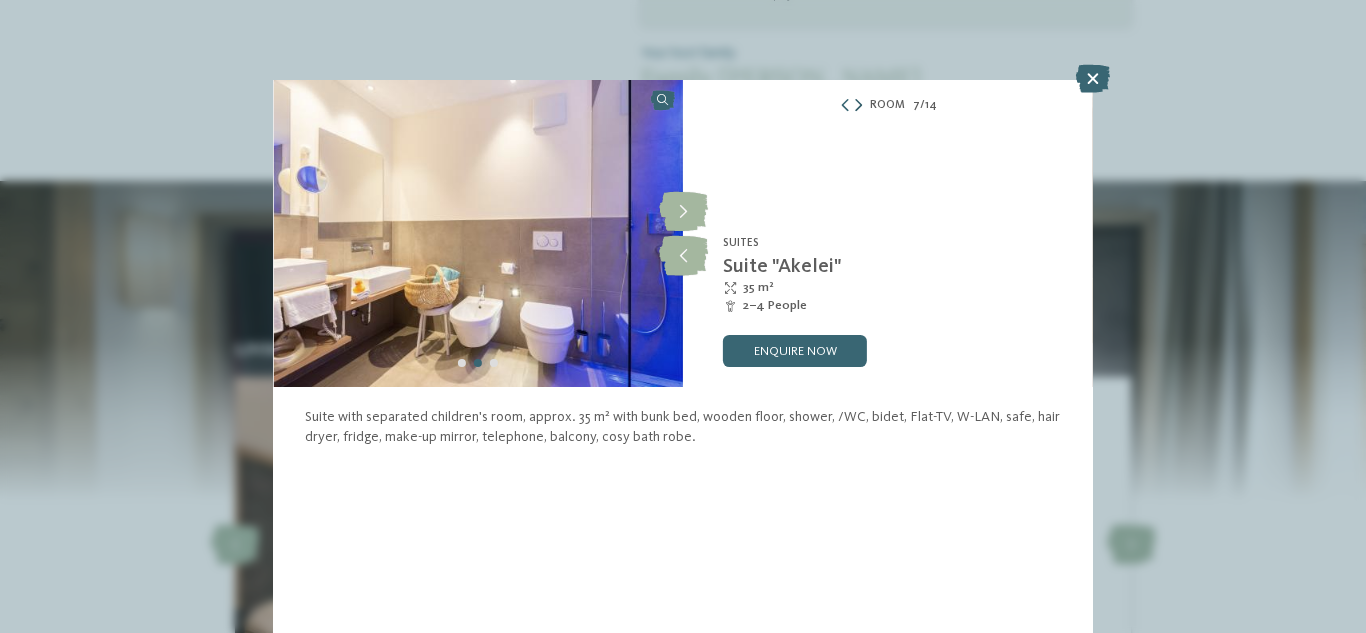 click at bounding box center [858, 106] 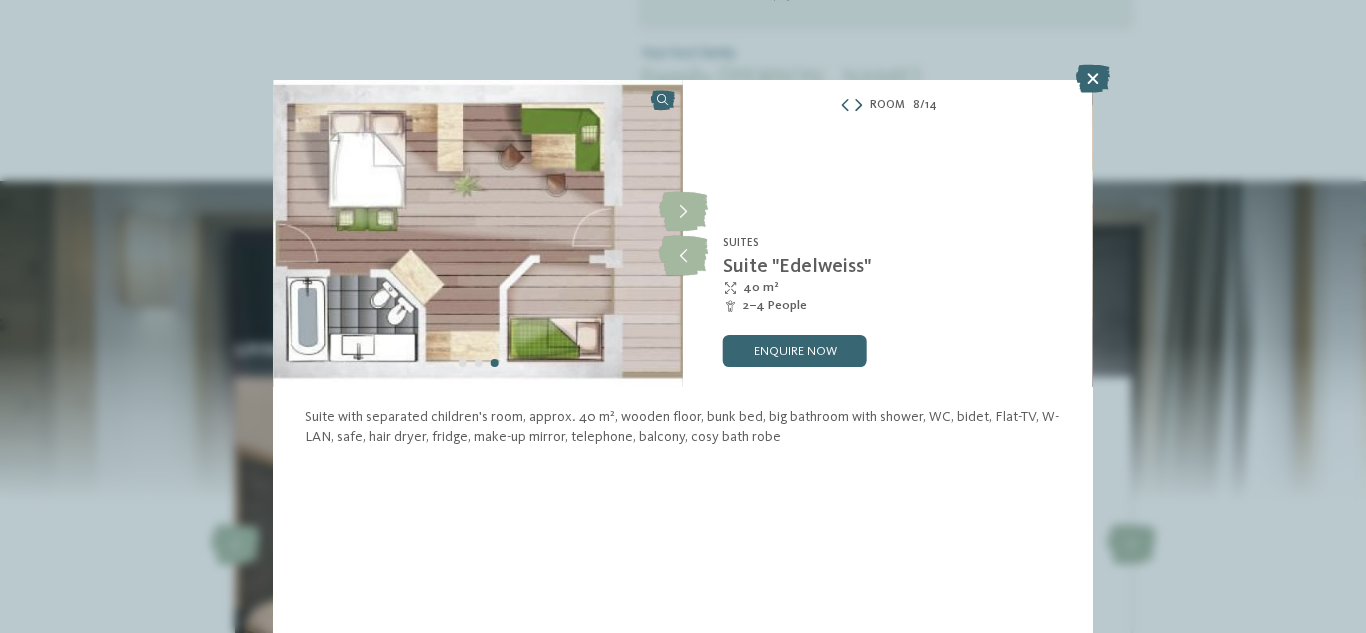 click at bounding box center (858, 106) 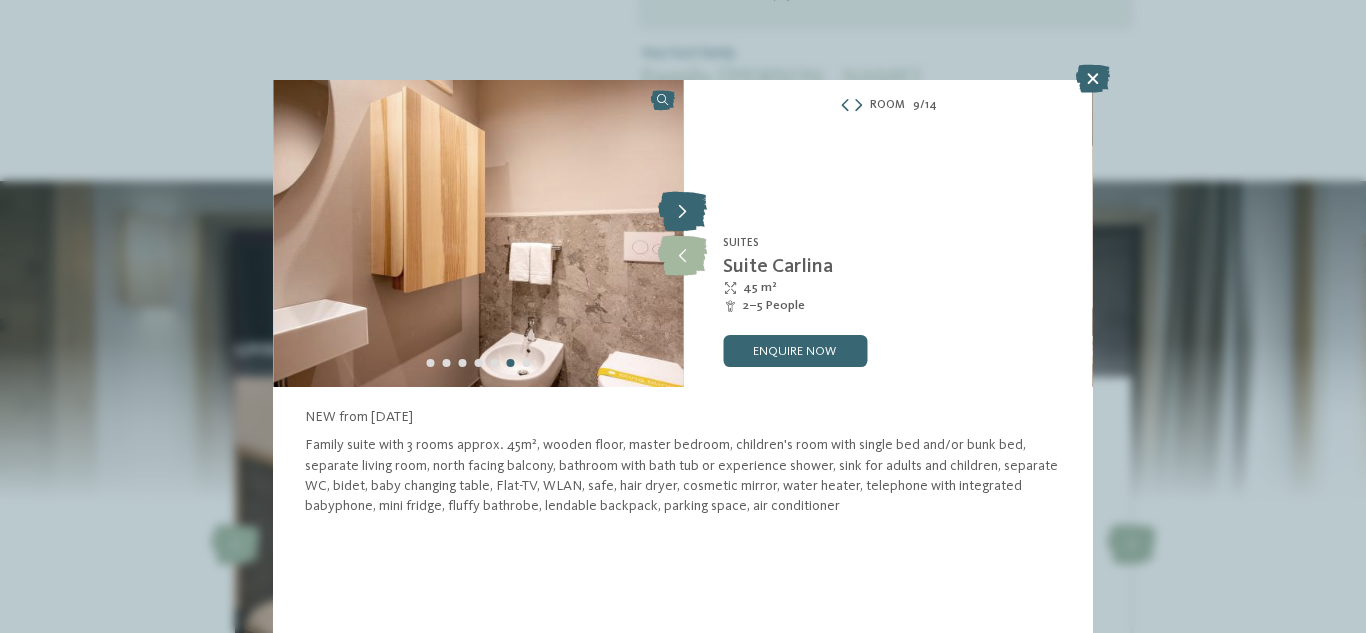click at bounding box center (682, 212) 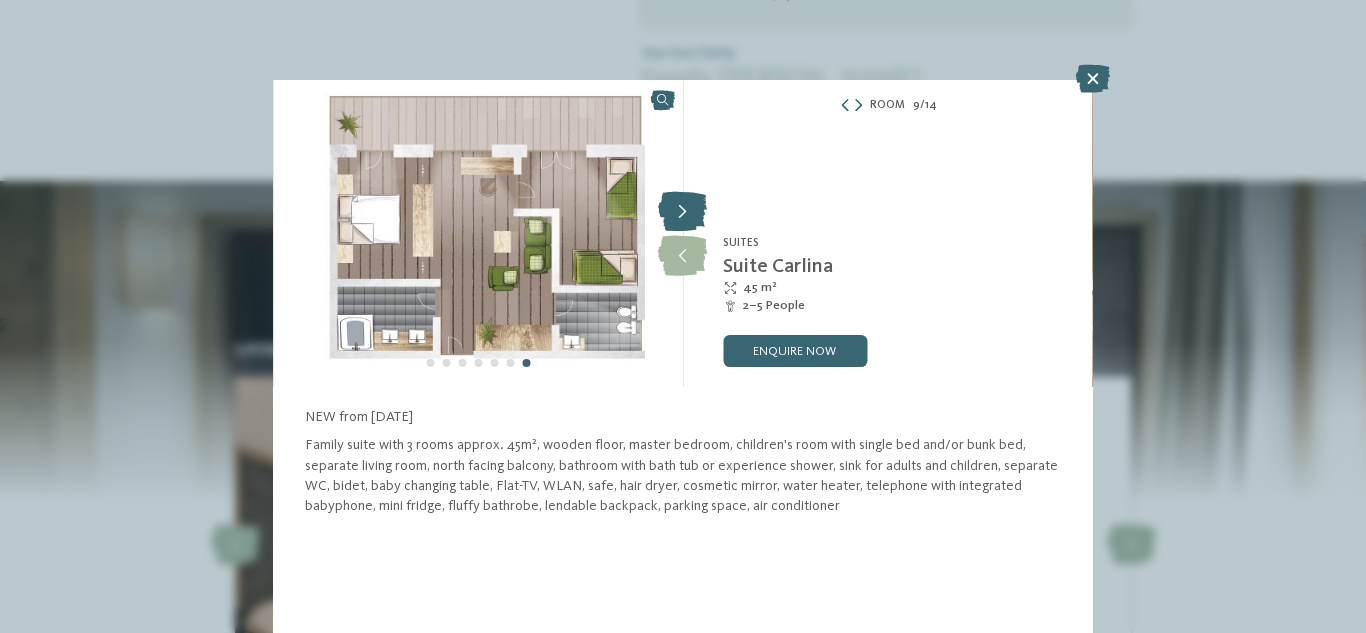 click at bounding box center [682, 212] 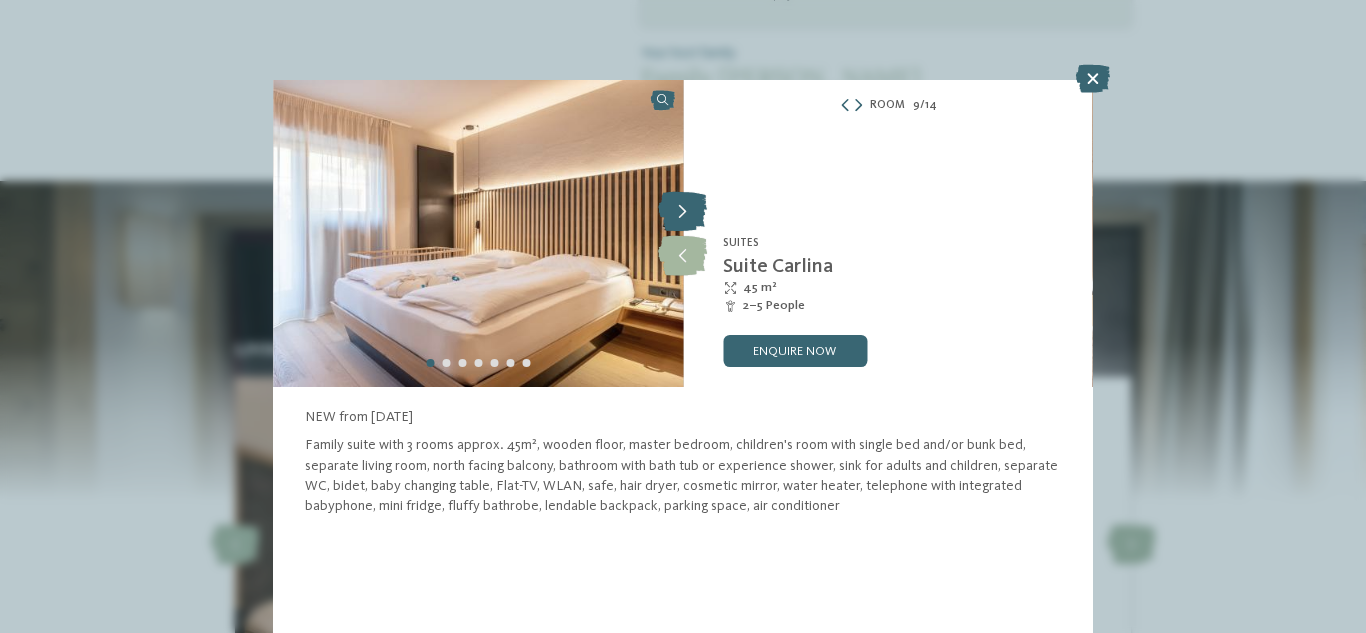 click at bounding box center (682, 212) 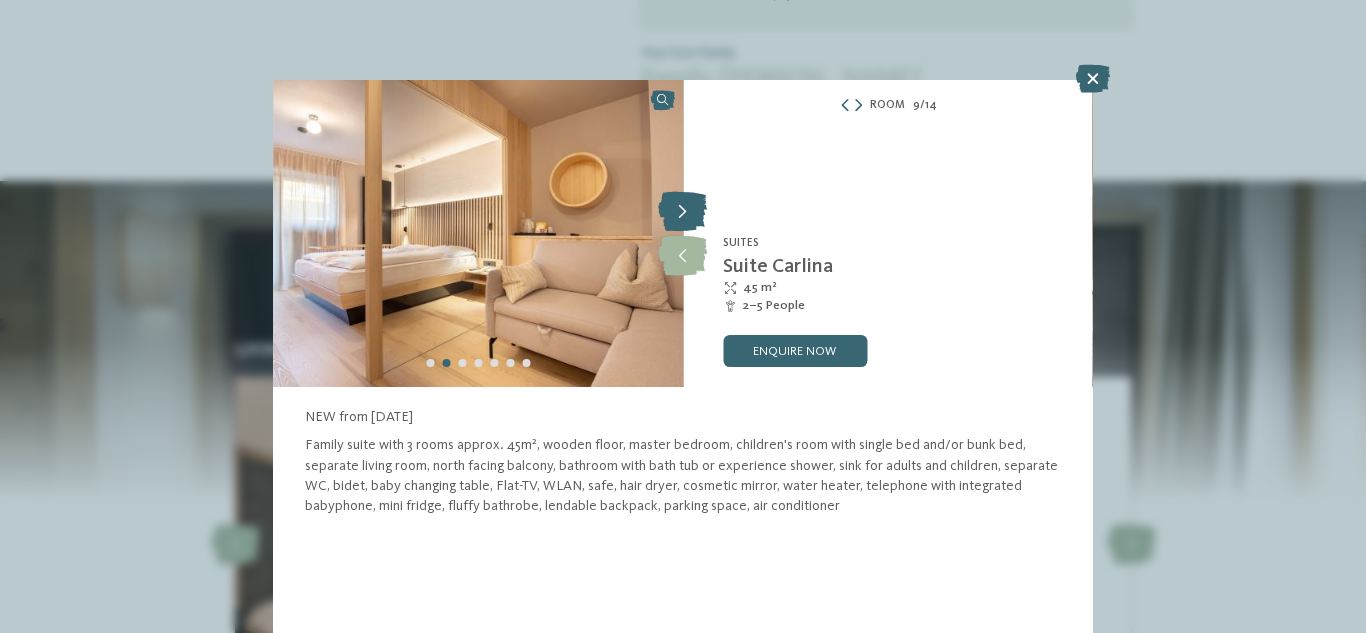 click at bounding box center [682, 212] 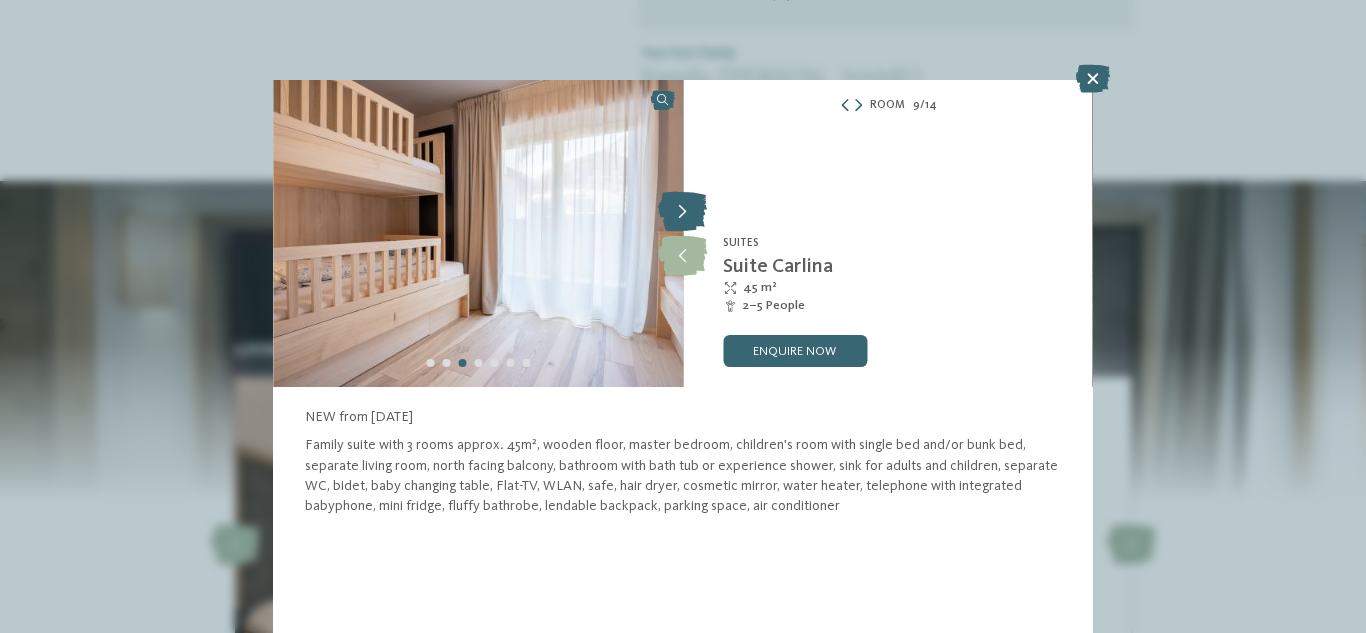 click at bounding box center (682, 212) 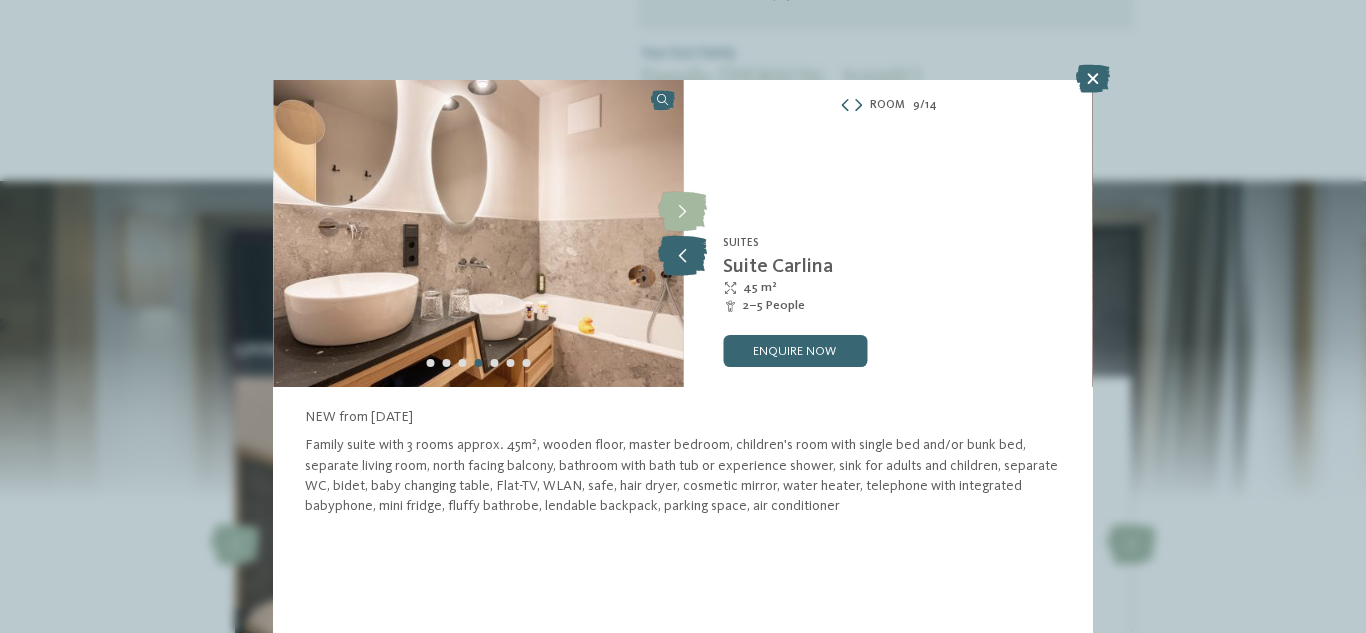 click at bounding box center (682, 256) 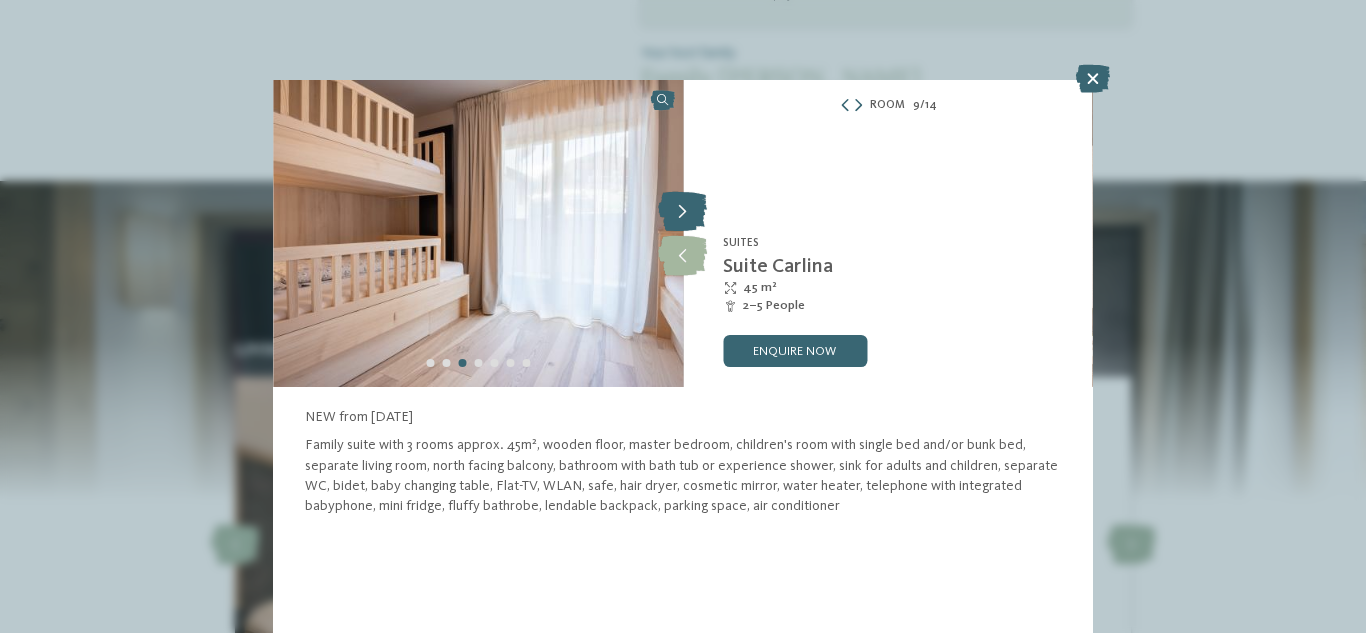 click at bounding box center [682, 212] 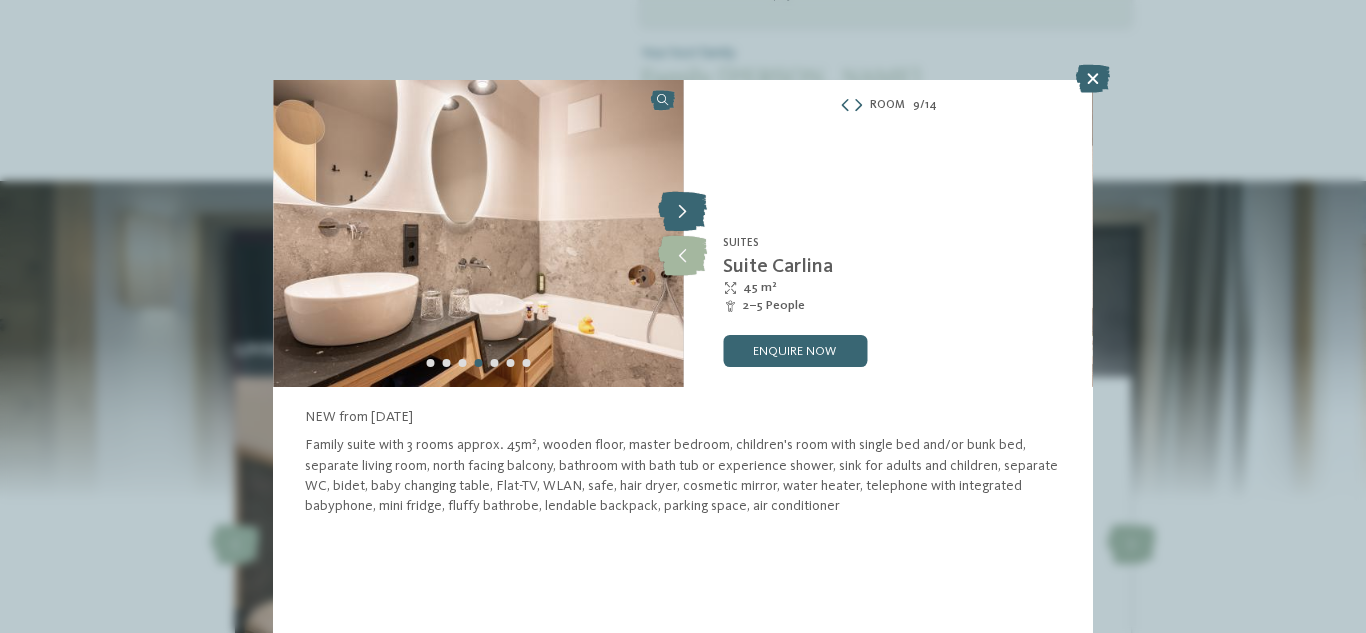 click at bounding box center (682, 212) 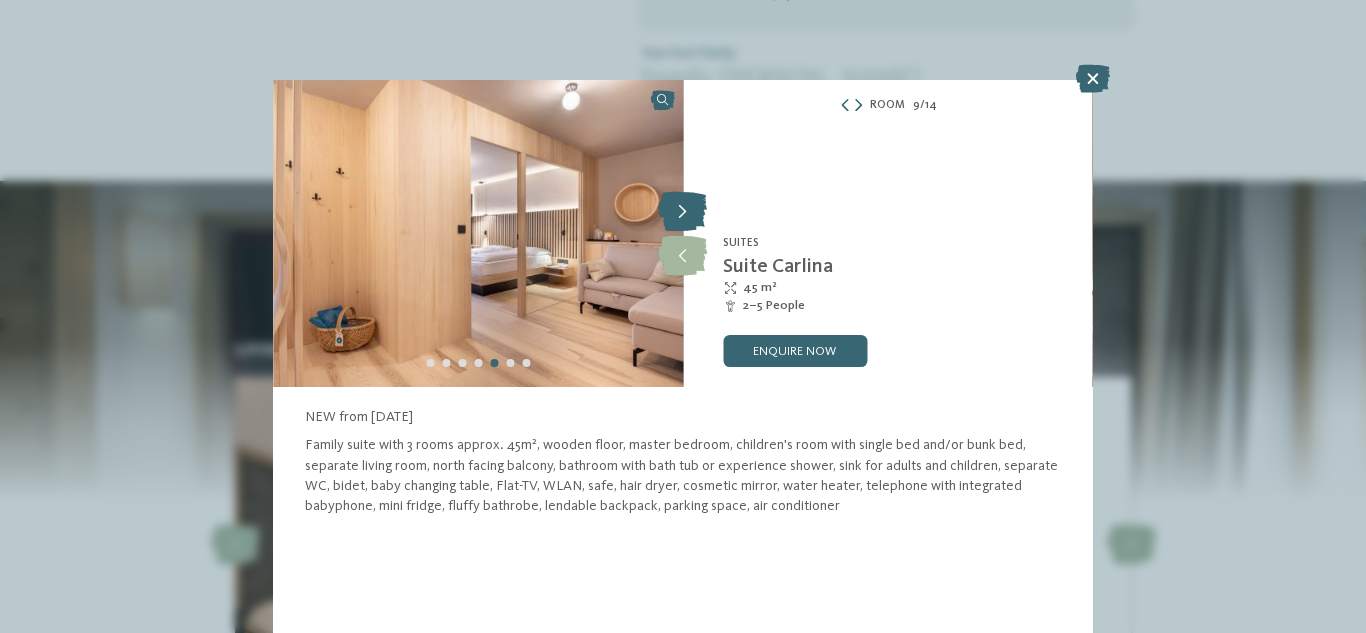 click at bounding box center (682, 212) 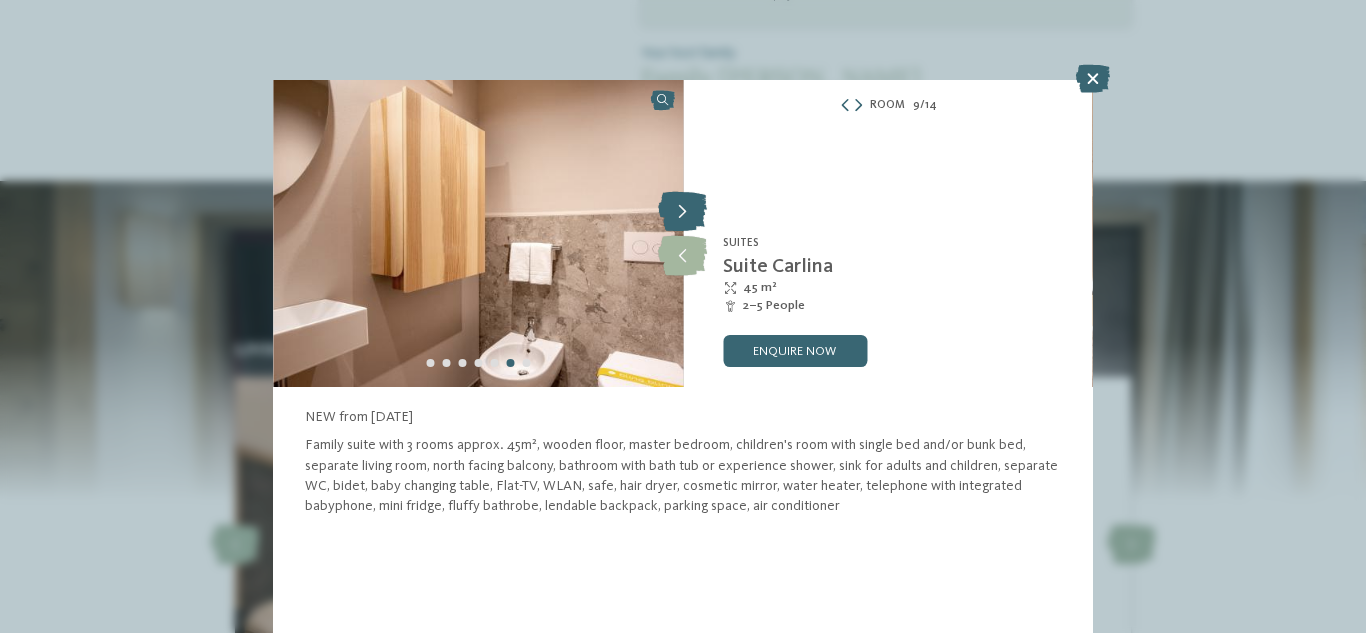 click at bounding box center [682, 212] 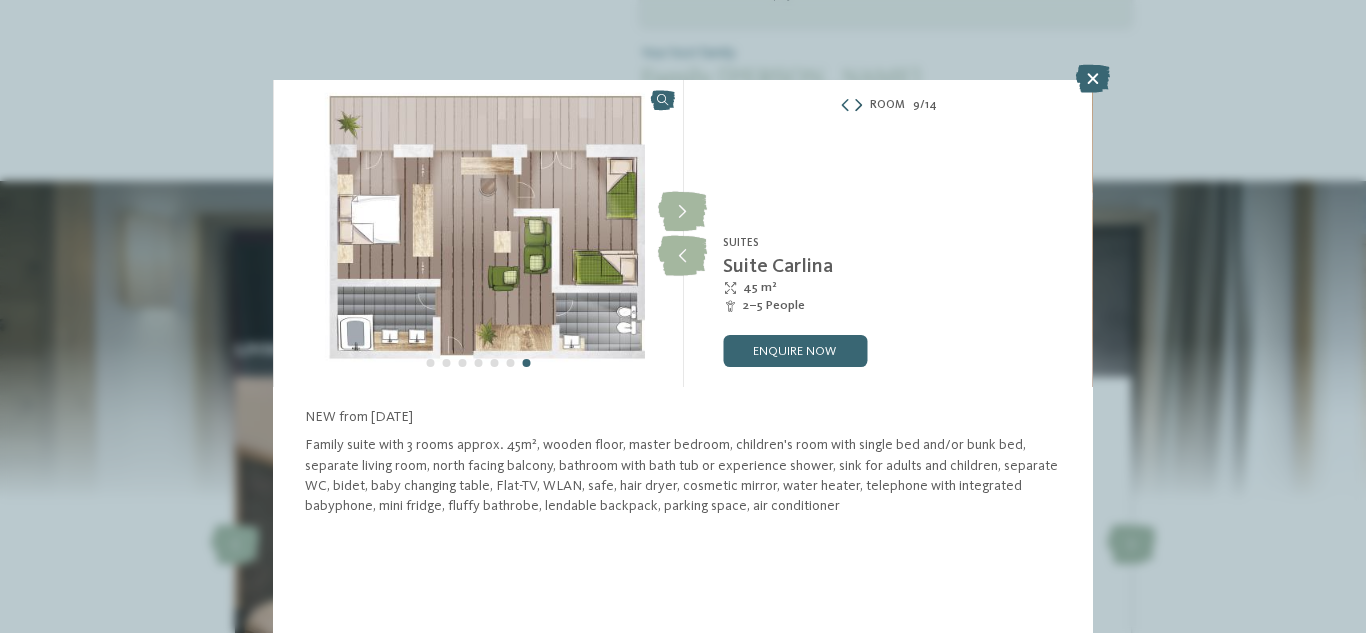click at bounding box center [858, 106] 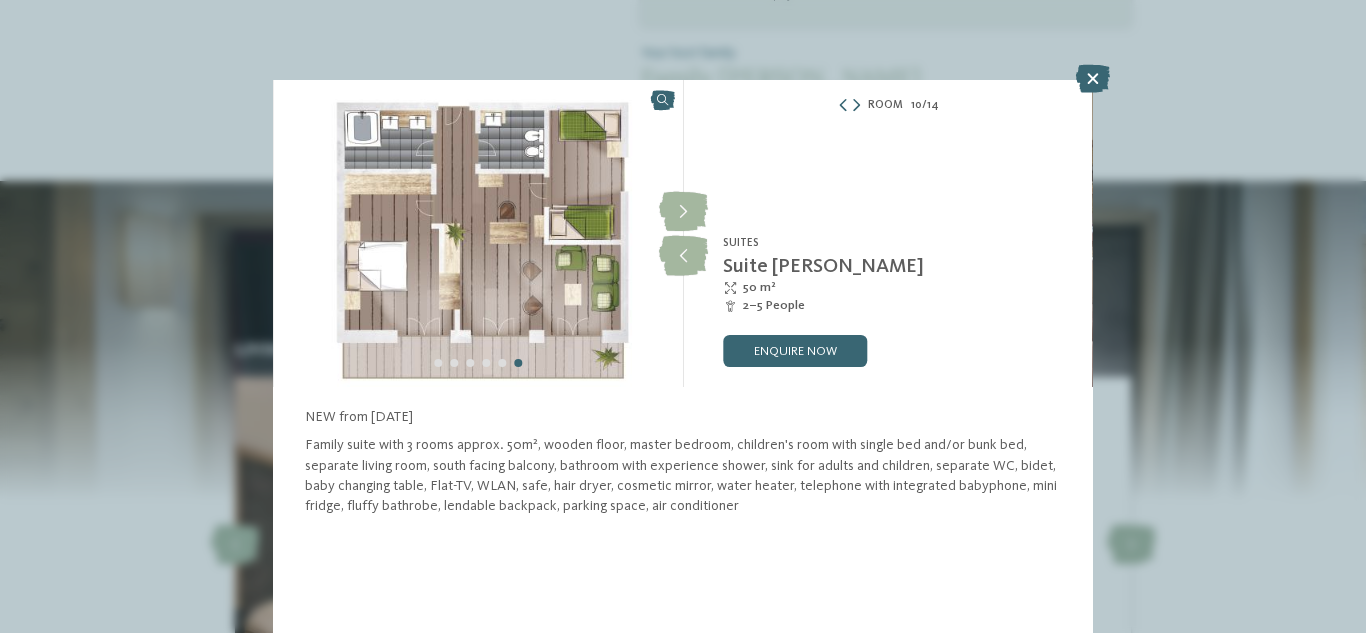 click on "Room
10
/
14" at bounding box center (888, 106) 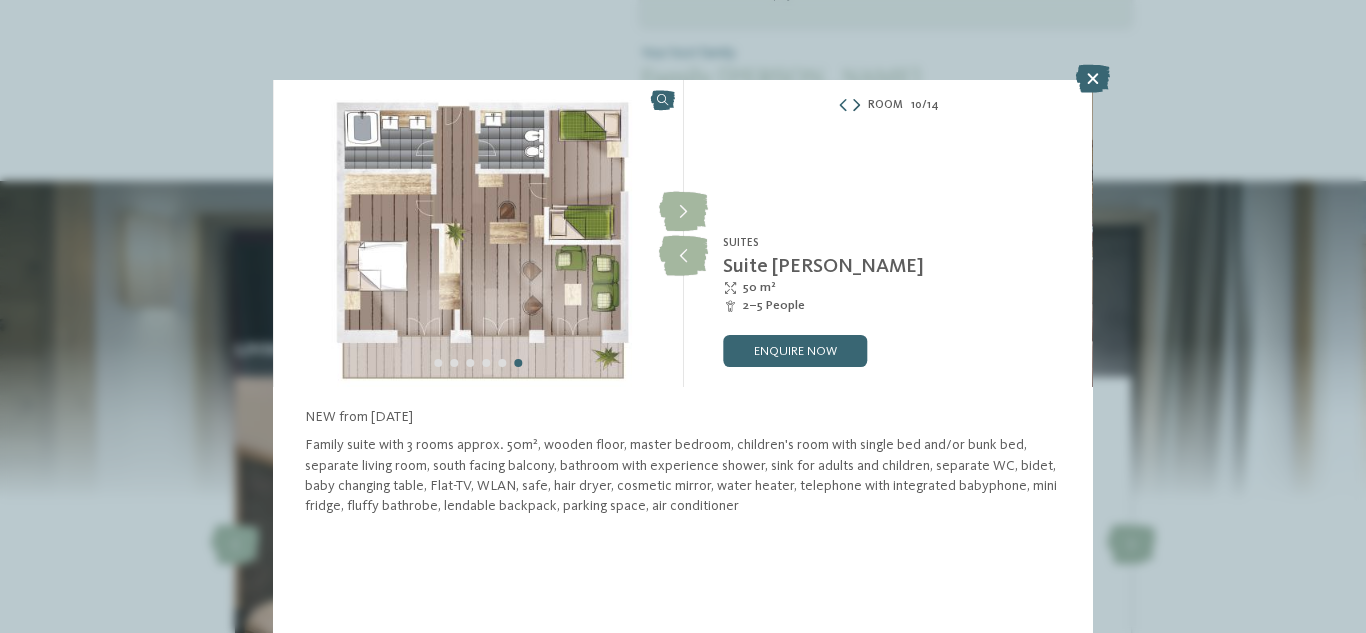 click at bounding box center (856, 106) 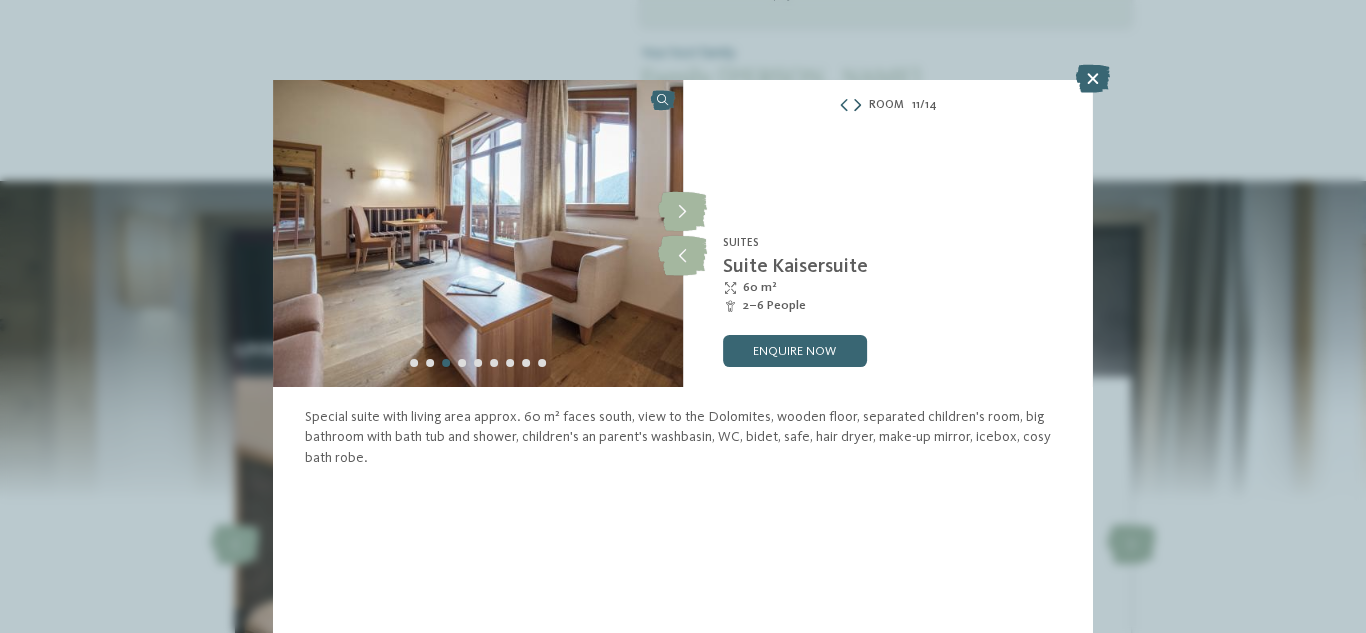 click at bounding box center (857, 106) 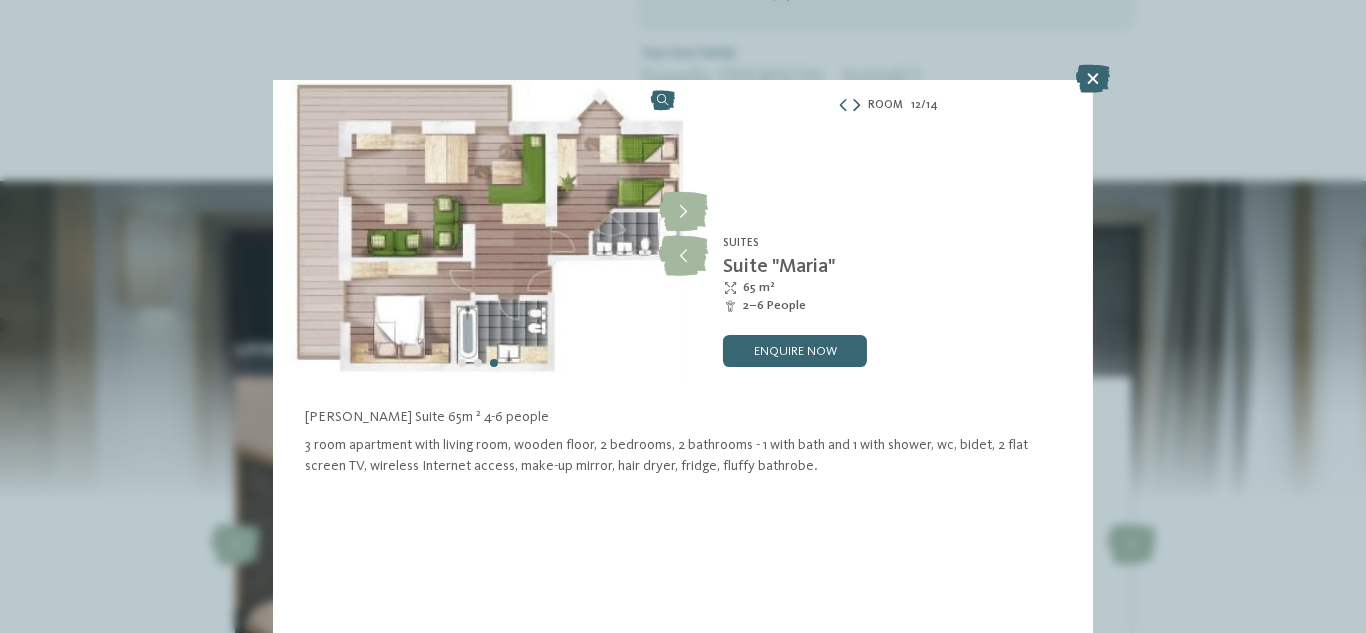 click at bounding box center (856, 106) 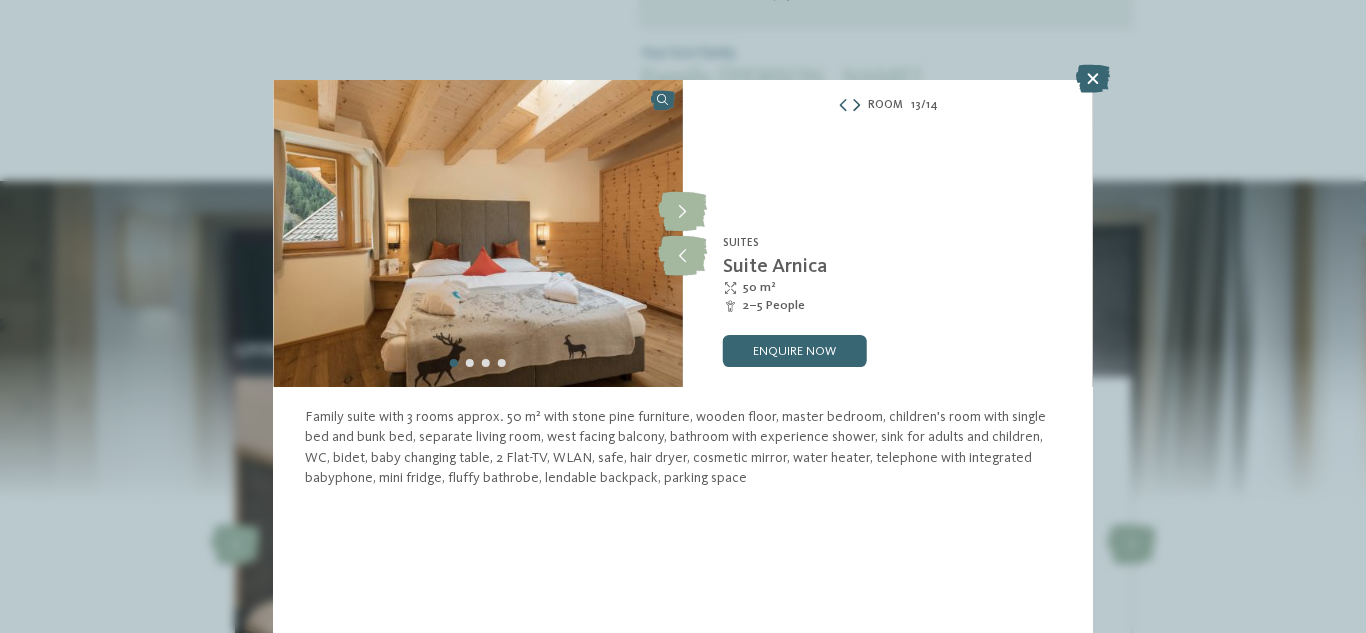 click at bounding box center (856, 106) 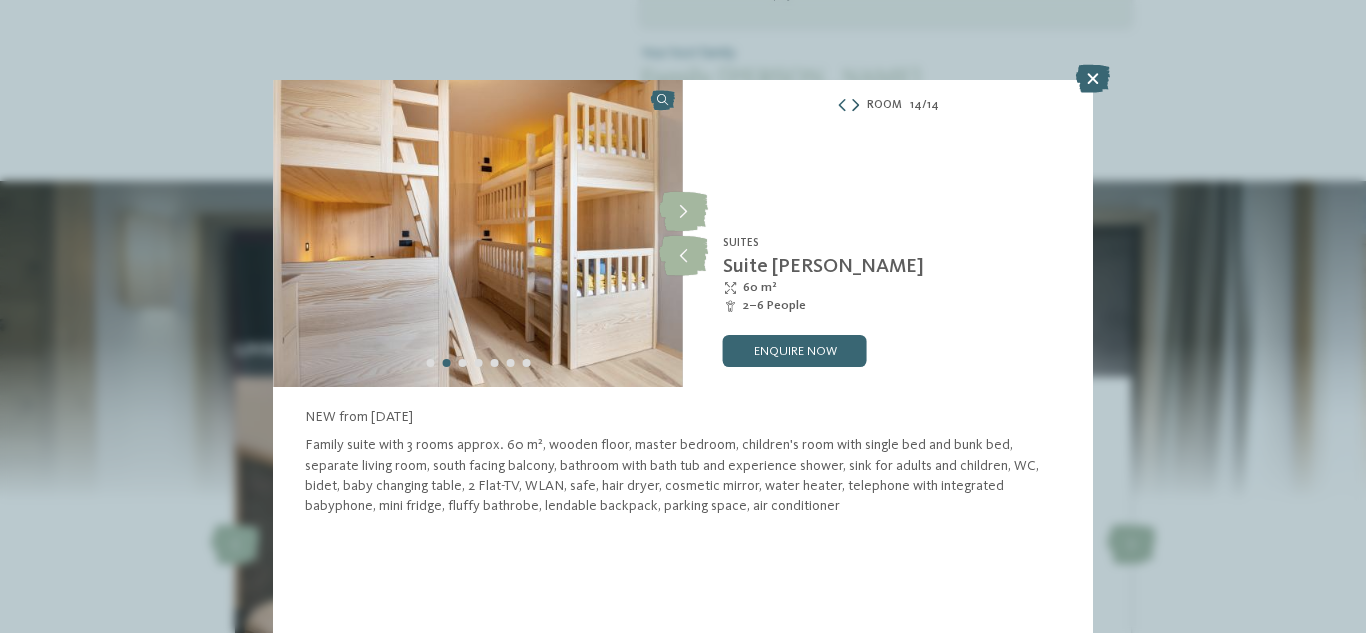 click at bounding box center [855, 106] 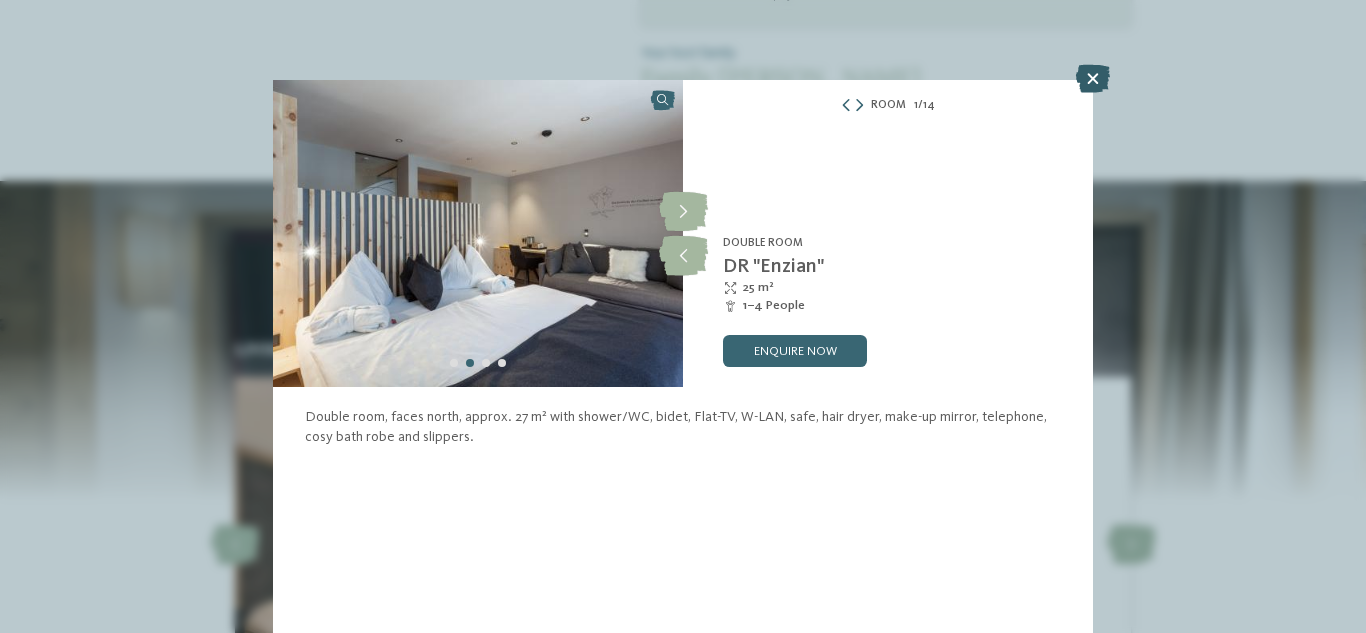 click at bounding box center [1093, 79] 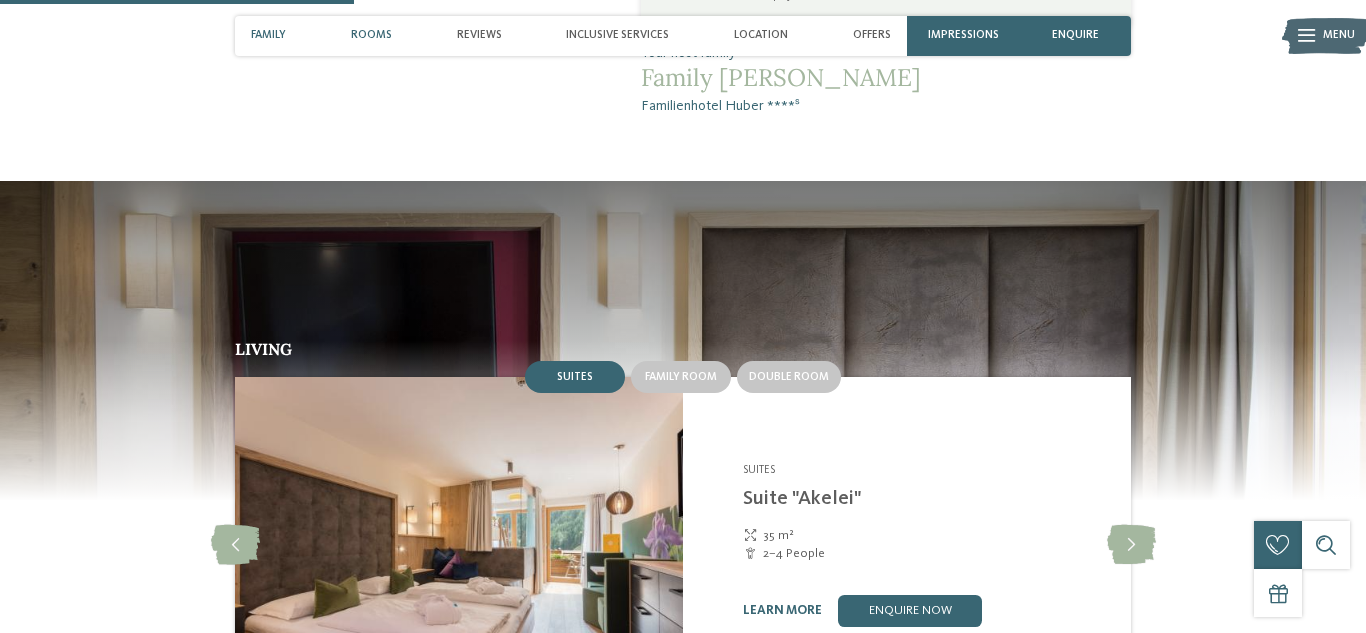 click on "Family" at bounding box center (268, 35) 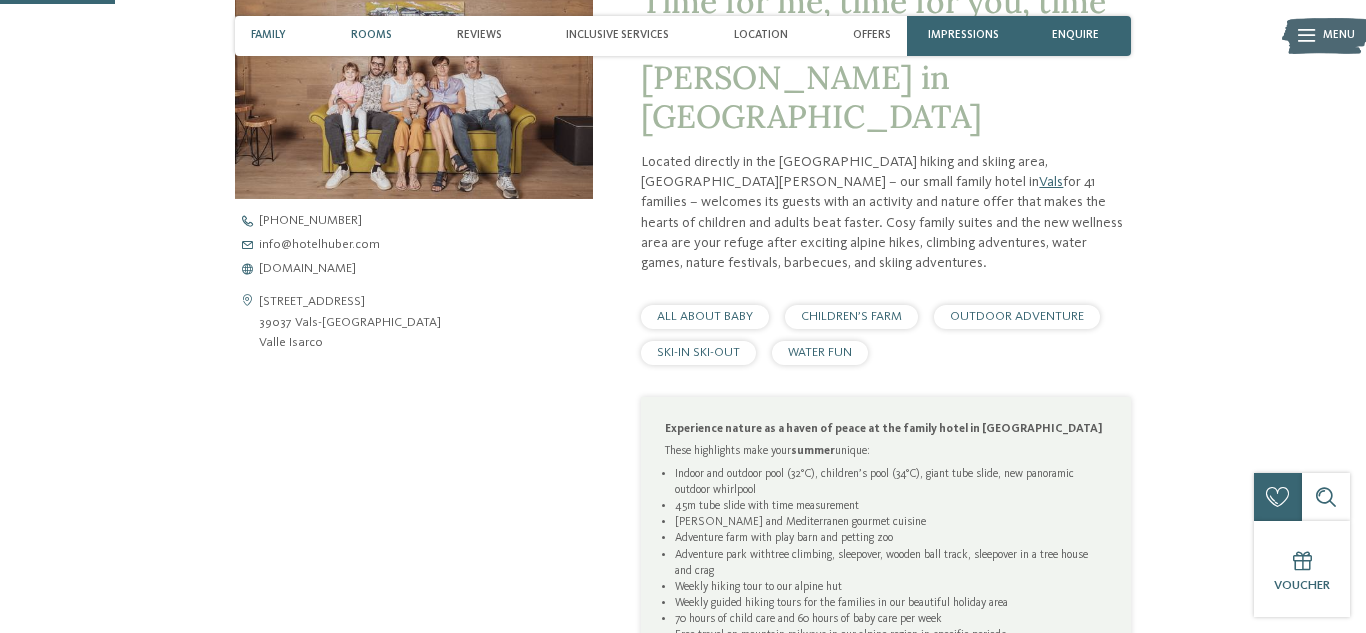 scroll, scrollTop: 482, scrollLeft: 0, axis: vertical 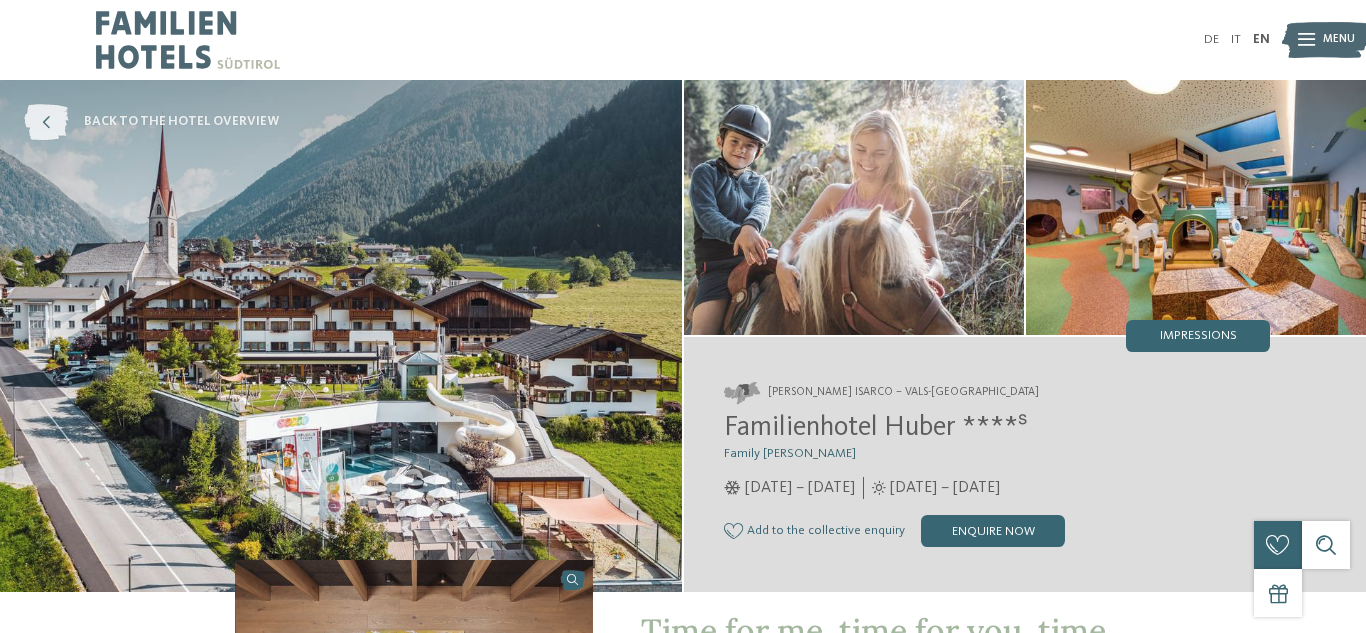 click at bounding box center [46, 122] 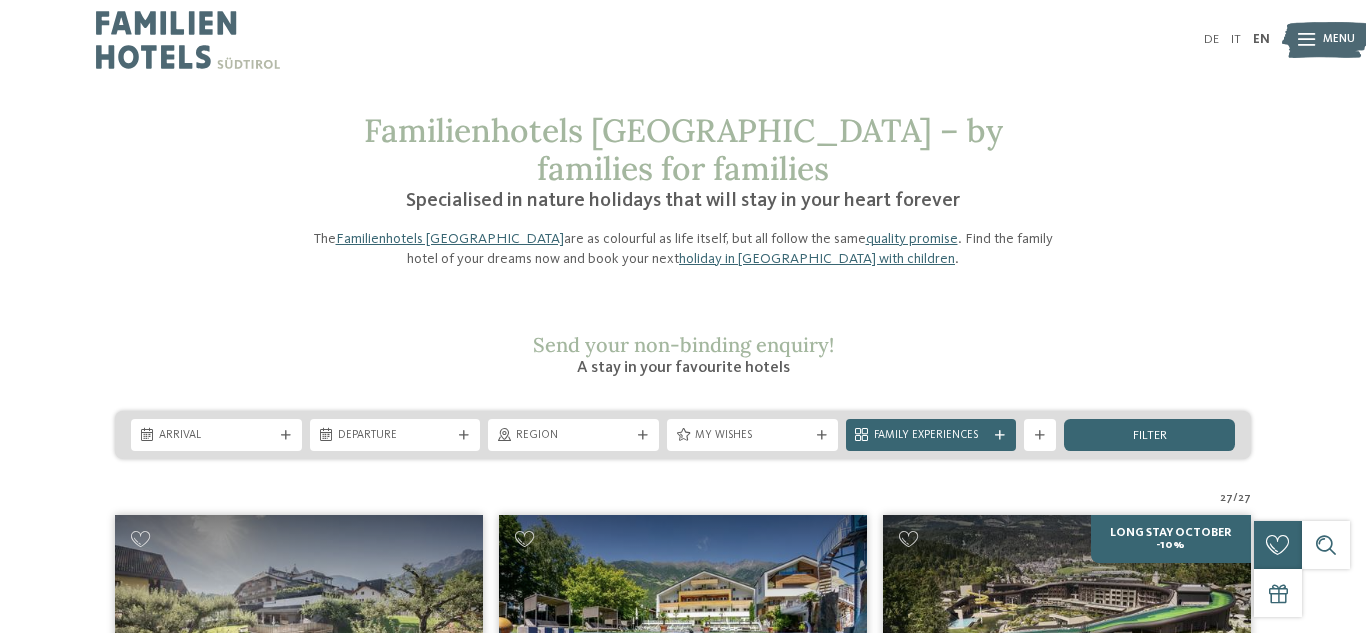 scroll, scrollTop: 0, scrollLeft: 0, axis: both 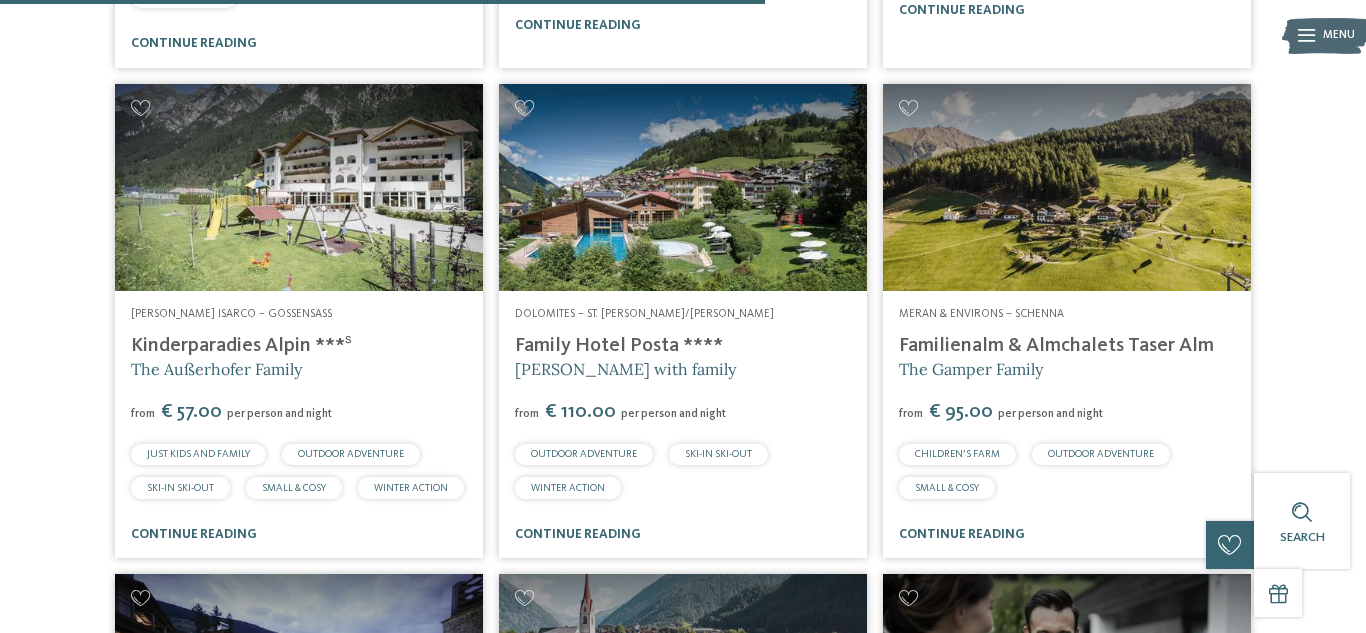 click at bounding box center [1067, 187] 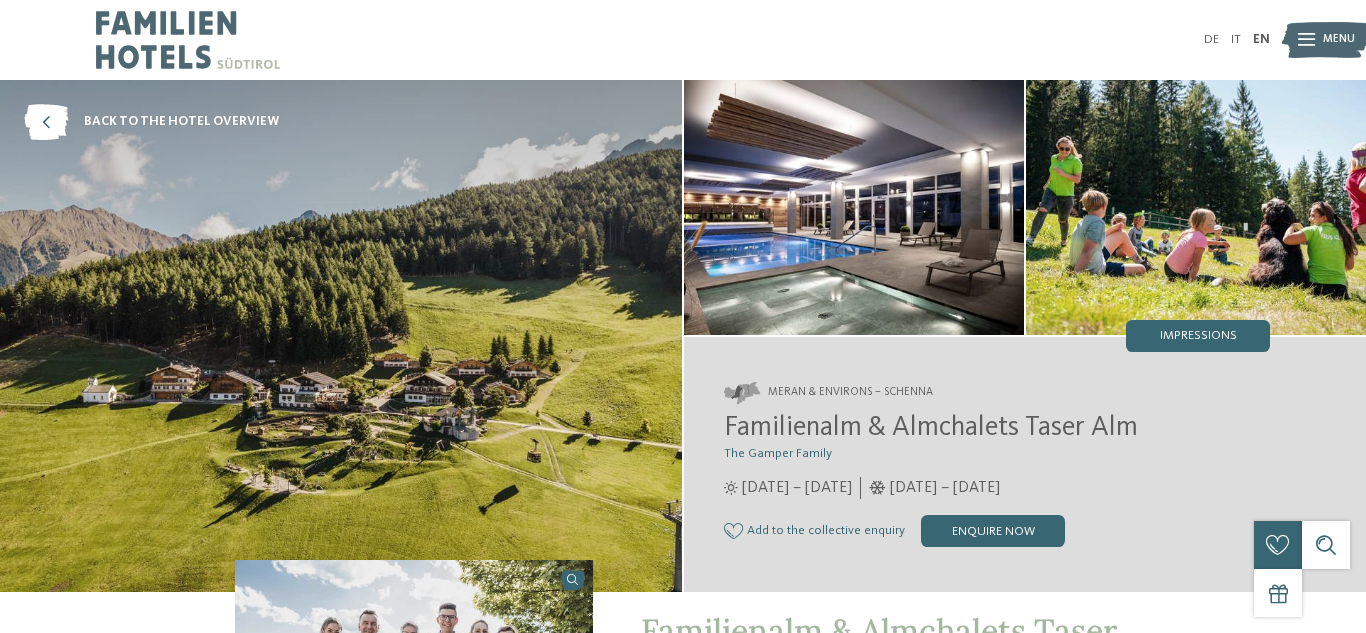 scroll, scrollTop: 0, scrollLeft: 0, axis: both 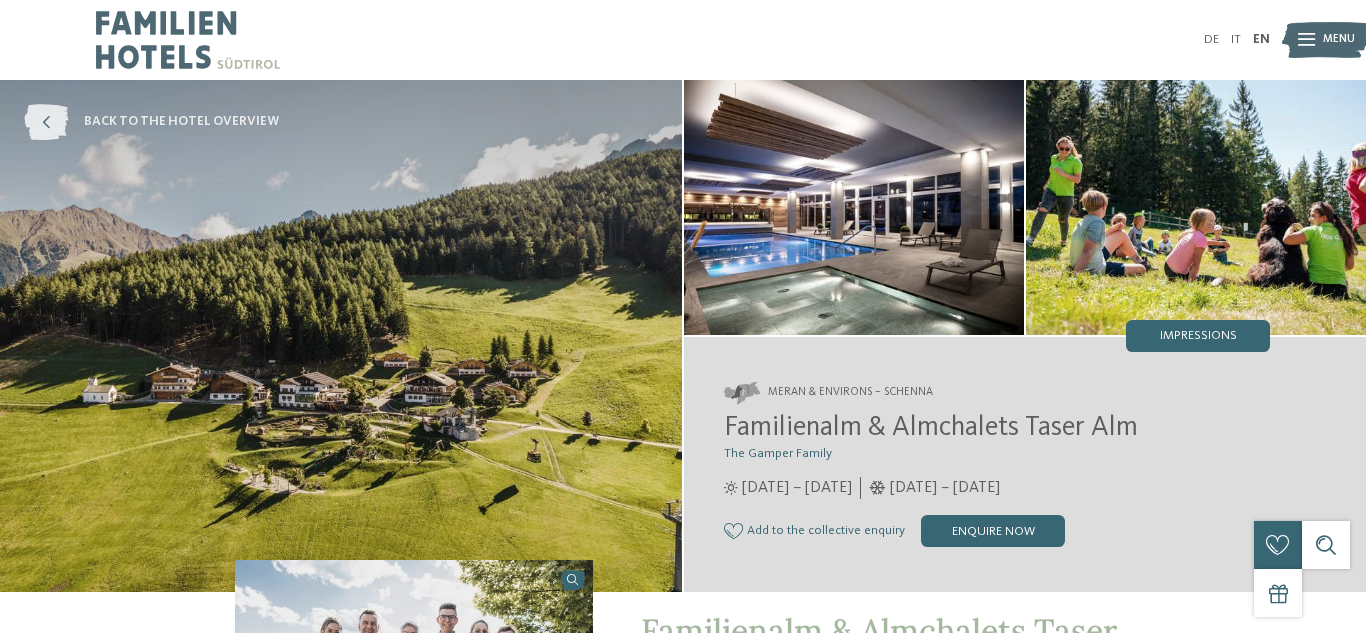 click at bounding box center (46, 122) 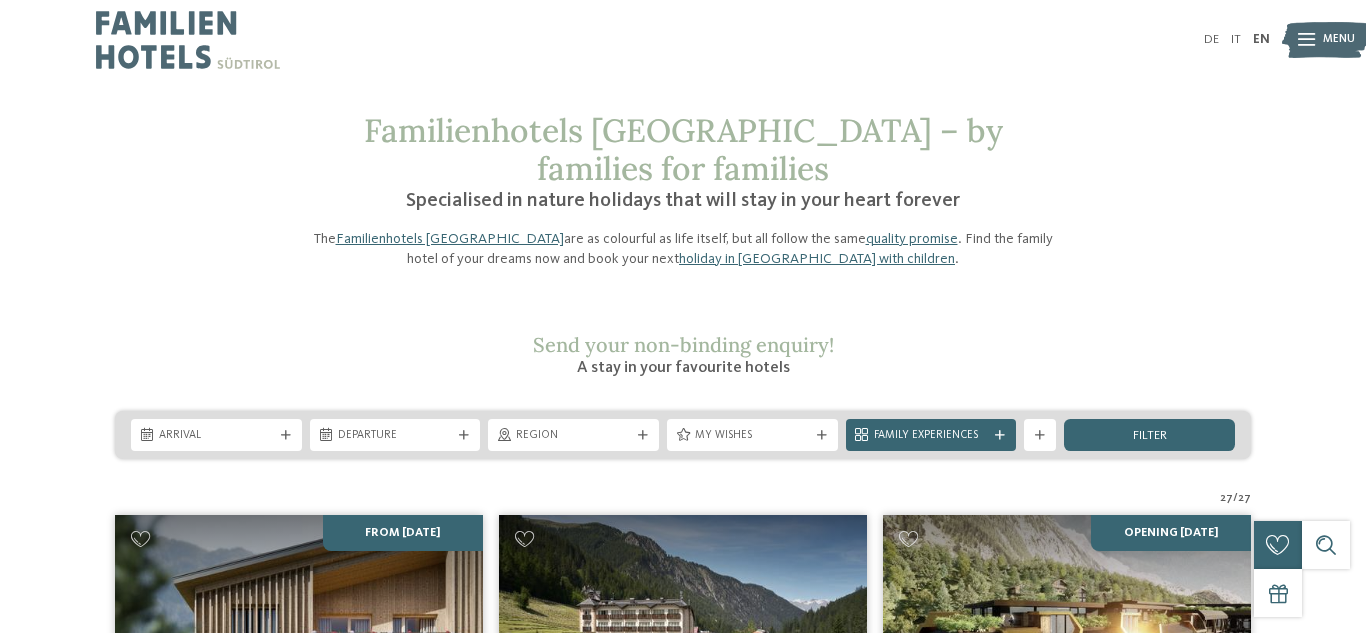 scroll, scrollTop: 0, scrollLeft: 0, axis: both 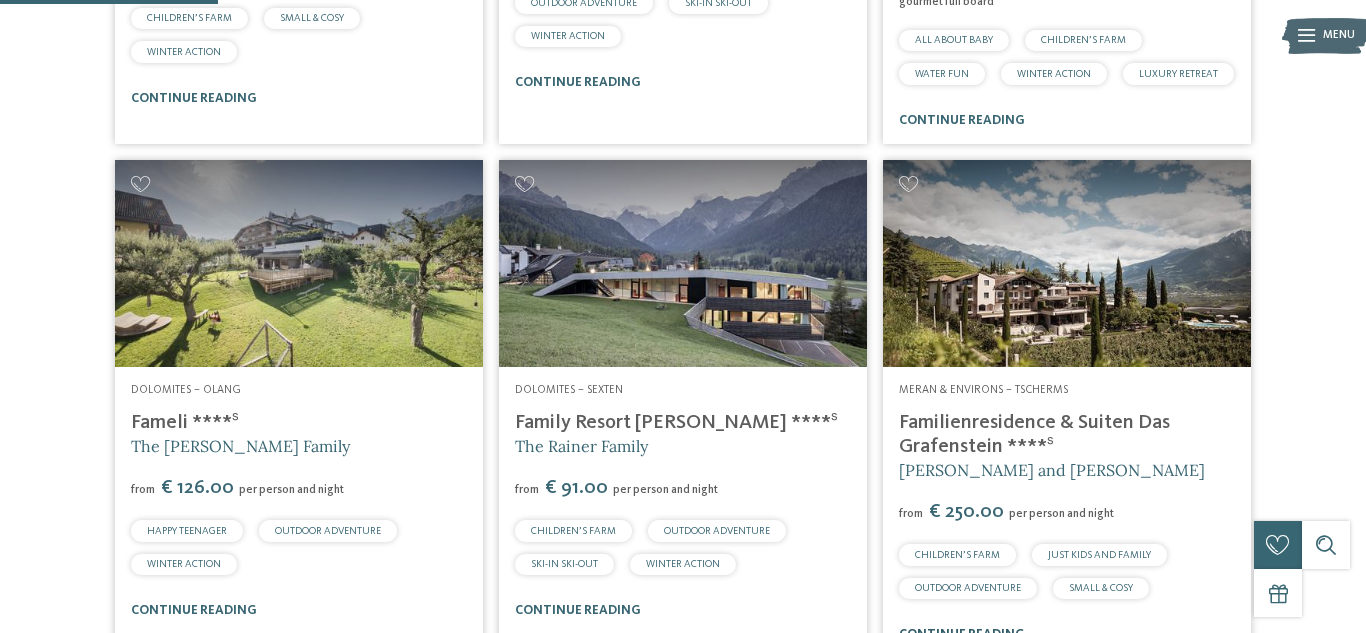 click on "continue reading" at bounding box center (962, 634) 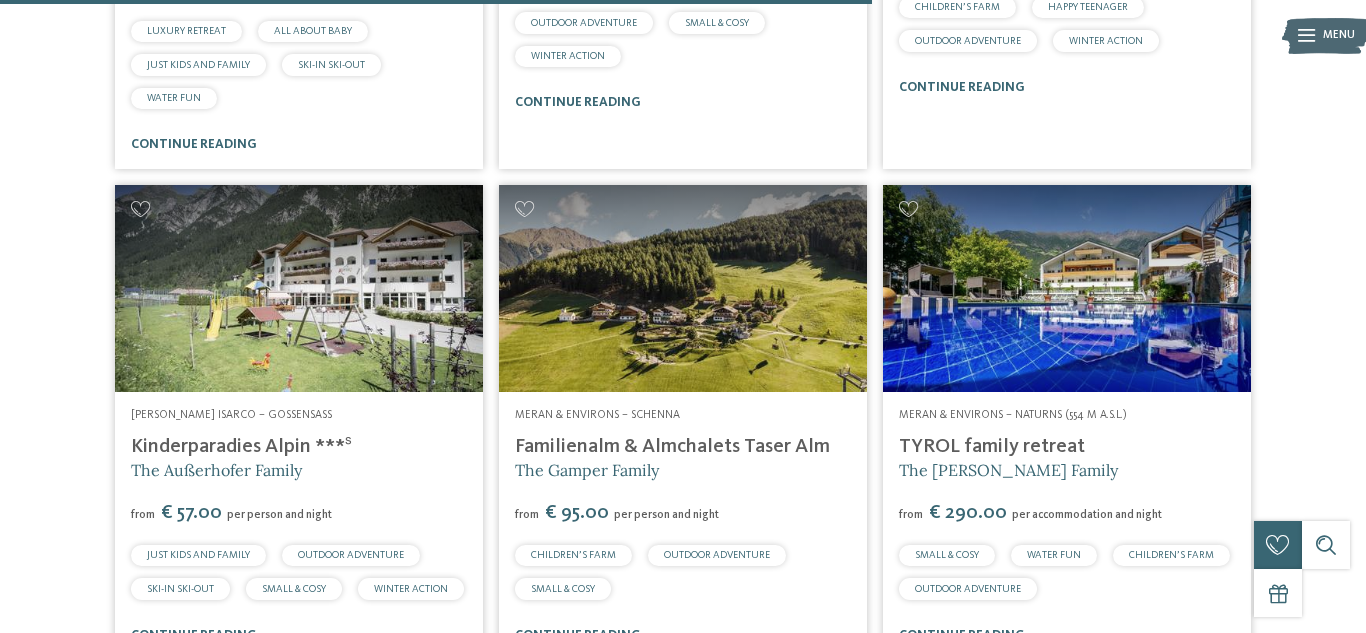 scroll, scrollTop: 3555, scrollLeft: 0, axis: vertical 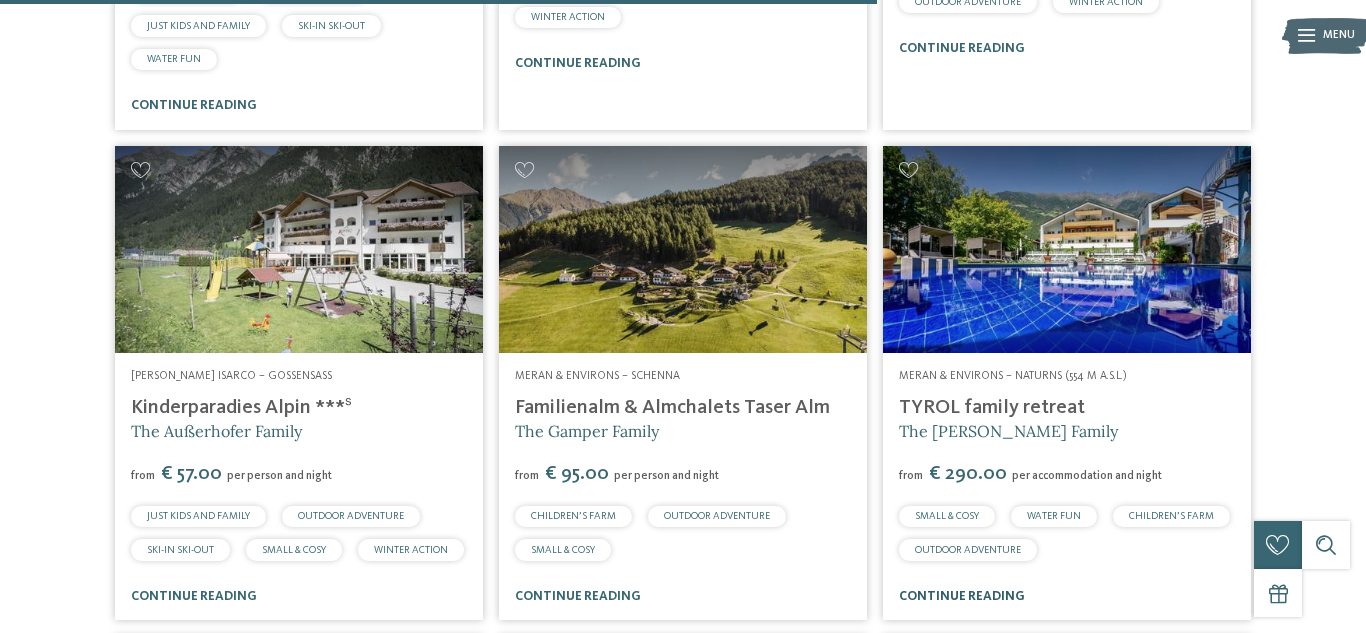 click on "continue reading" at bounding box center [962, 596] 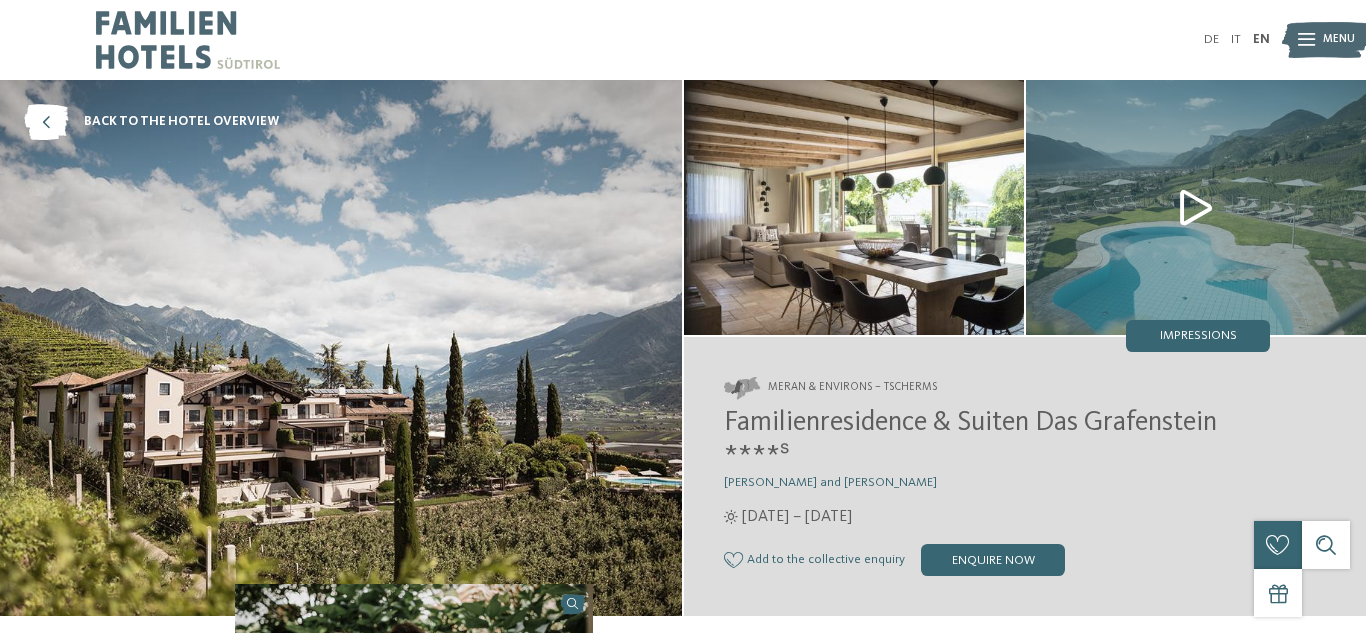 scroll, scrollTop: 0, scrollLeft: 0, axis: both 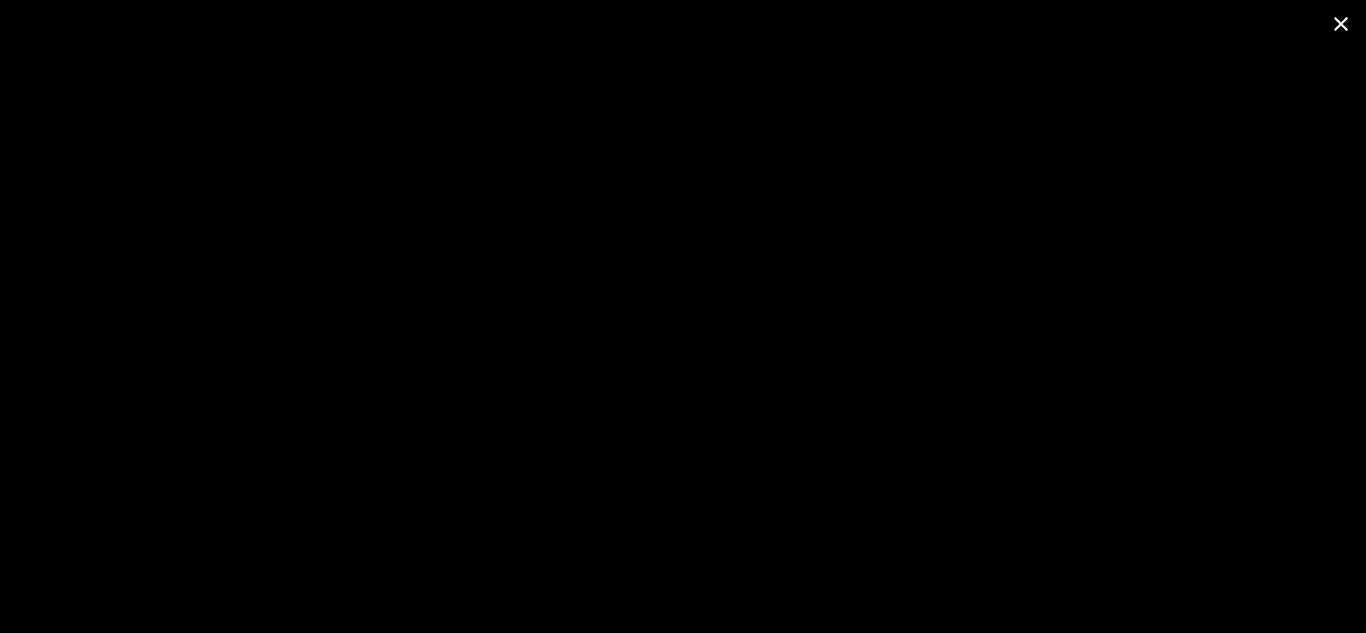 click at bounding box center (1341, 23) 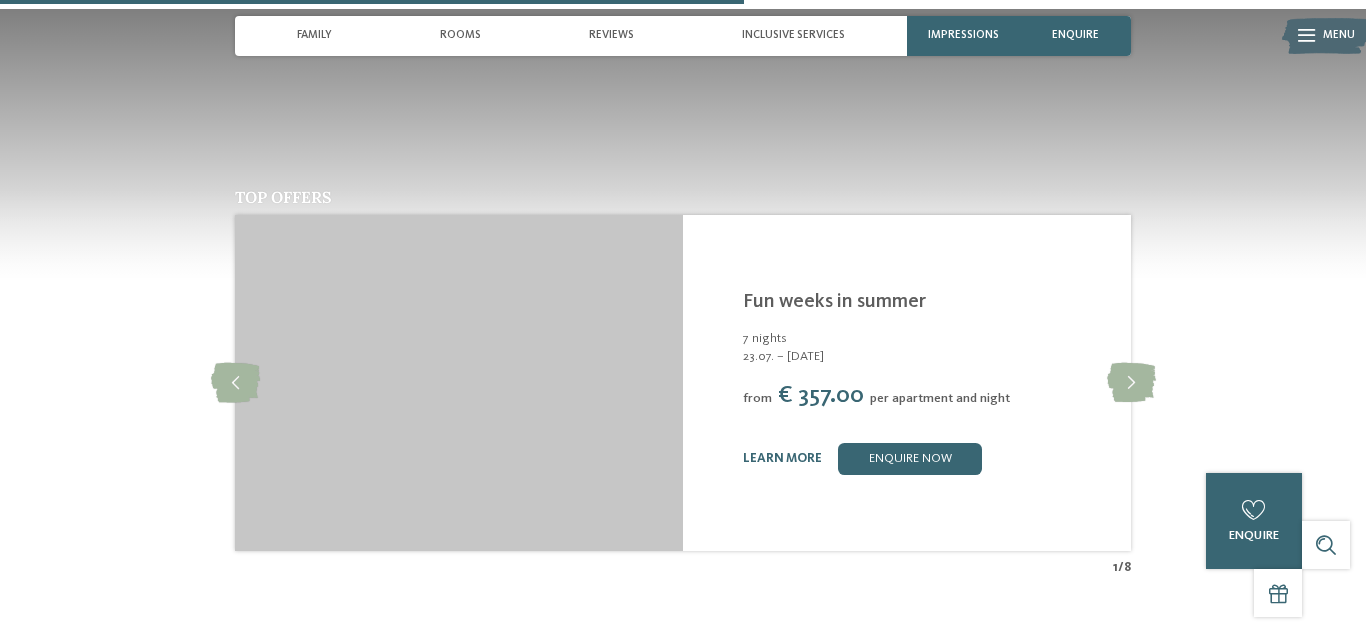 scroll, scrollTop: 2736, scrollLeft: 0, axis: vertical 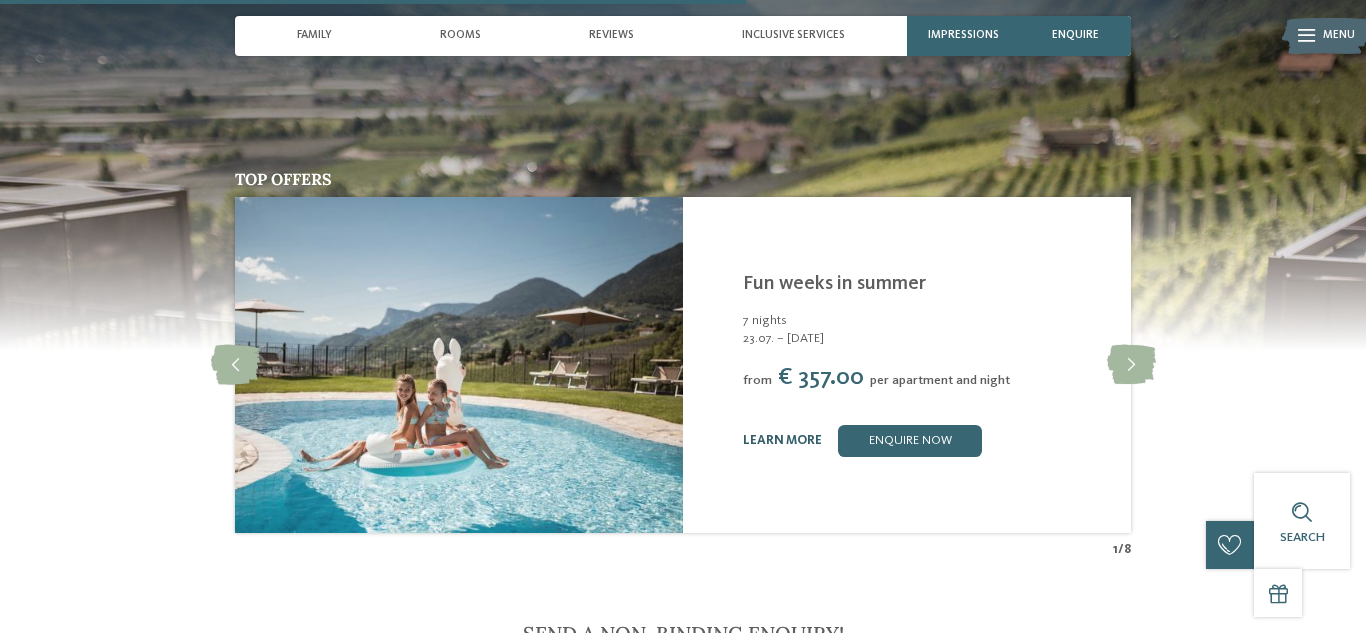 click on "learn more" at bounding box center [782, 440] 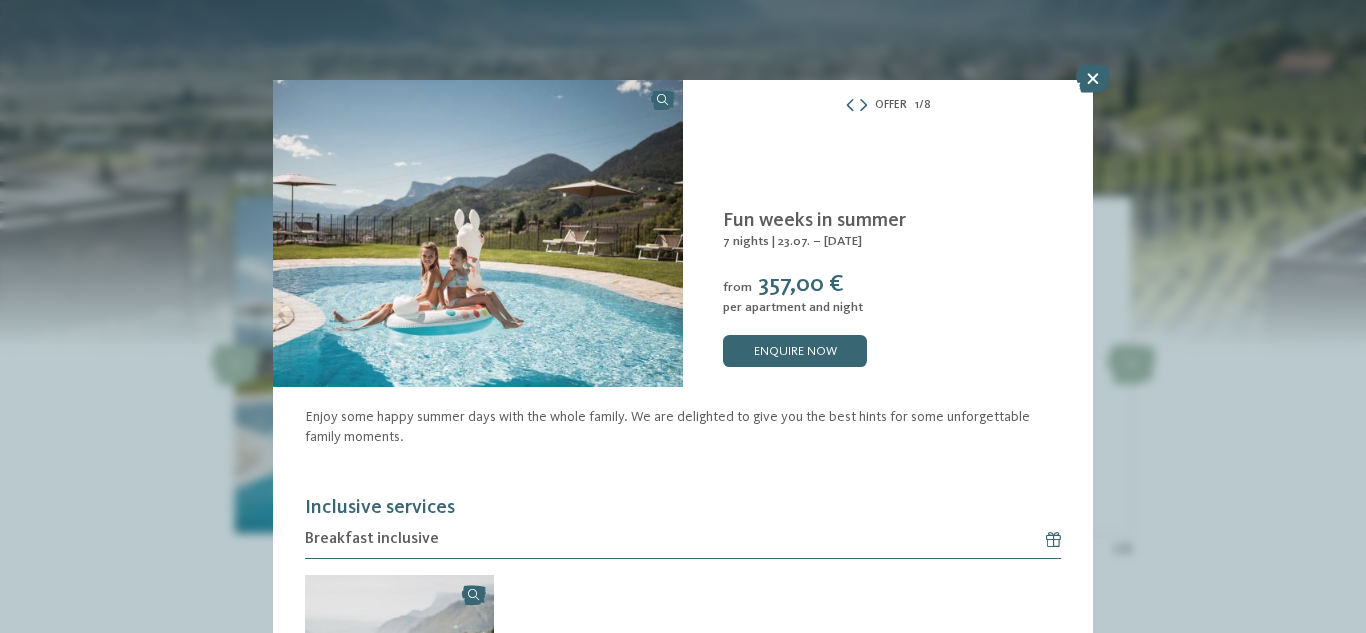 drag, startPoint x: 1364, startPoint y: 105, endPoint x: 1358, endPoint y: 202, distance: 97.18539 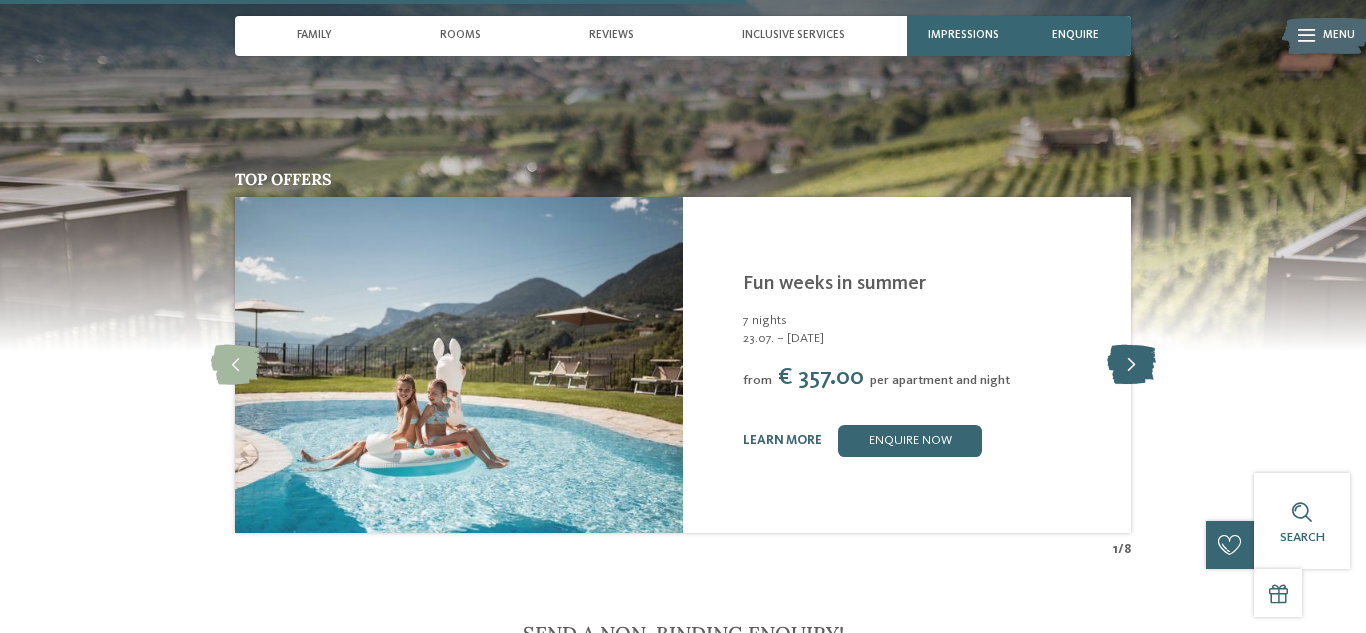 click at bounding box center [1131, 365] 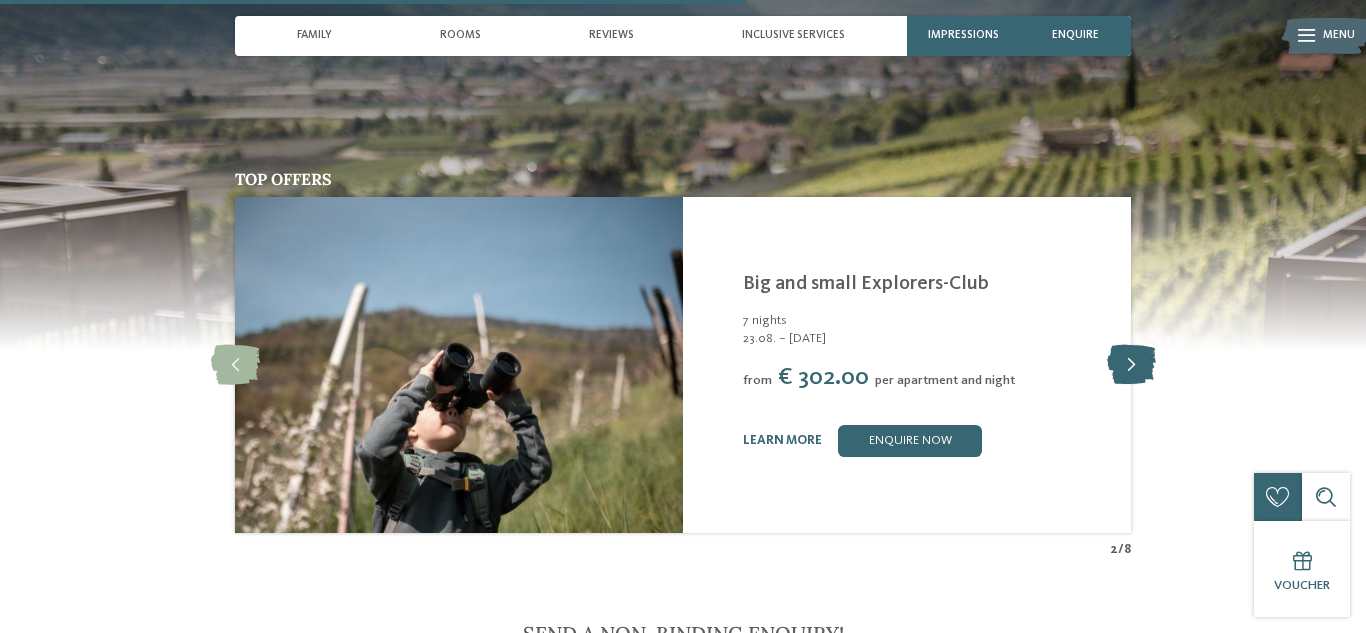 click at bounding box center (1131, 365) 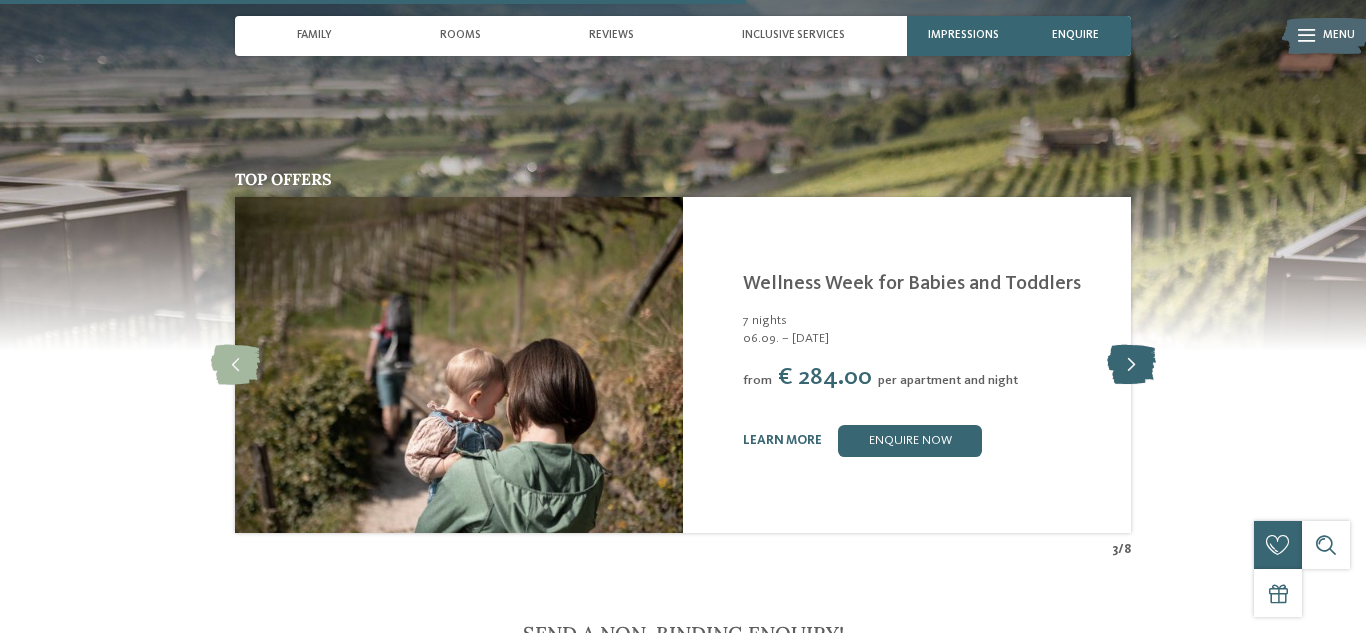click at bounding box center (1131, 365) 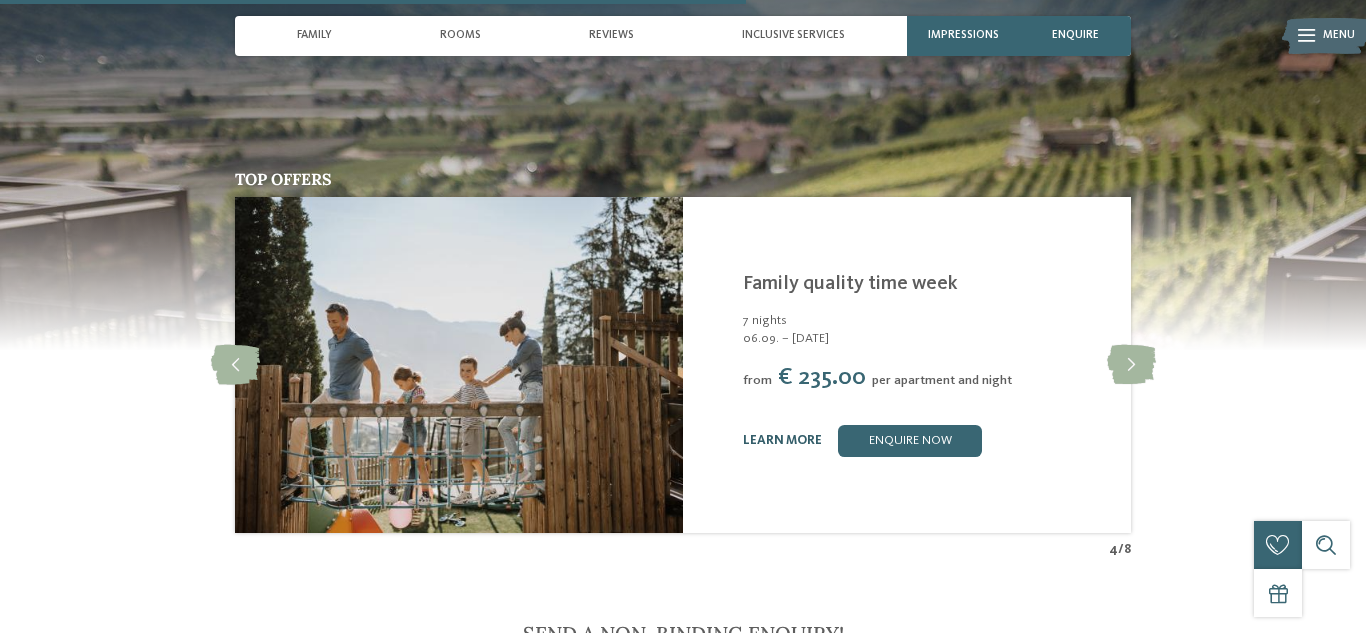 click on "learn more" at bounding box center (782, 440) 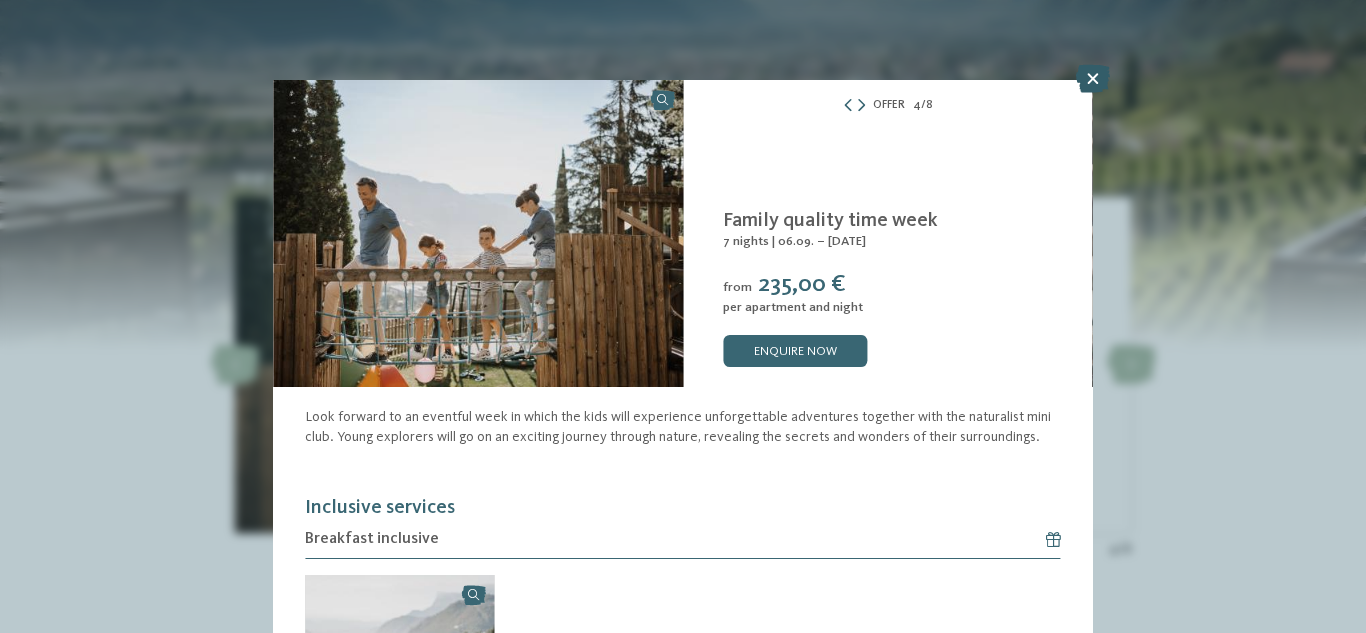 click at bounding box center (1093, 79) 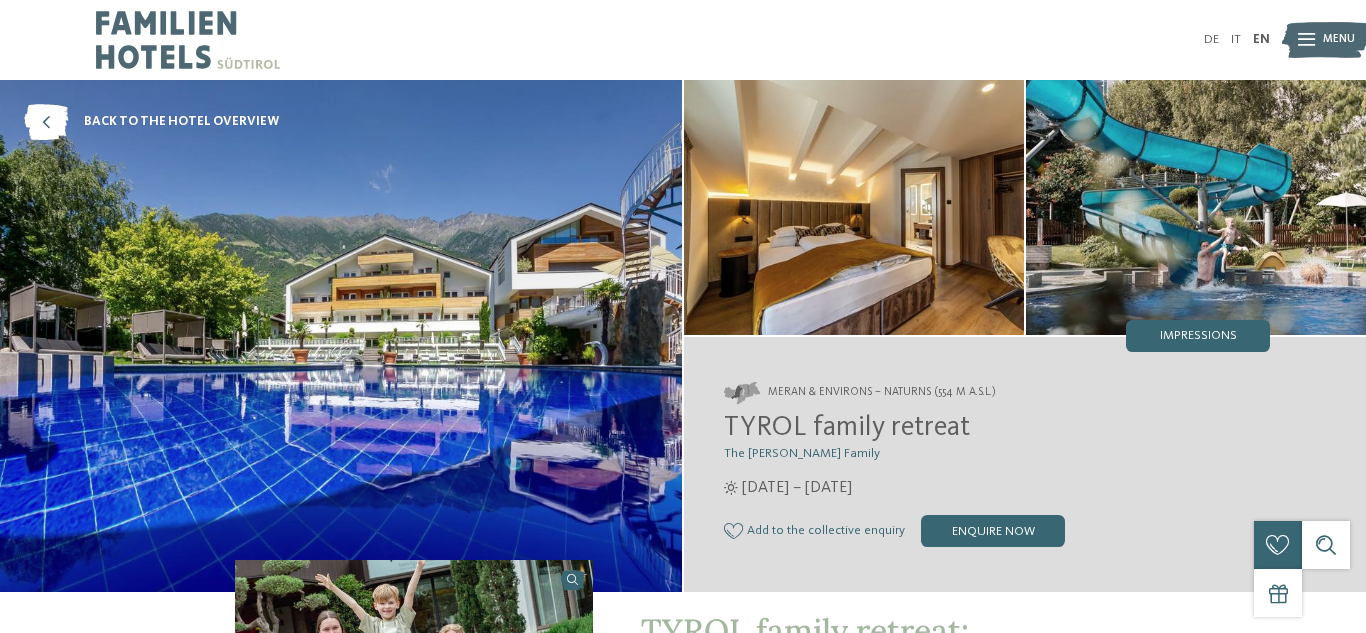 scroll, scrollTop: 0, scrollLeft: 0, axis: both 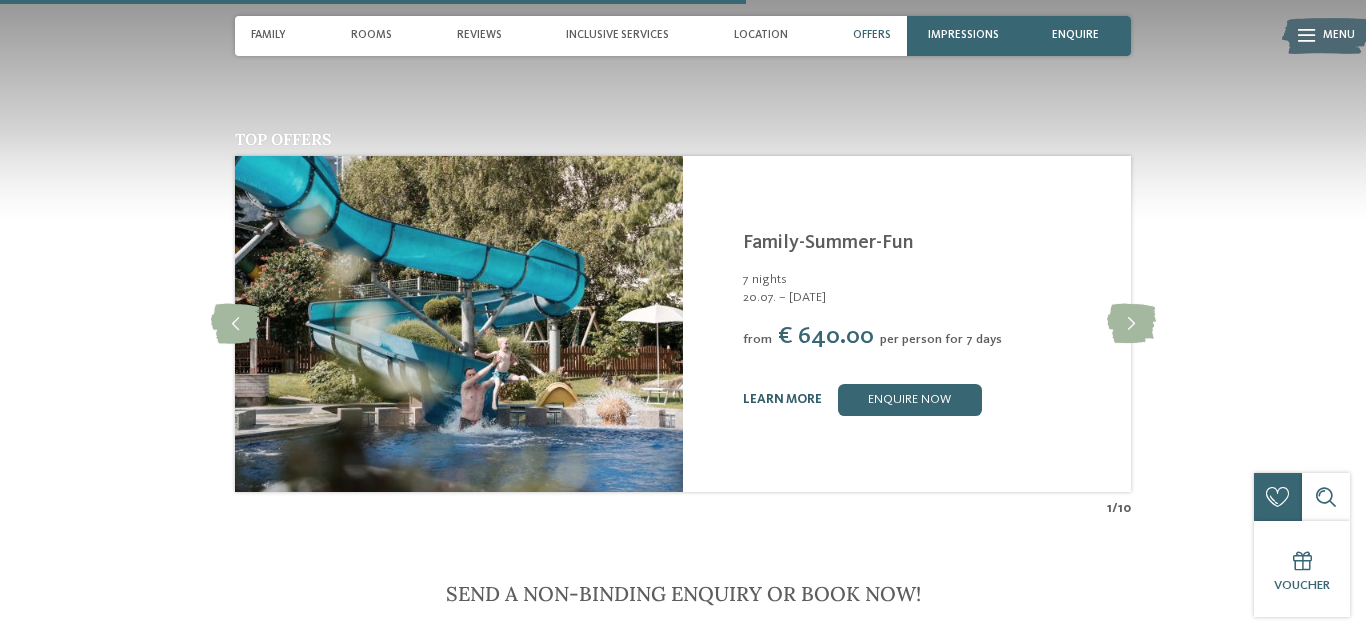 click on "learn more" at bounding box center [782, 399] 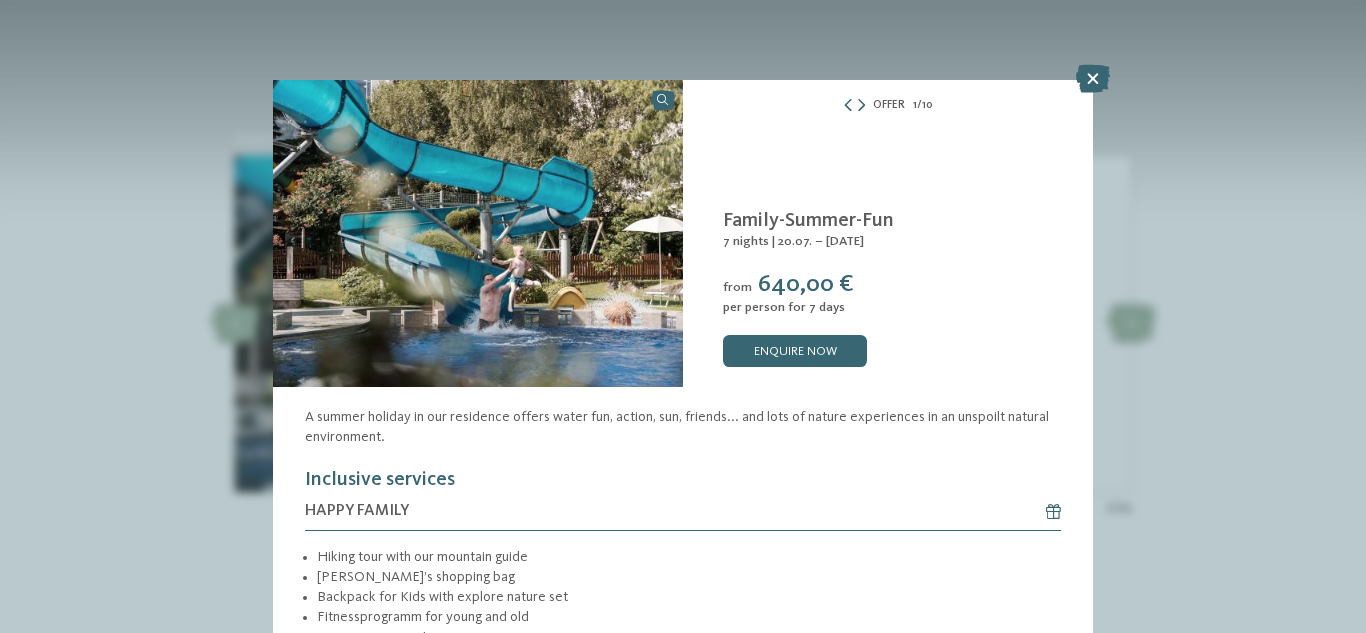 drag, startPoint x: 1363, startPoint y: 82, endPoint x: 1364, endPoint y: 150, distance: 68.007355 